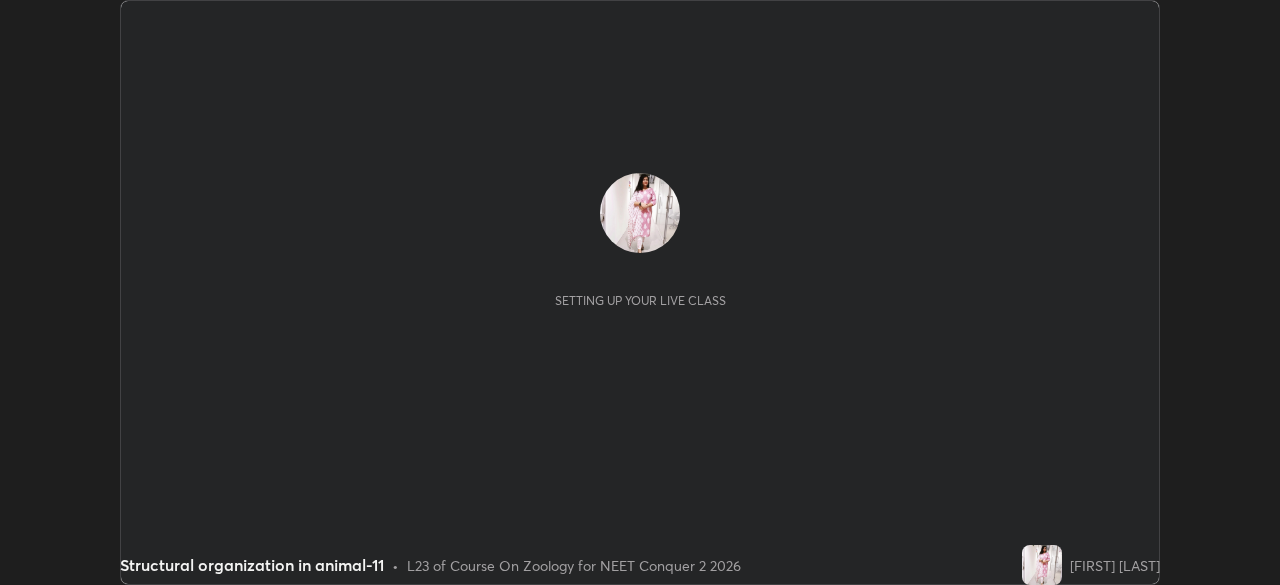 scroll, scrollTop: 0, scrollLeft: 0, axis: both 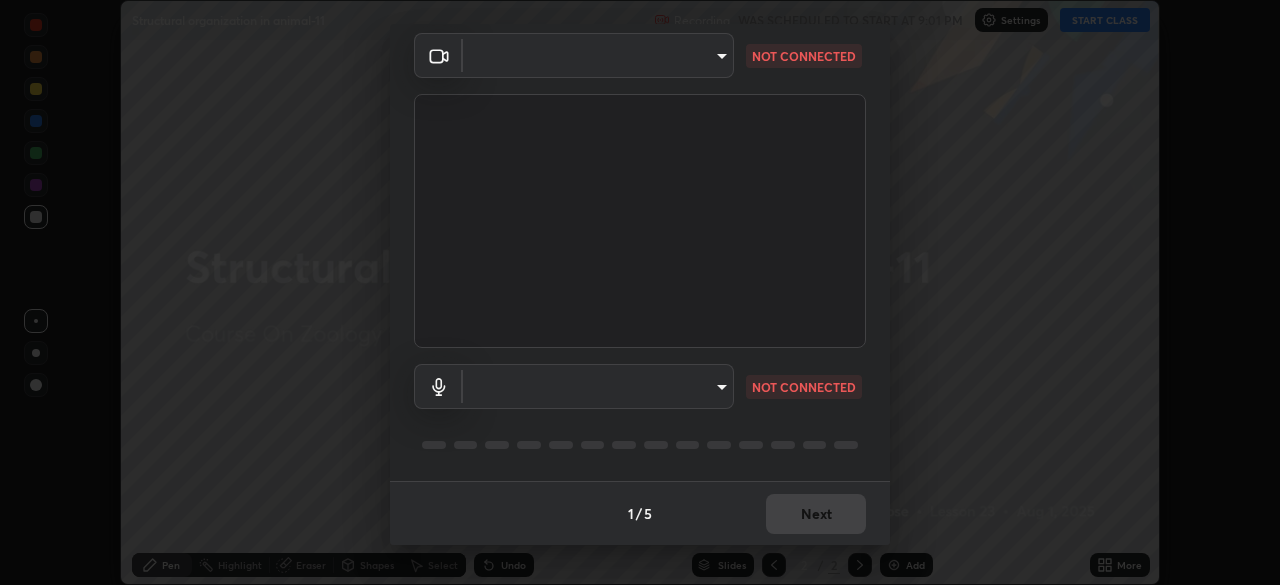 type on "6ee9b2c6c9a5678ab5214f7e96b3922f1b517bc999d2db28af292a13673a7194" 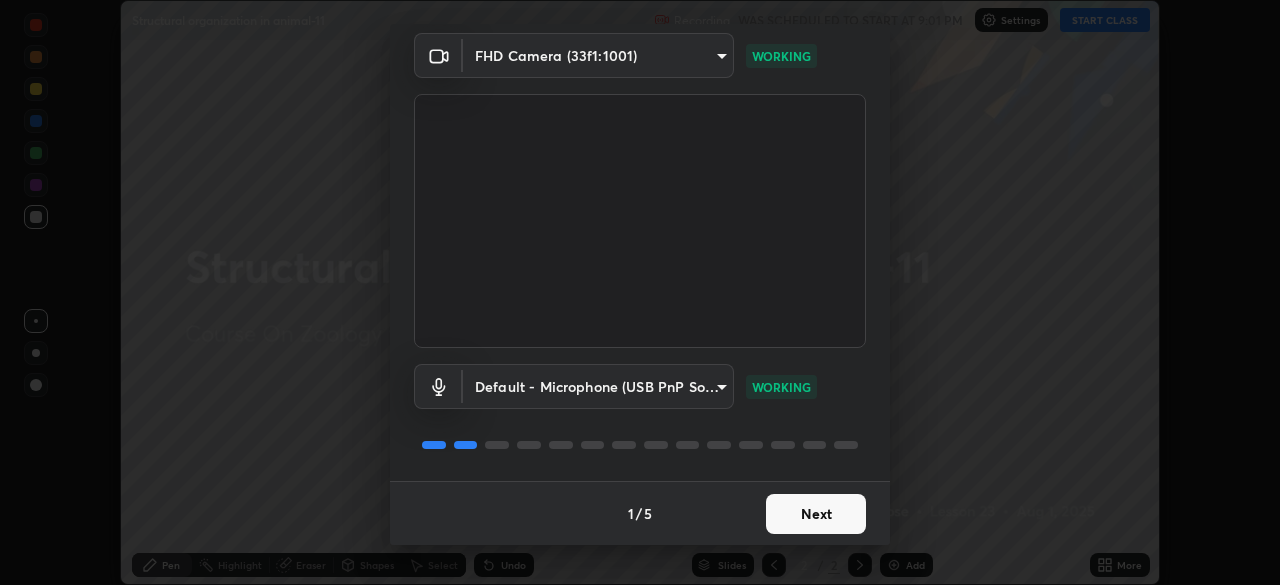 click on "Next" at bounding box center [816, 514] 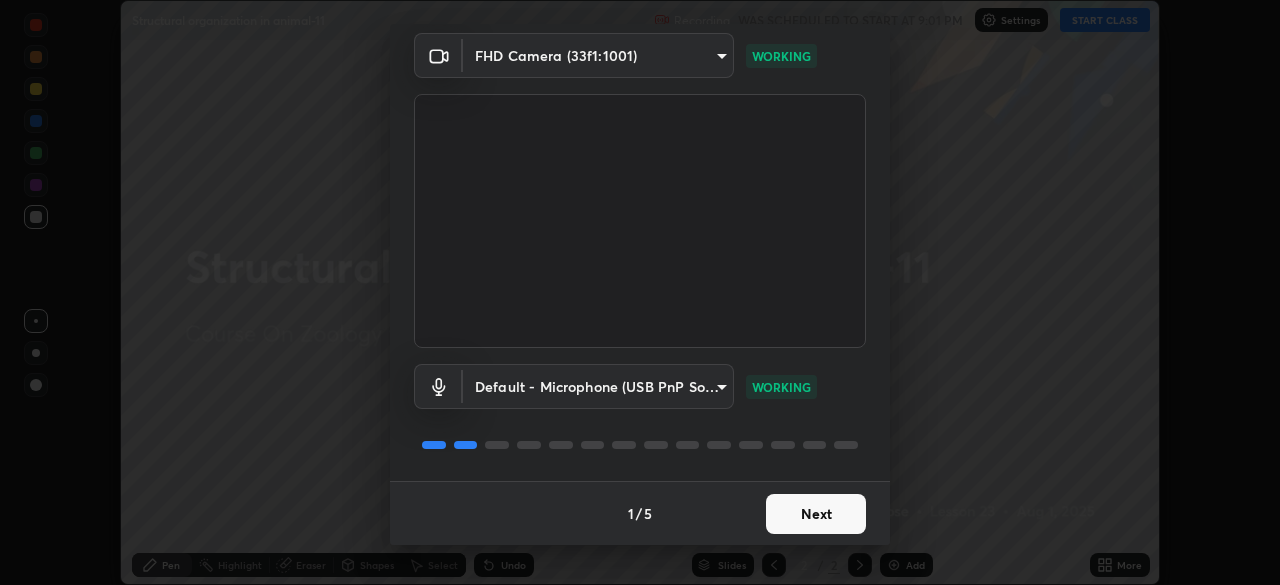 scroll, scrollTop: 0, scrollLeft: 0, axis: both 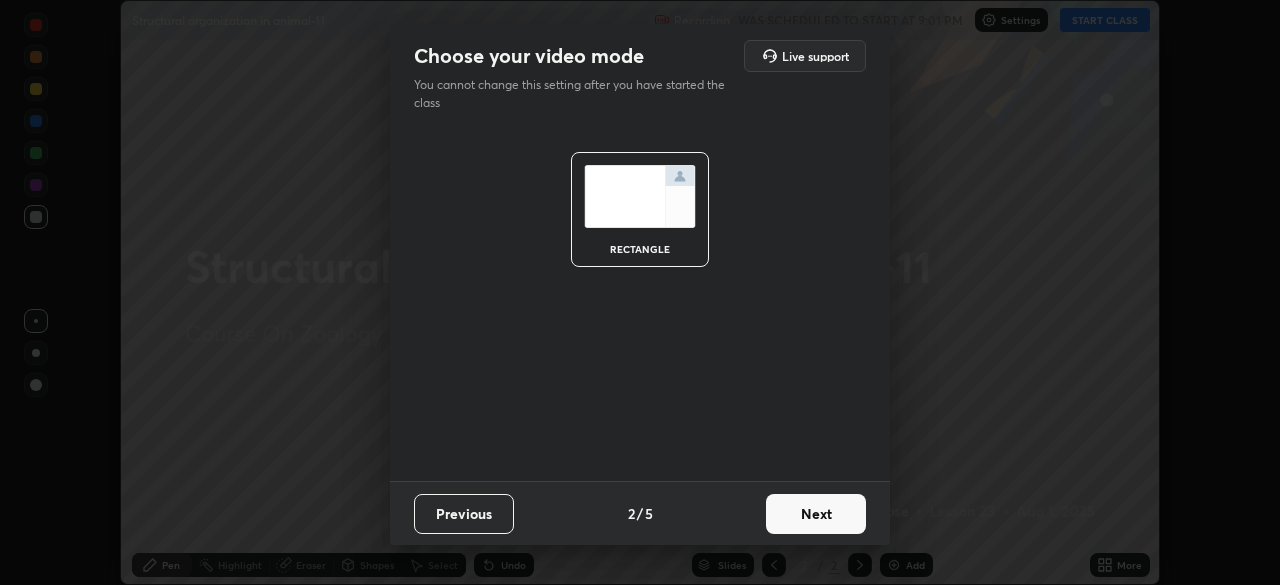 click on "Next" at bounding box center [816, 514] 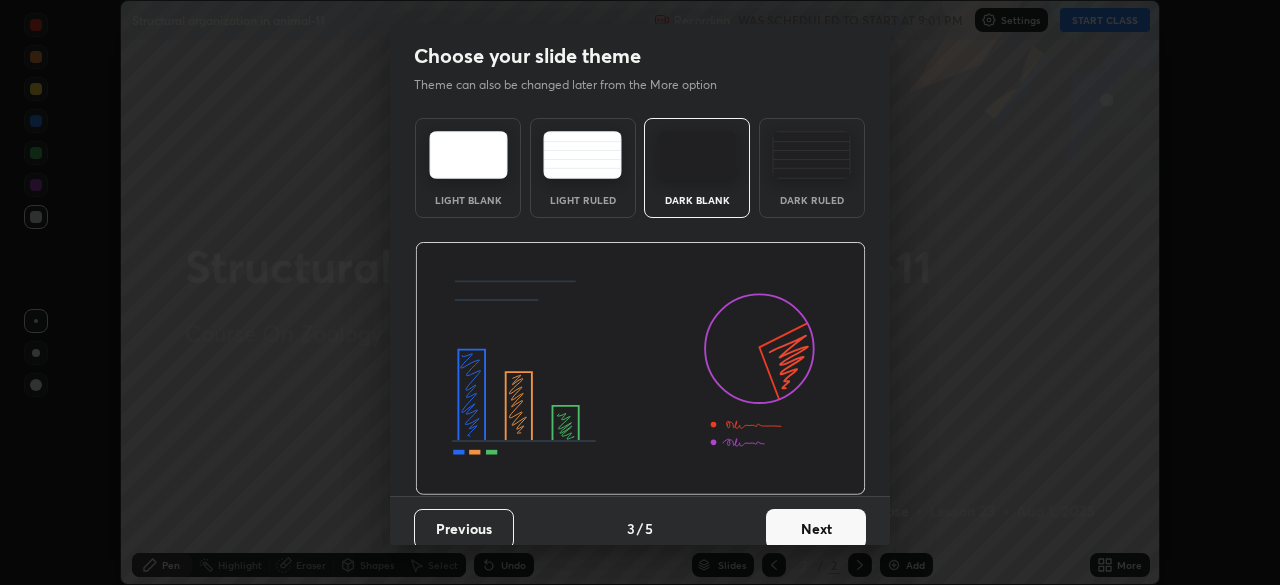 click on "Next" at bounding box center (816, 529) 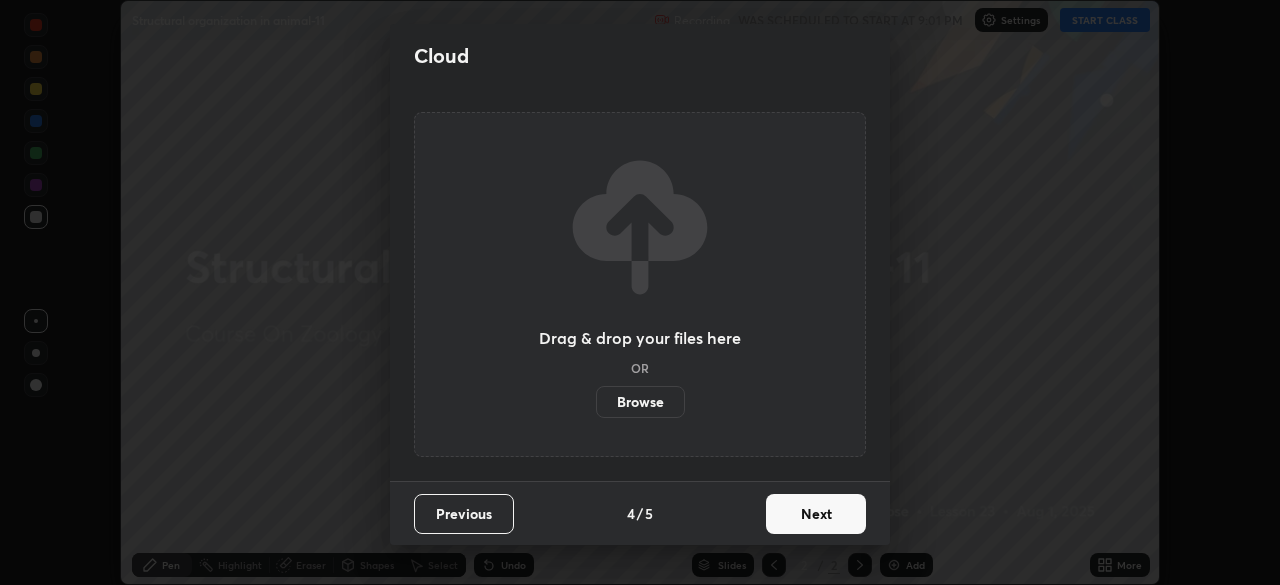 click on "Next" at bounding box center [816, 514] 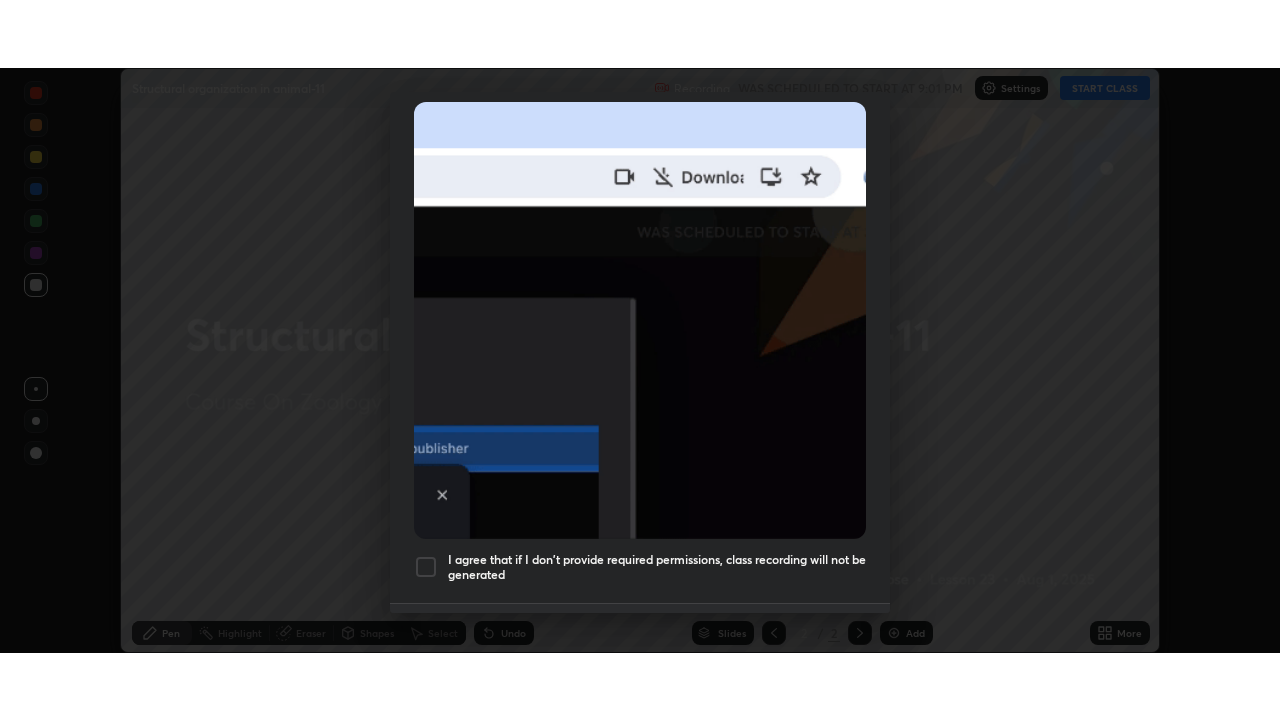 scroll, scrollTop: 479, scrollLeft: 0, axis: vertical 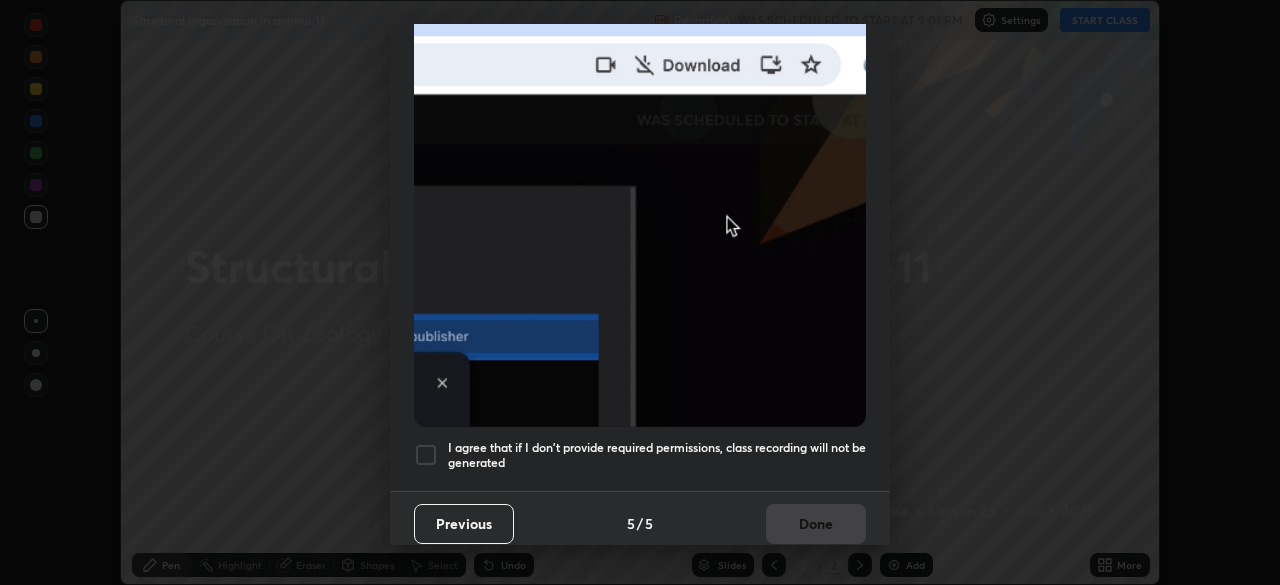 click on "I agree that if I don't provide required permissions, class recording will not be generated" at bounding box center [657, 455] 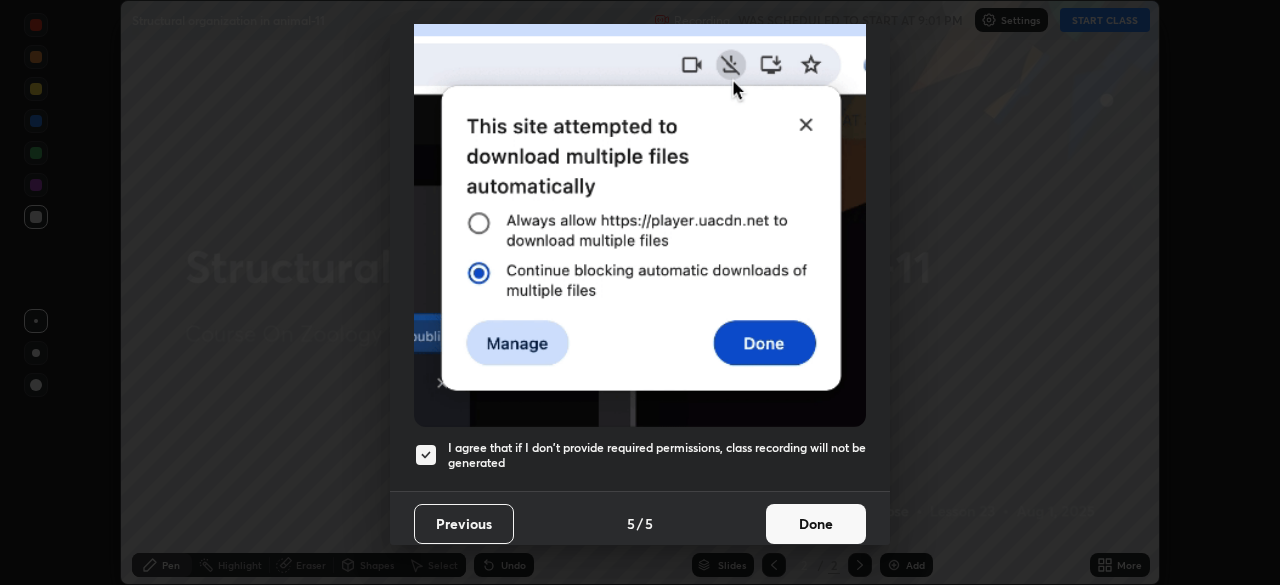 click on "Done" at bounding box center [816, 524] 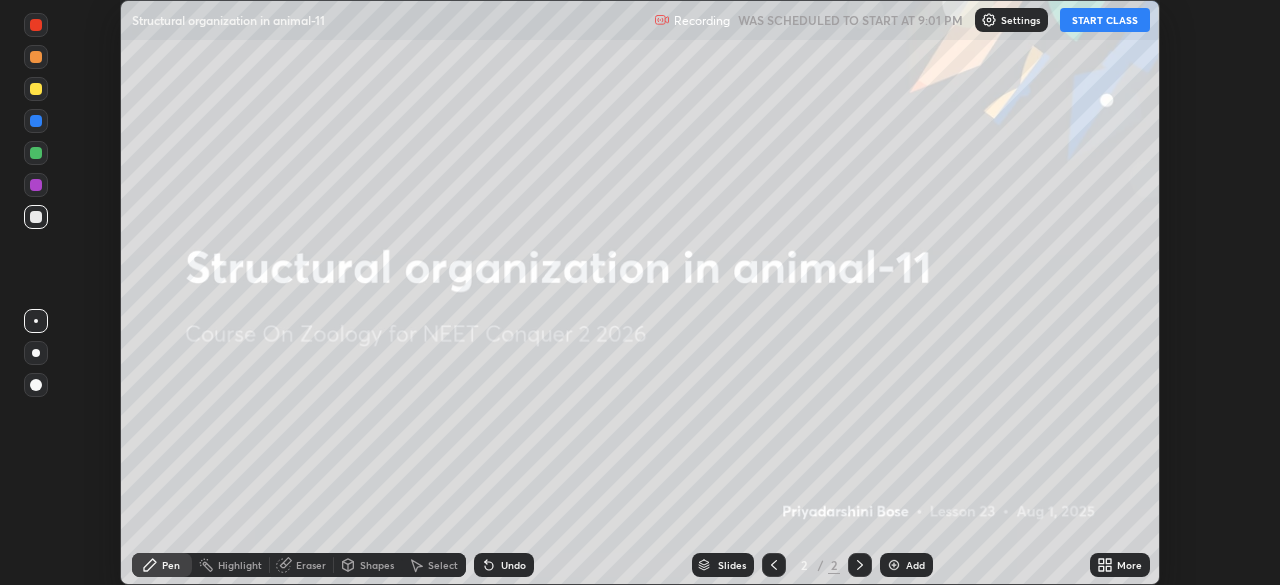 click on "START CLASS" at bounding box center (1105, 20) 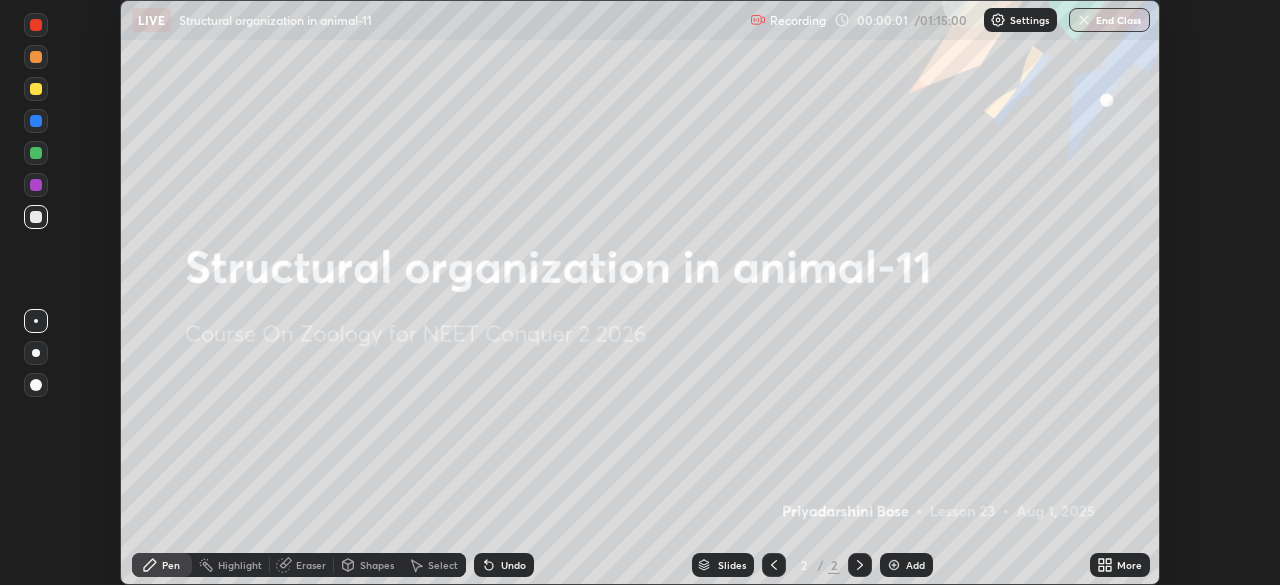 click 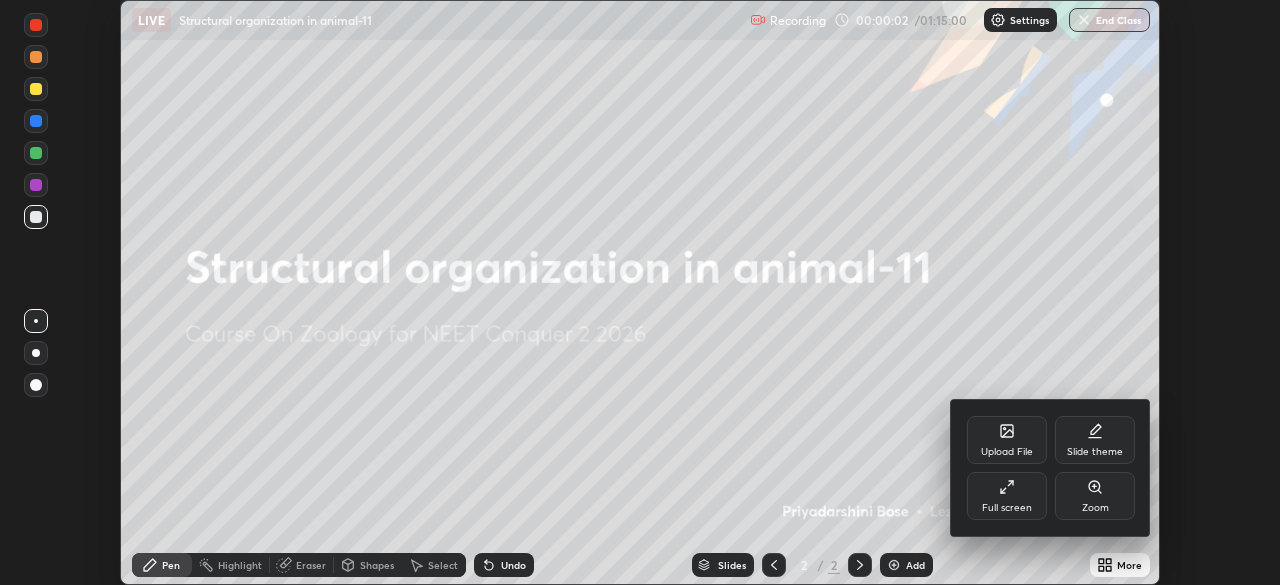 click on "Full screen" at bounding box center (1007, 496) 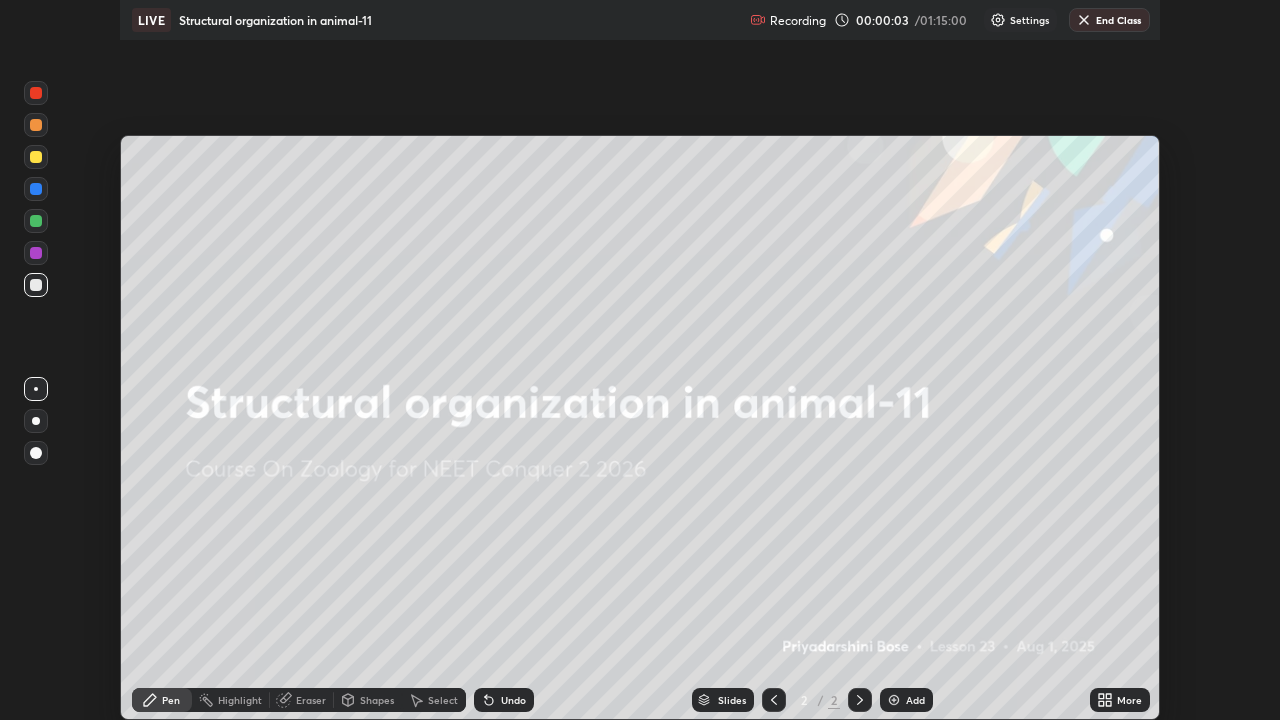 scroll, scrollTop: 99280, scrollLeft: 98720, axis: both 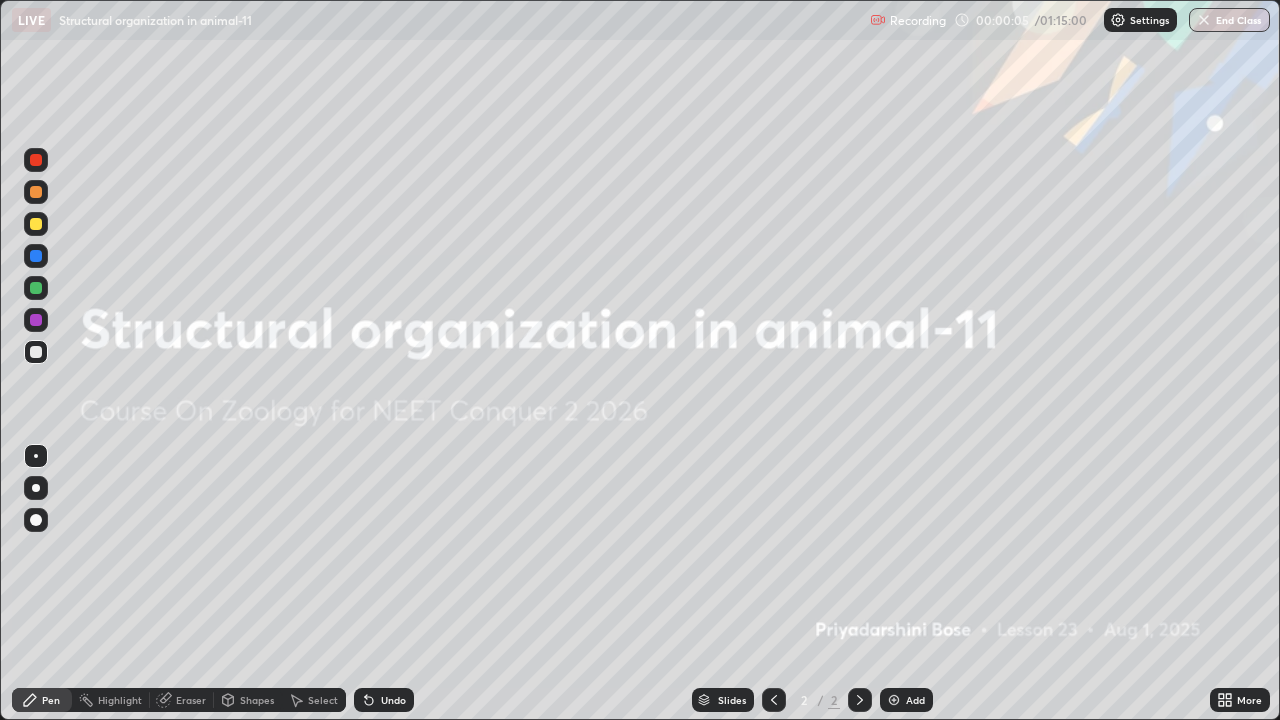 click at bounding box center (894, 700) 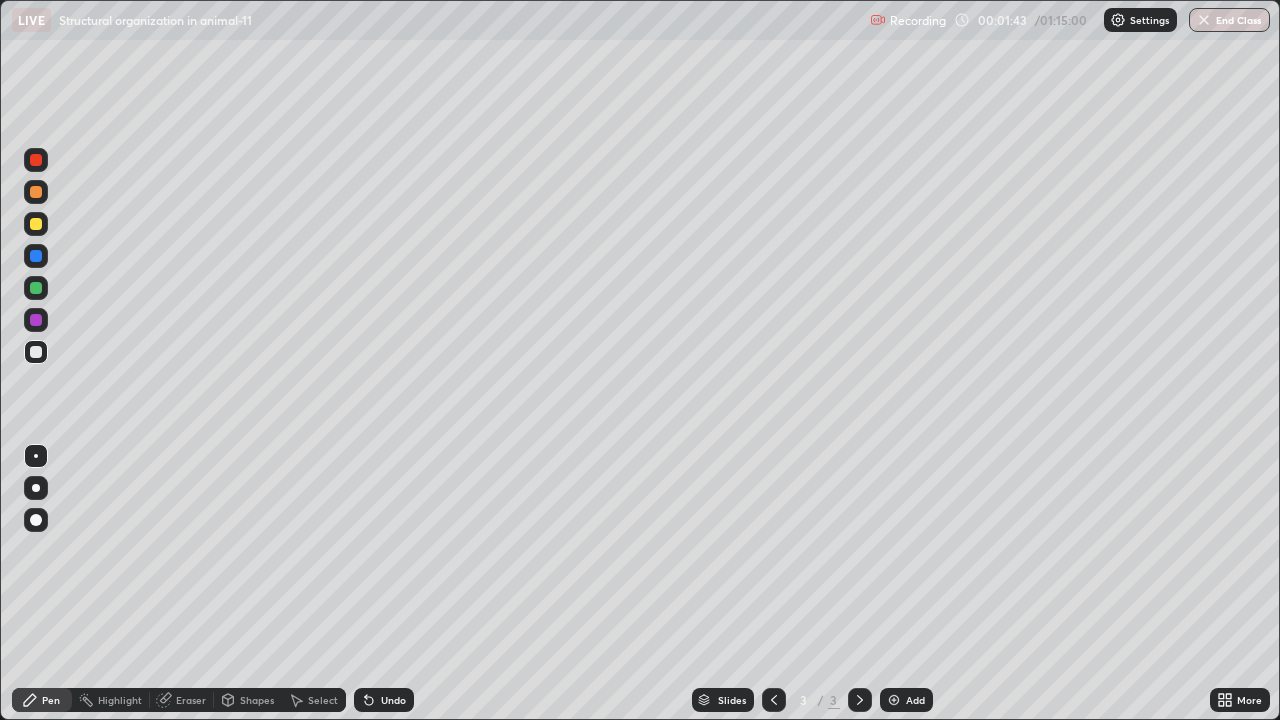 click at bounding box center (36, 320) 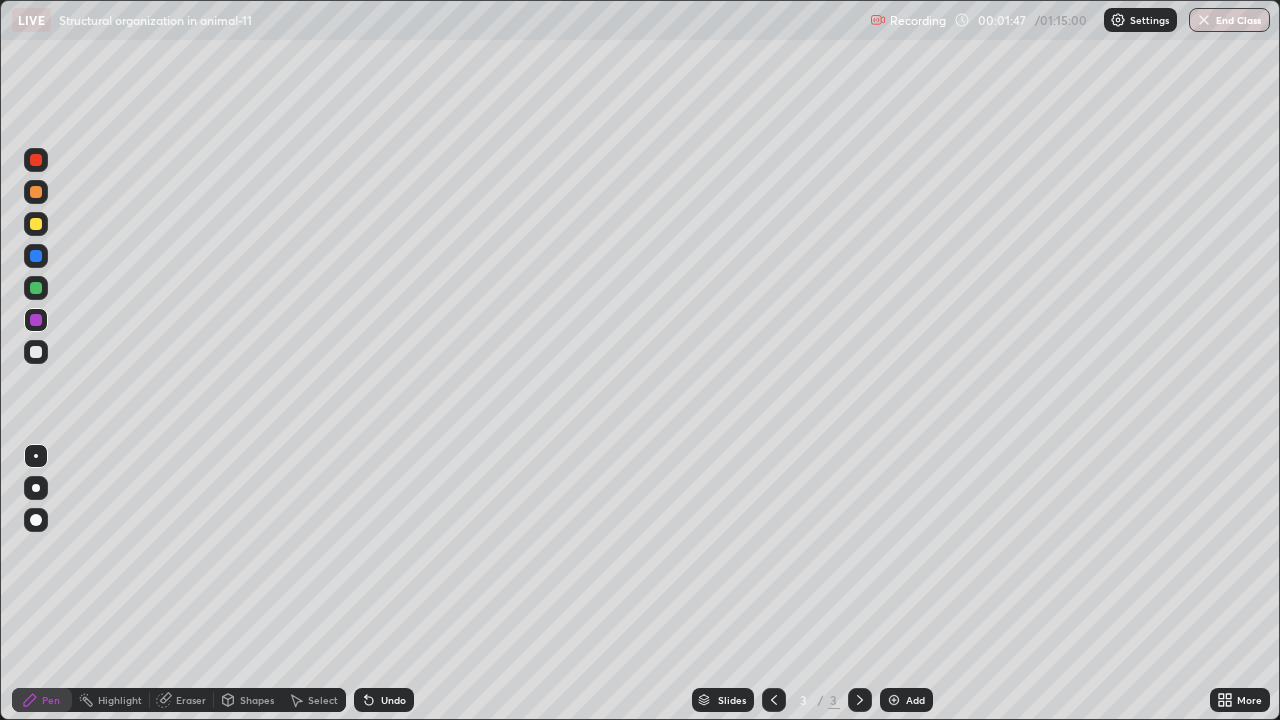 click at bounding box center (36, 520) 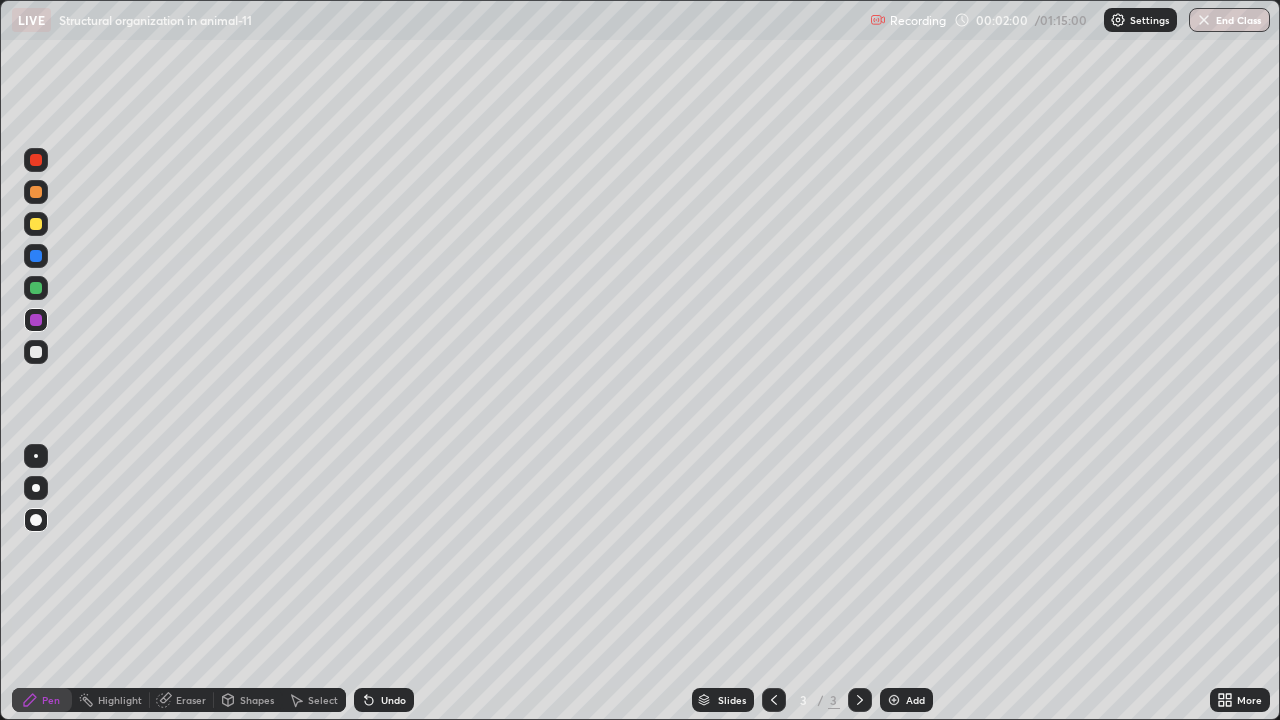 click at bounding box center [36, 352] 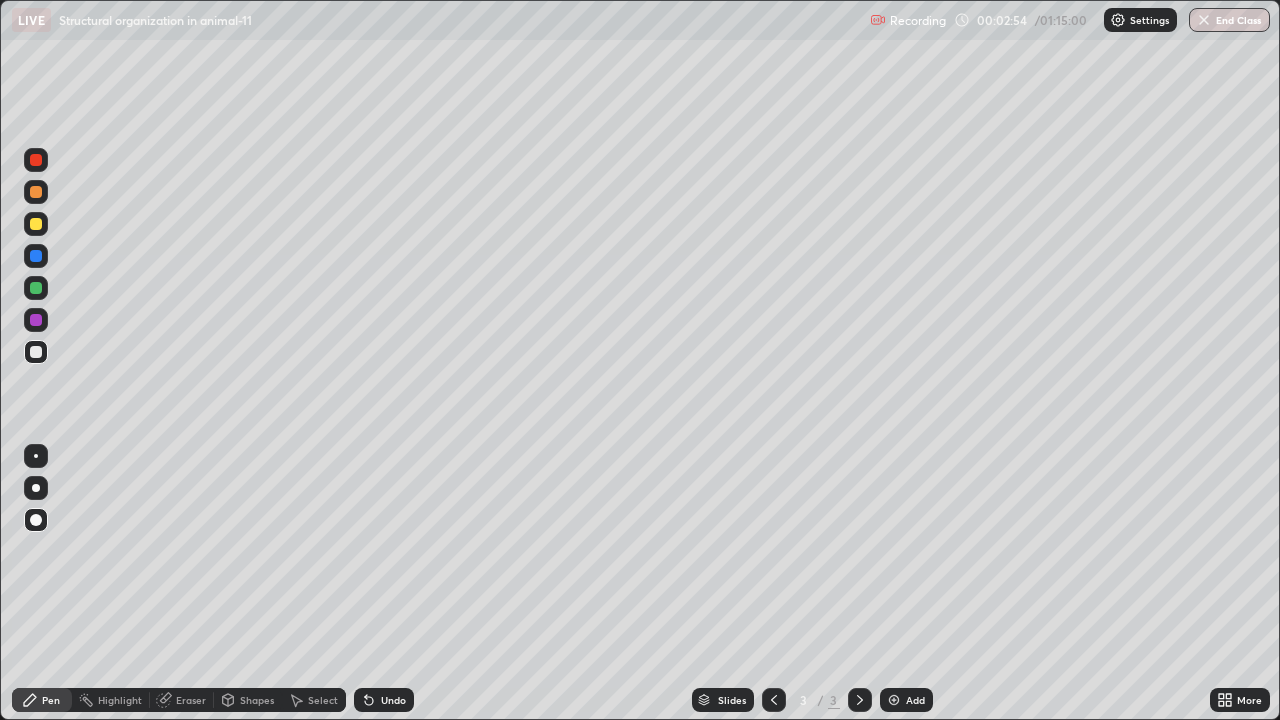 click at bounding box center (36, 288) 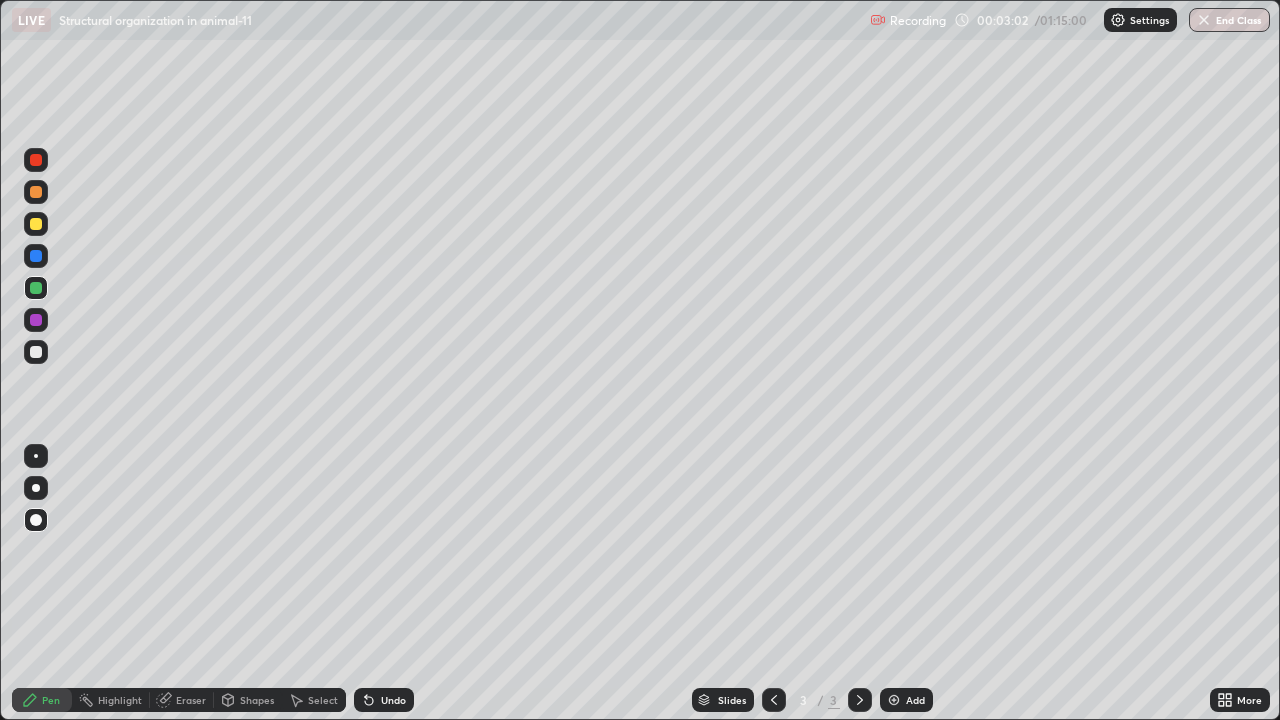 click at bounding box center [36, 352] 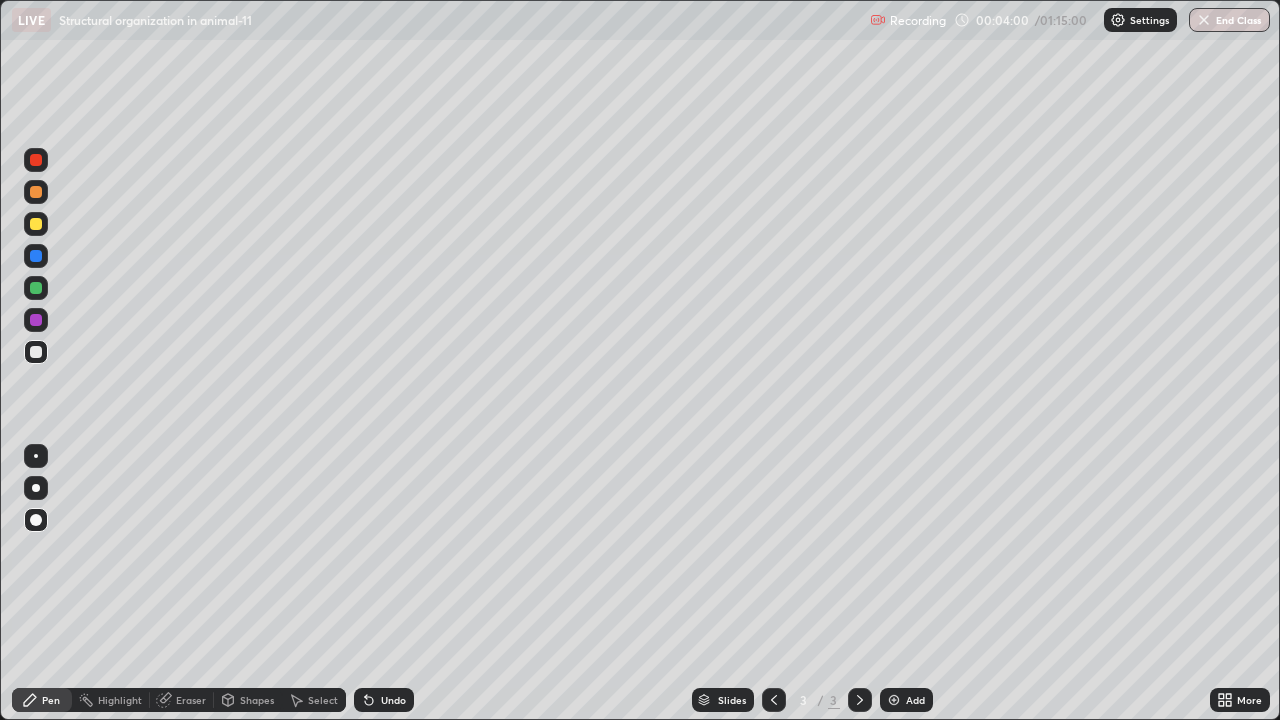 click at bounding box center (36, 224) 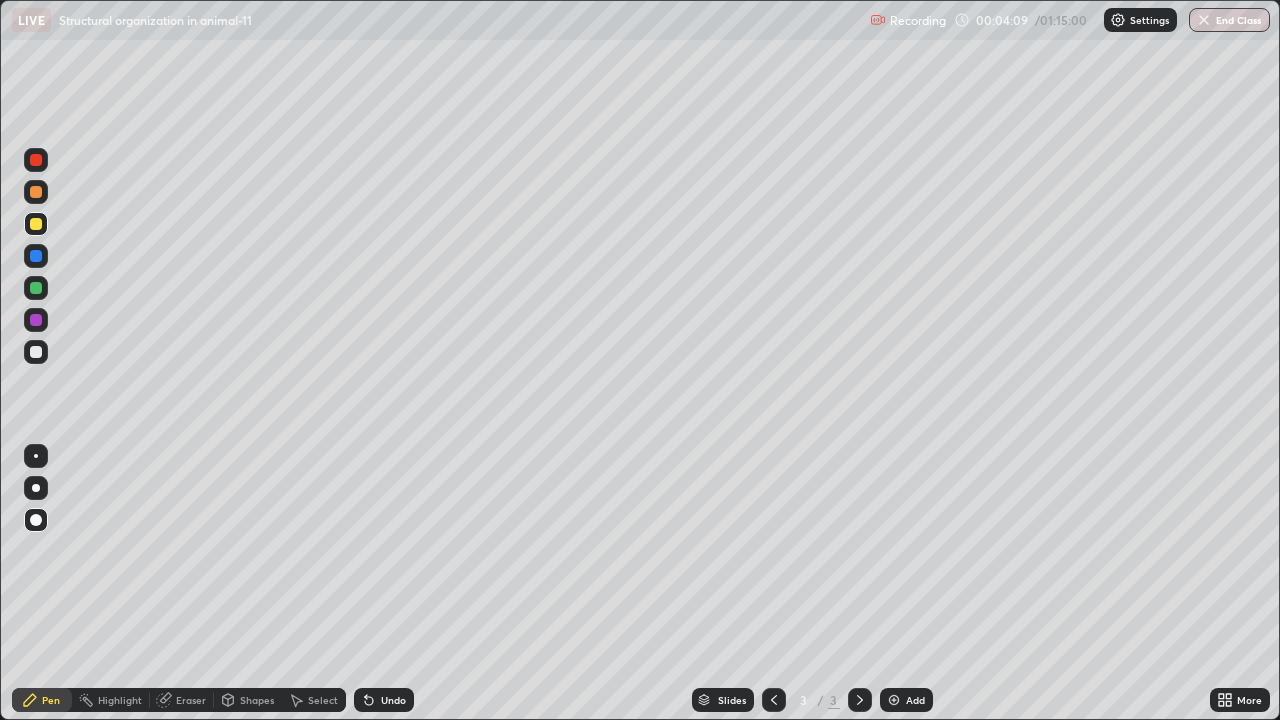 click at bounding box center (36, 352) 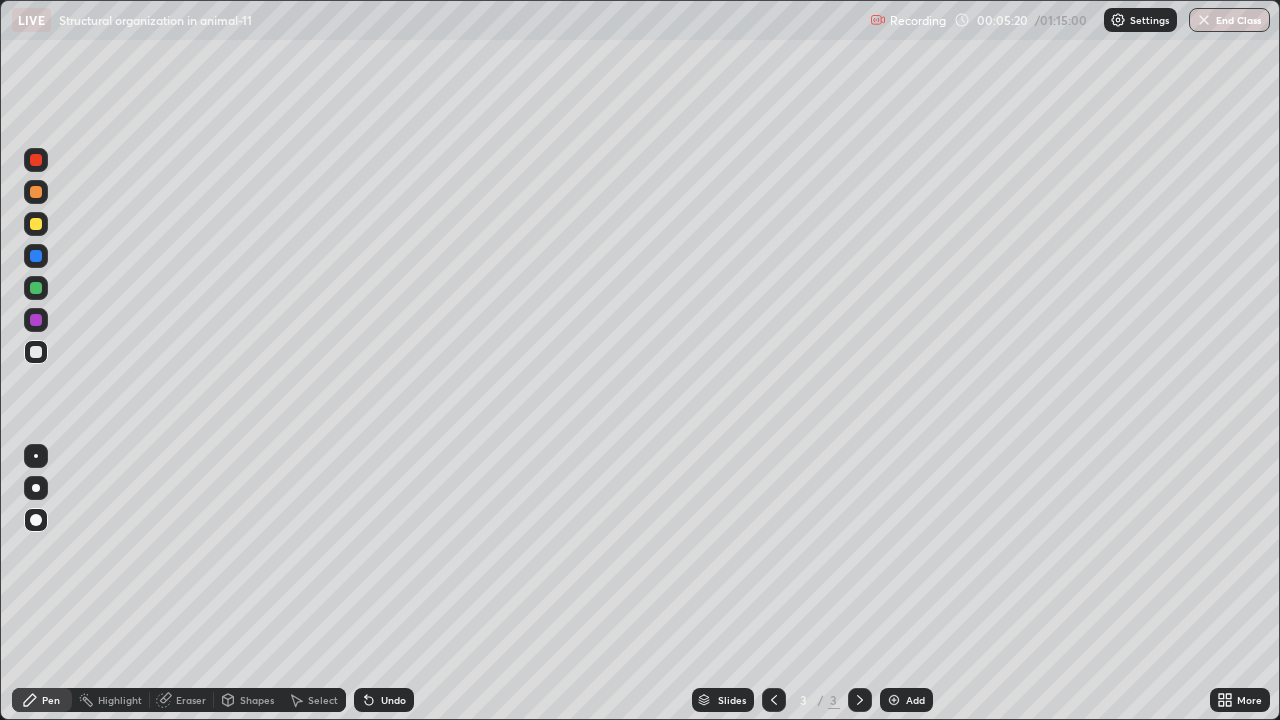 click at bounding box center (36, 224) 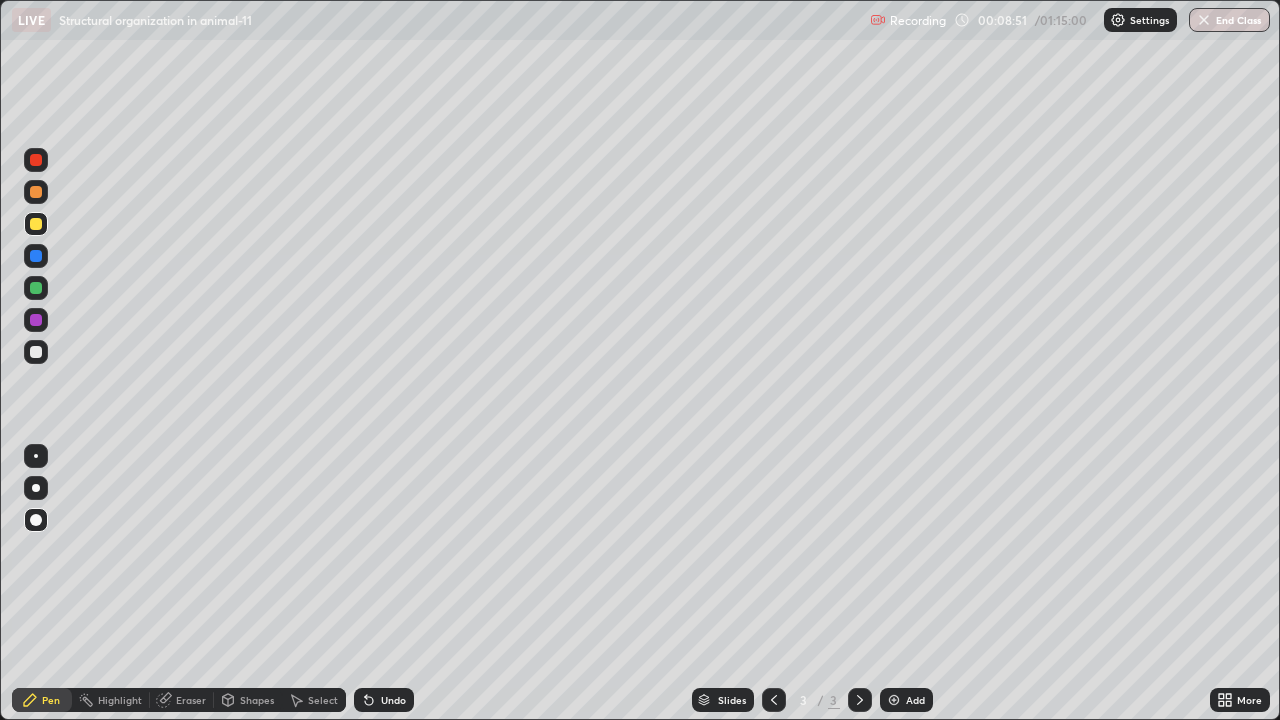 click on "Add" at bounding box center (906, 700) 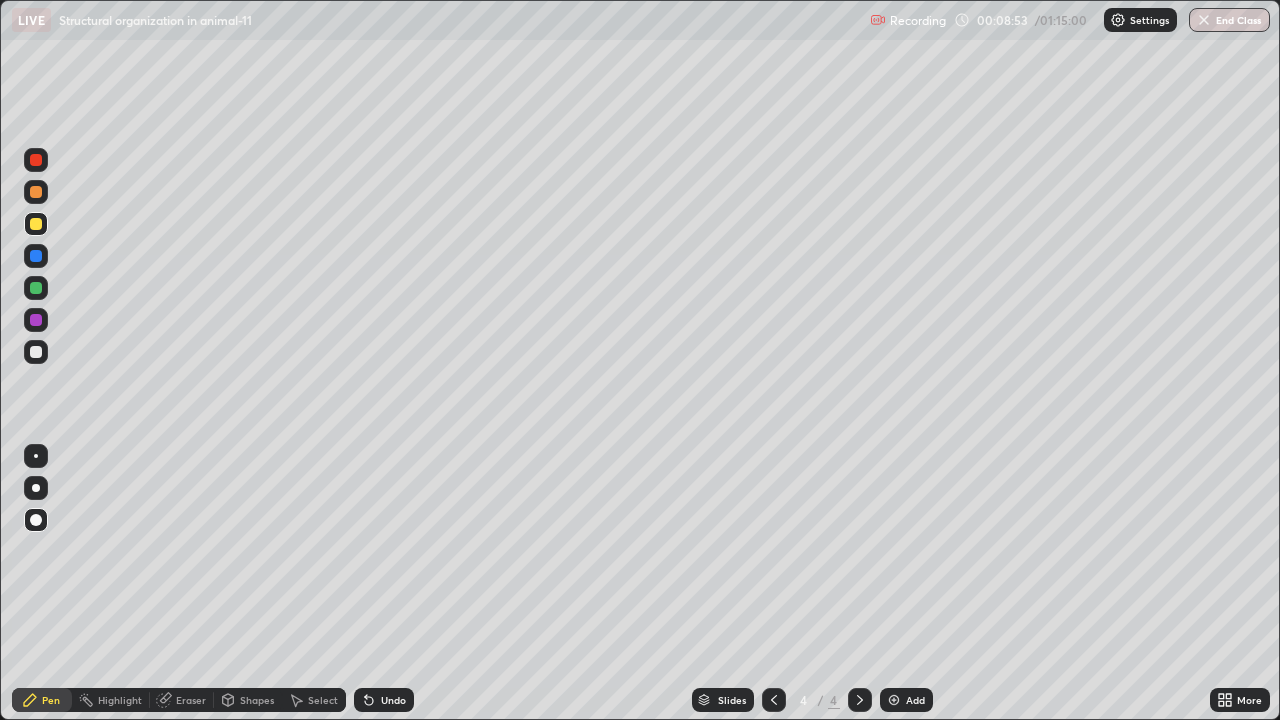click at bounding box center (36, 288) 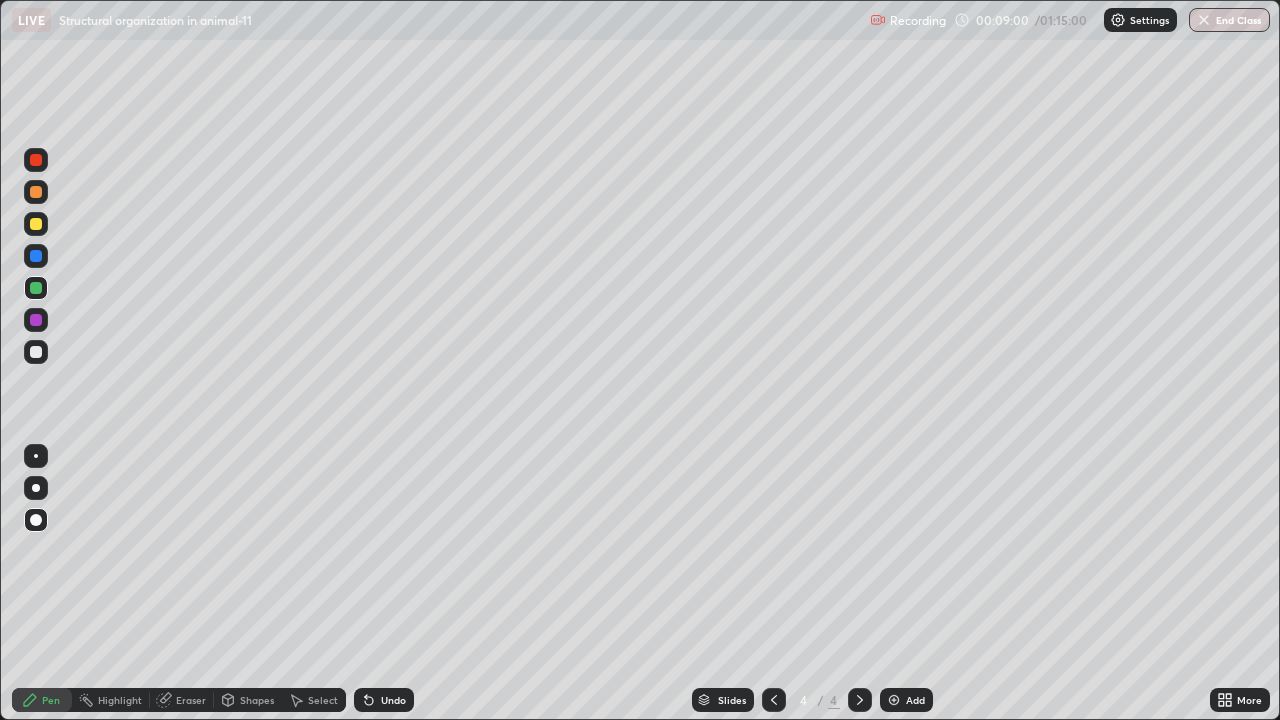 click at bounding box center (36, 352) 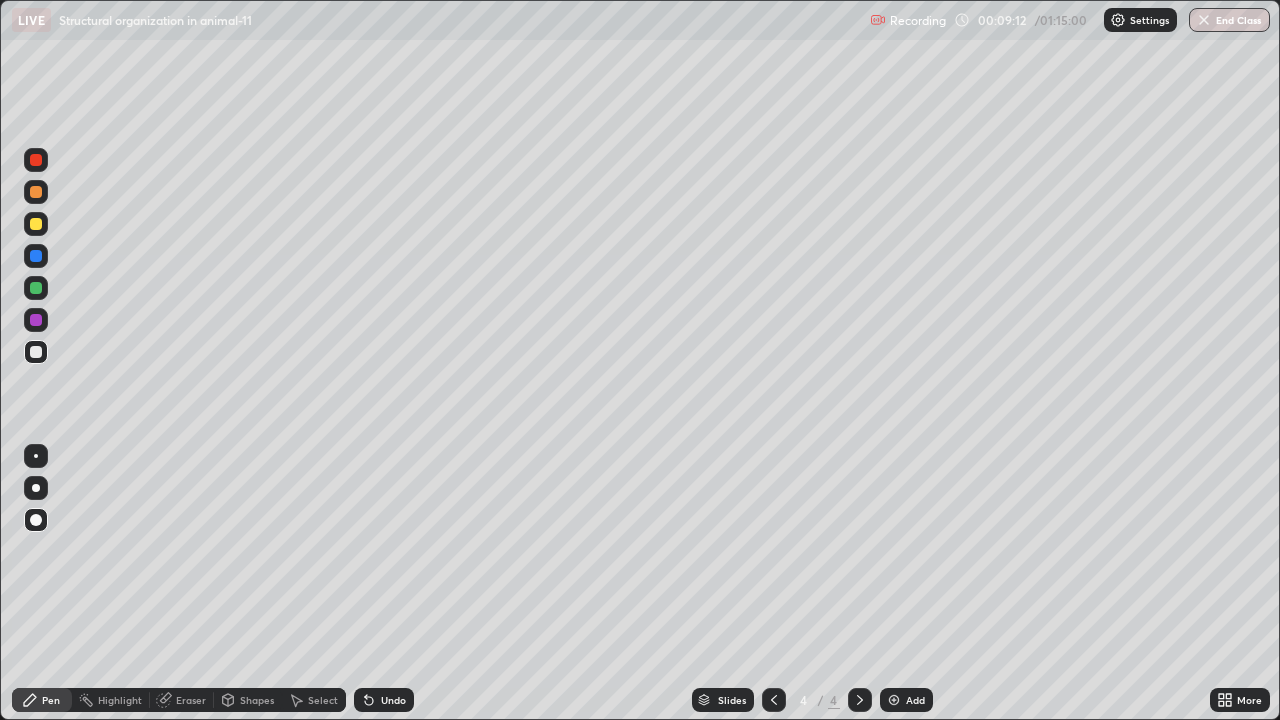 click at bounding box center [36, 288] 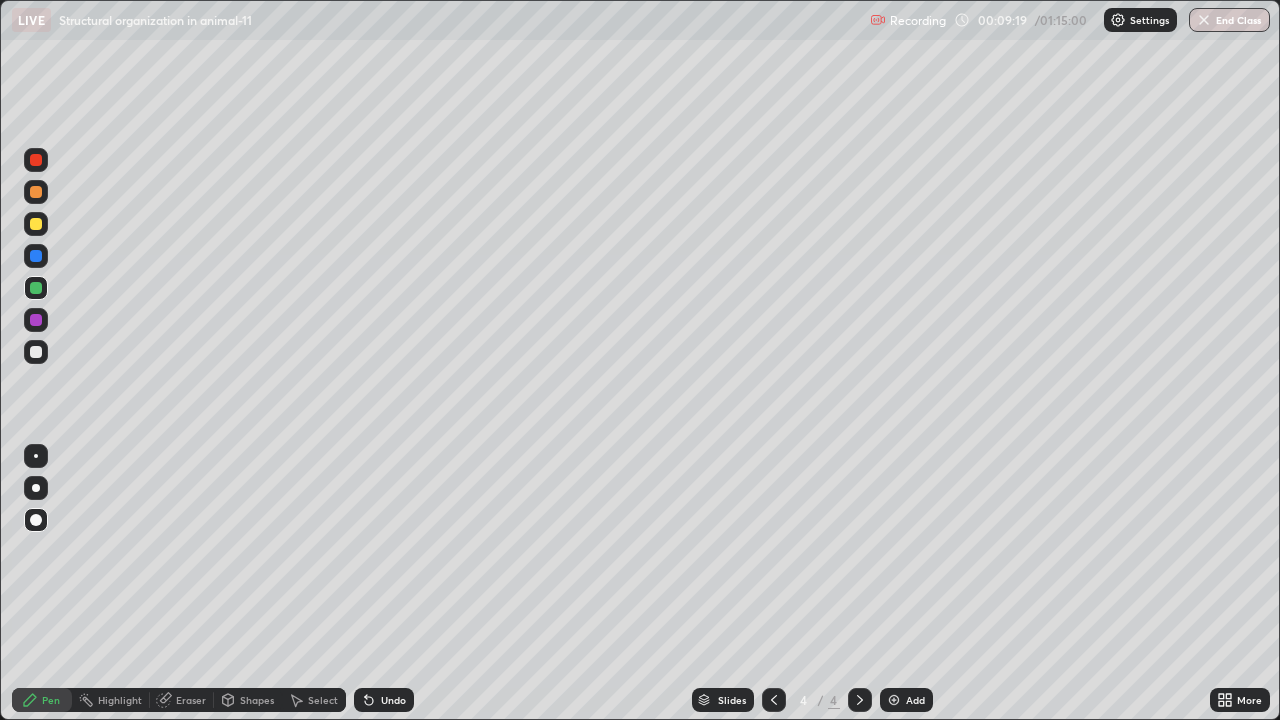 click at bounding box center [36, 352] 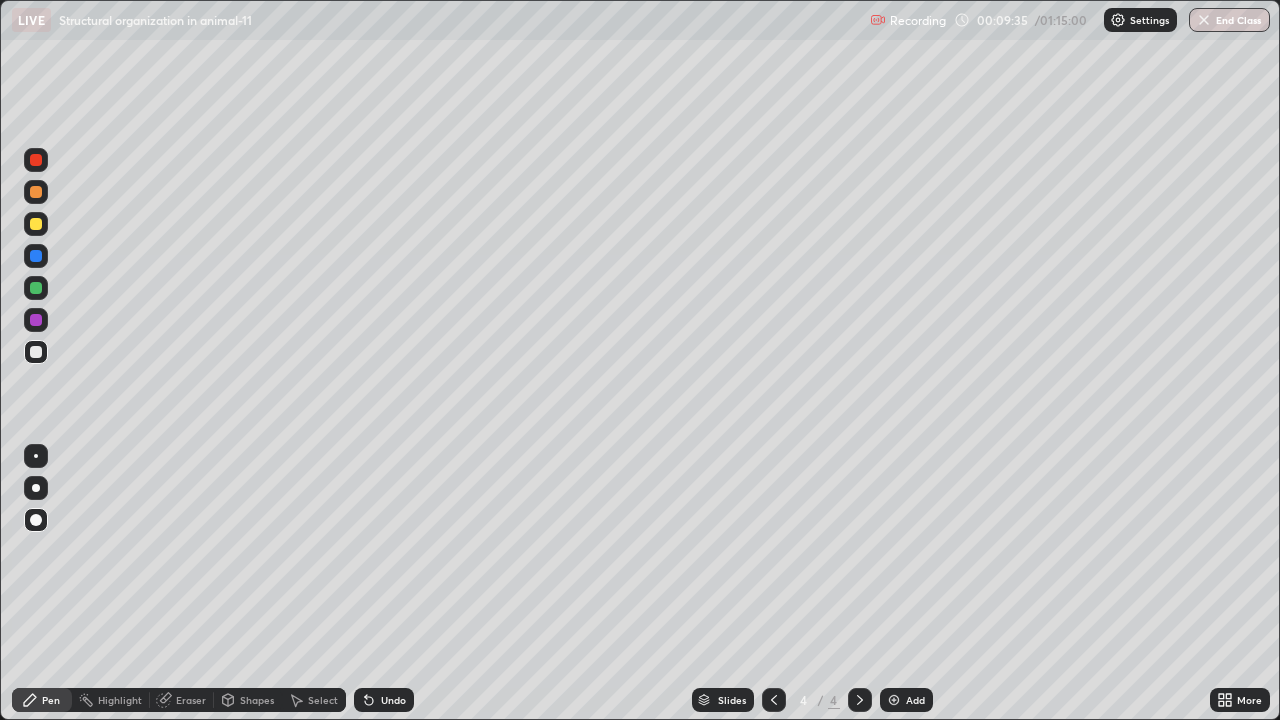 click at bounding box center (36, 320) 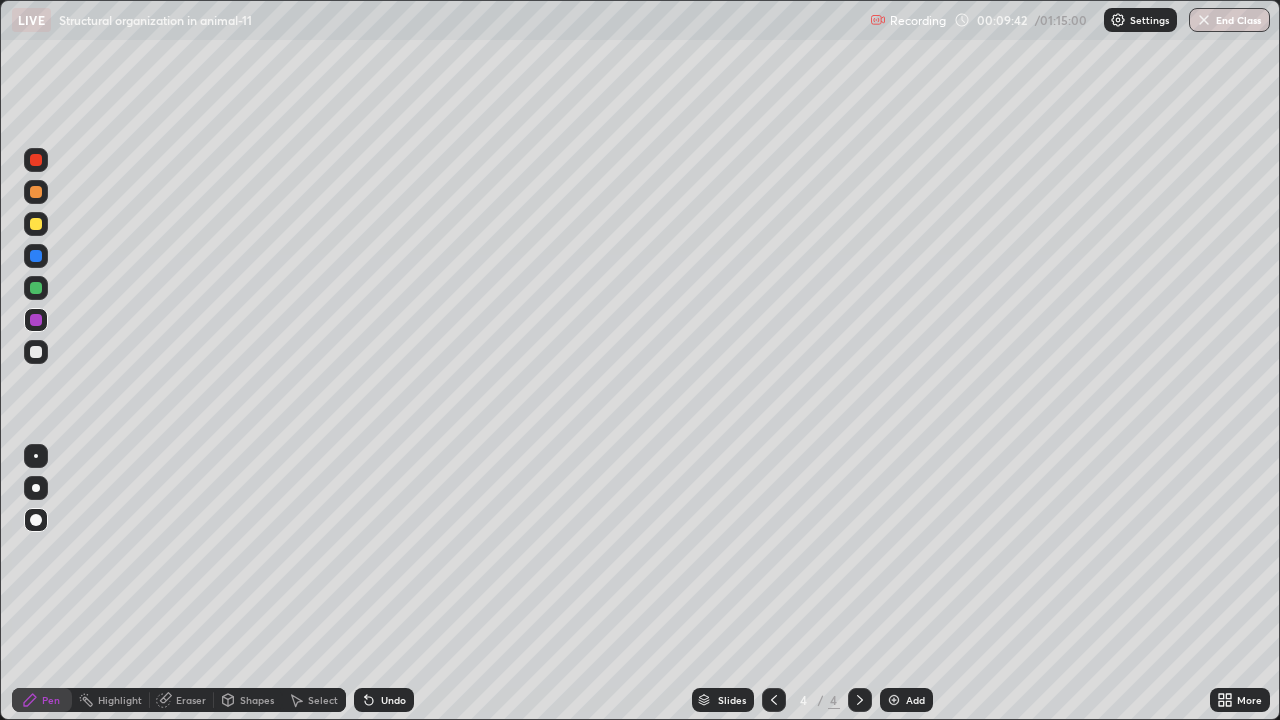 click on "Eraser" at bounding box center (182, 700) 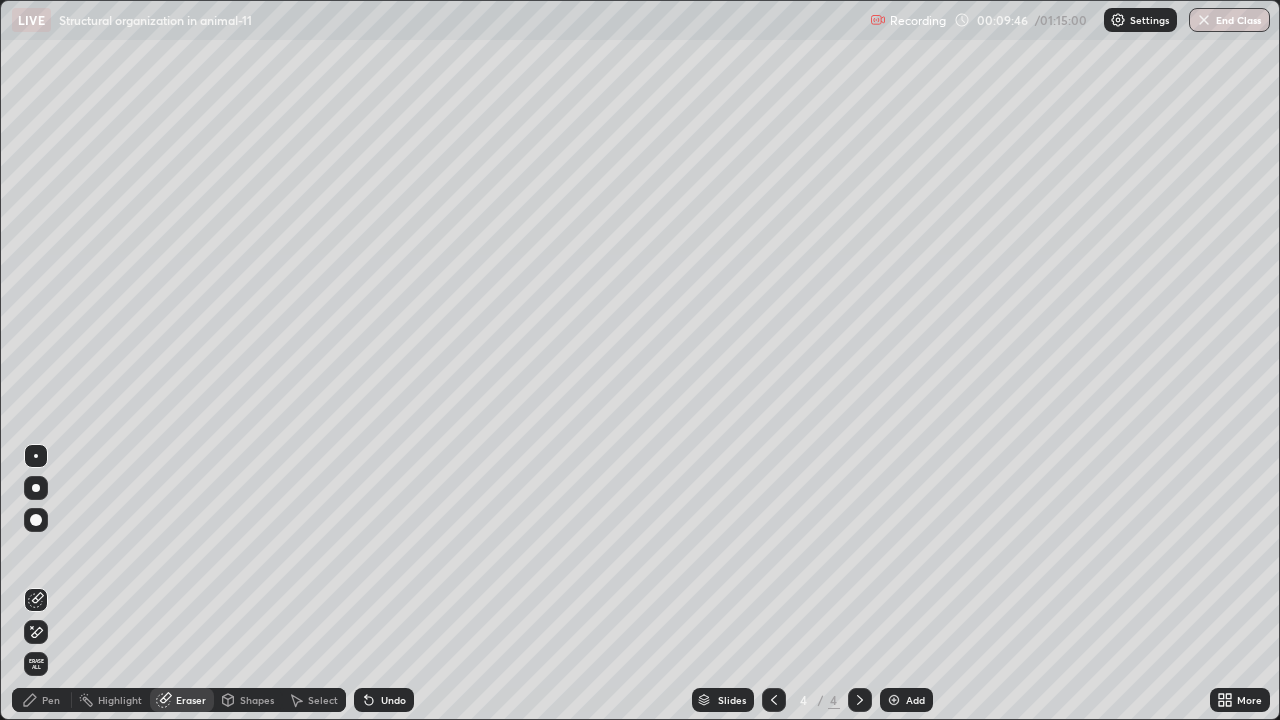 click on "Pen" at bounding box center (42, 700) 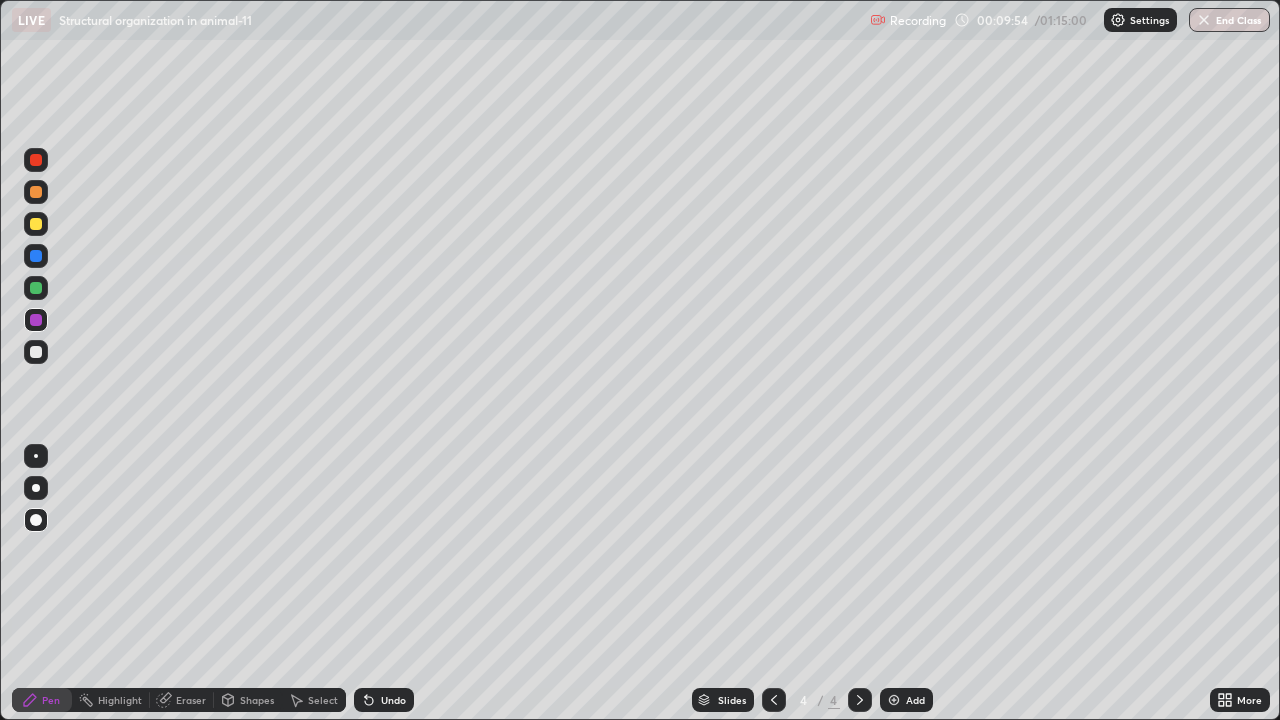 click at bounding box center [36, 352] 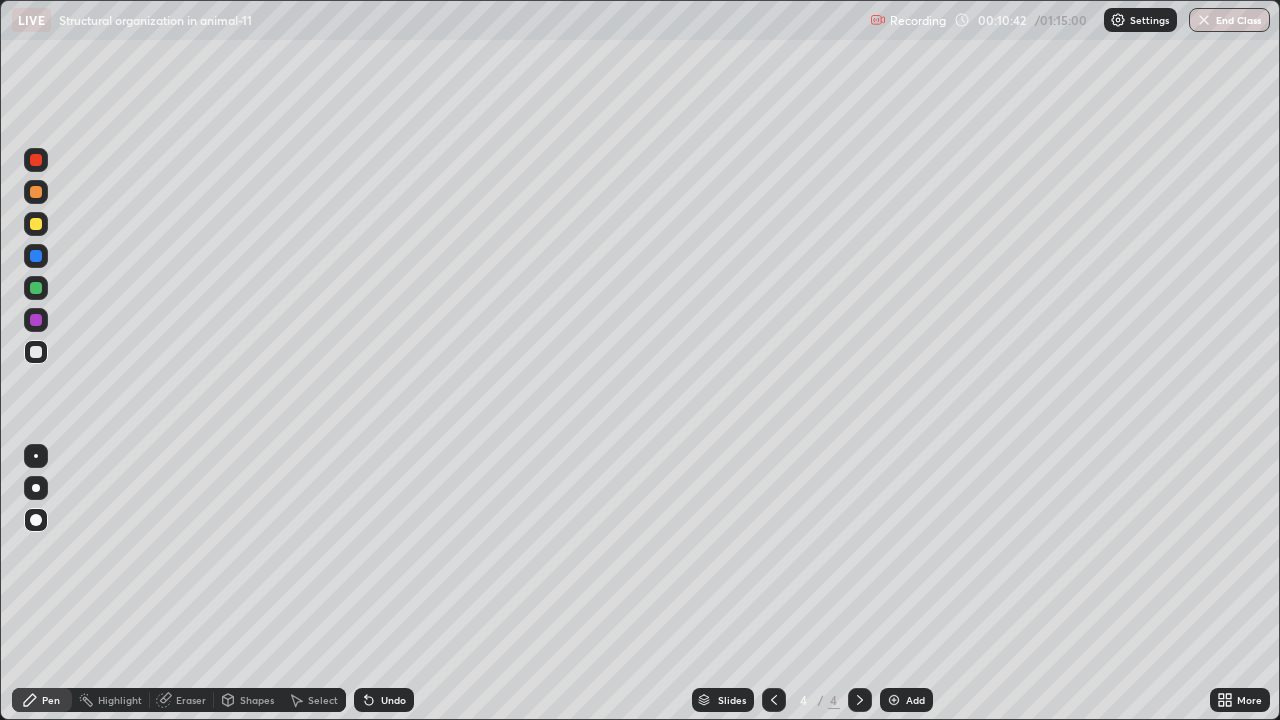 click at bounding box center (36, 224) 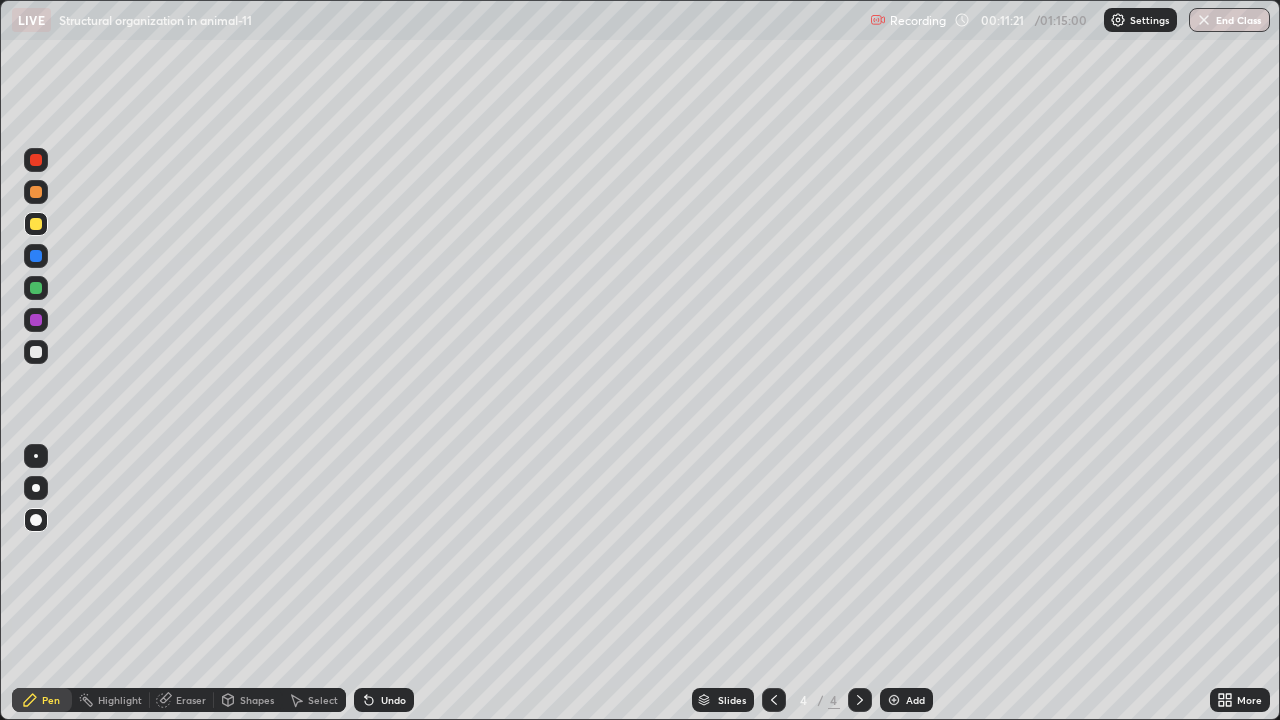 click at bounding box center (36, 320) 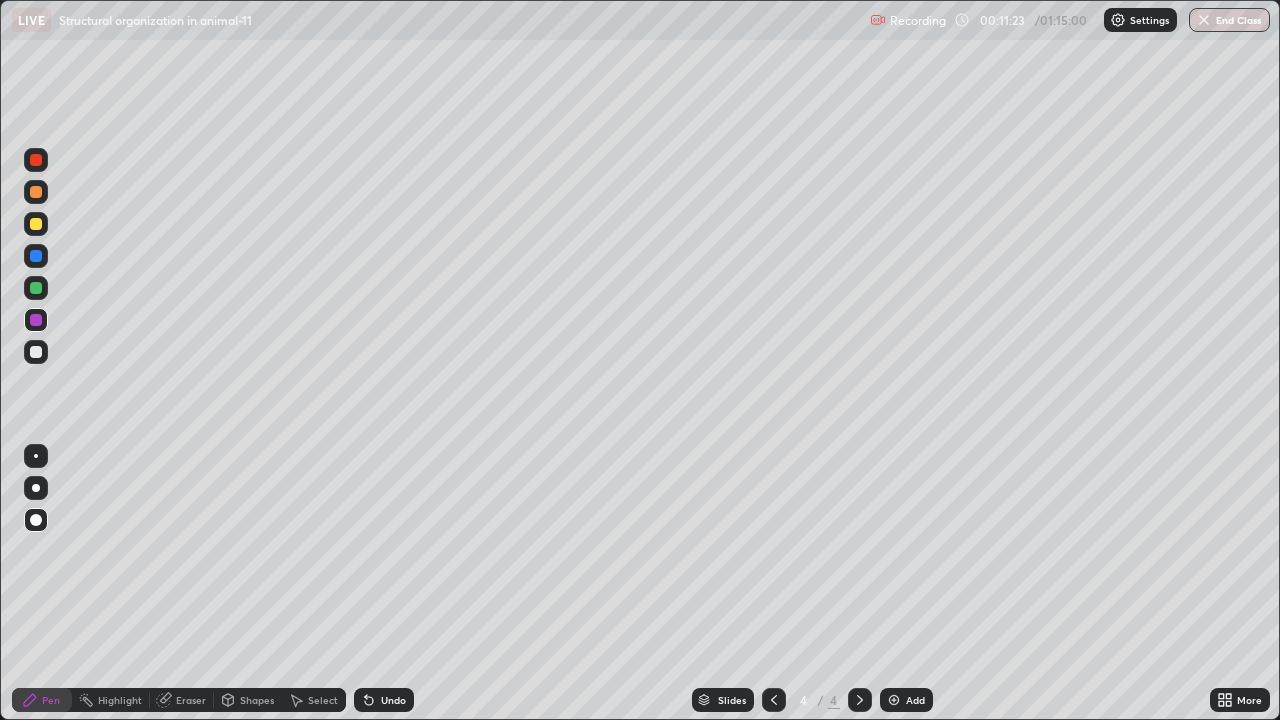 click at bounding box center [36, 256] 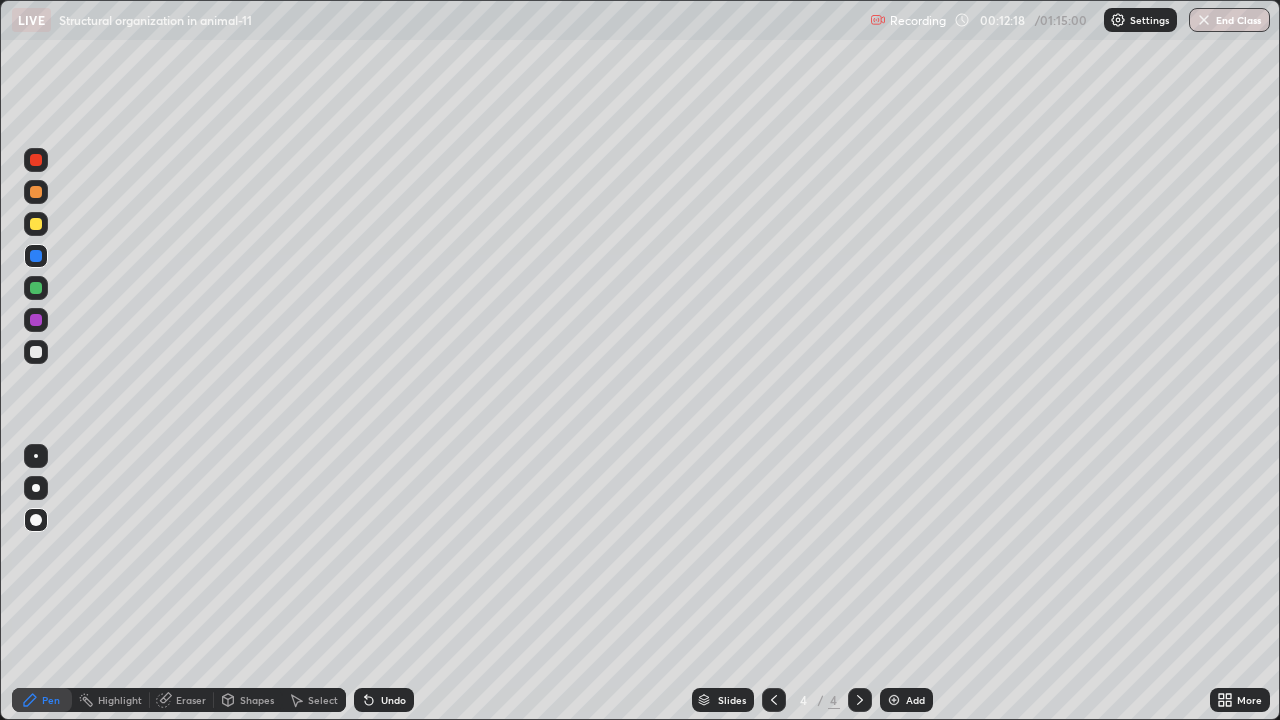 click at bounding box center (36, 320) 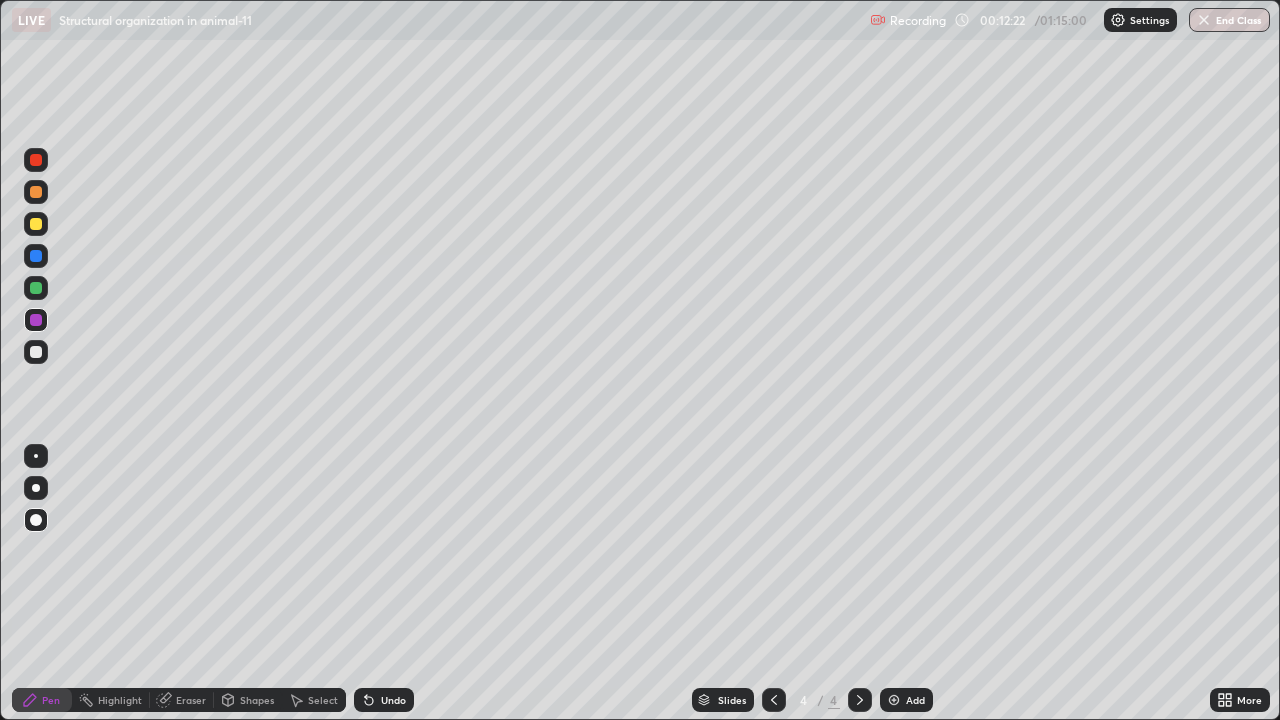 click on "Eraser" at bounding box center [191, 700] 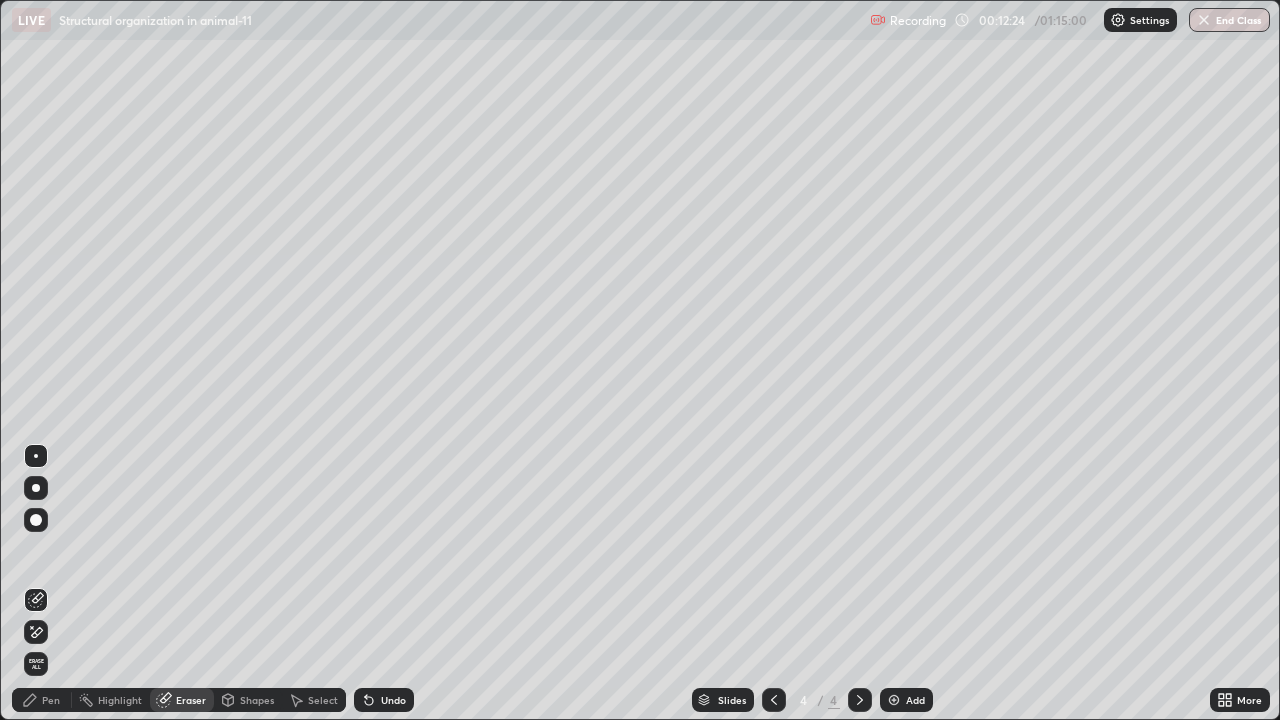 click on "Pen" at bounding box center [51, 700] 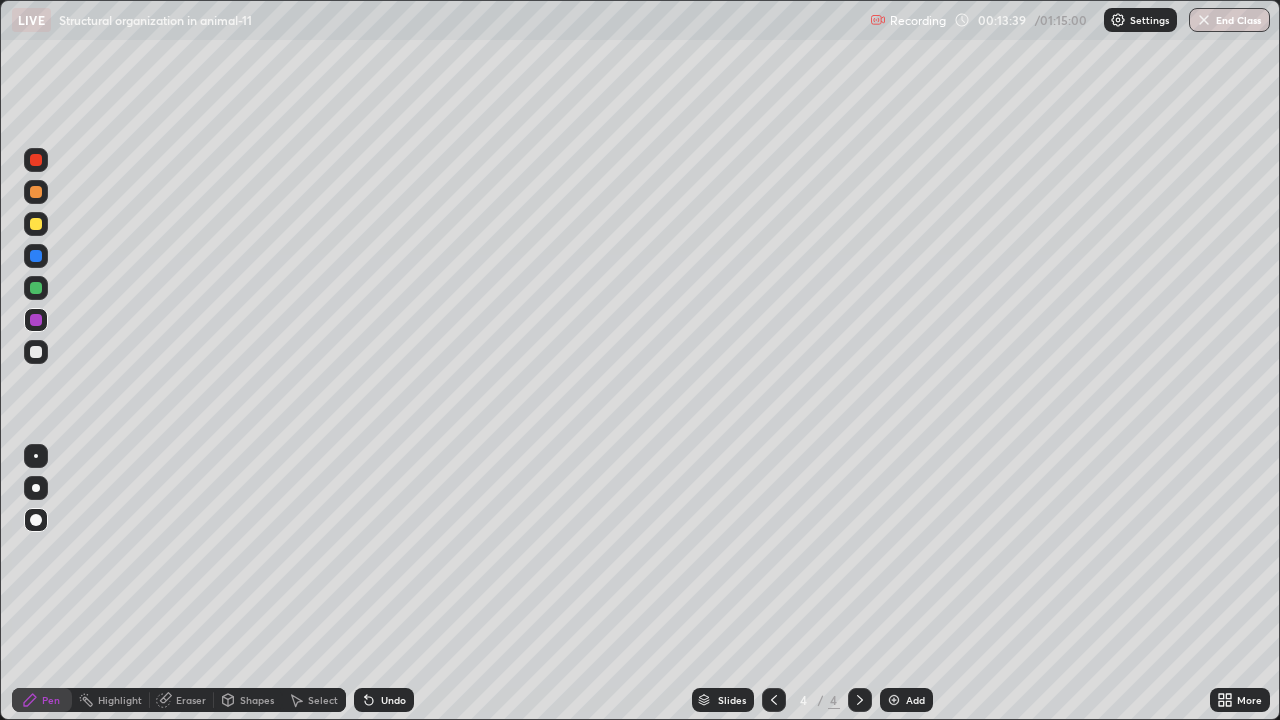 click at bounding box center [894, 700] 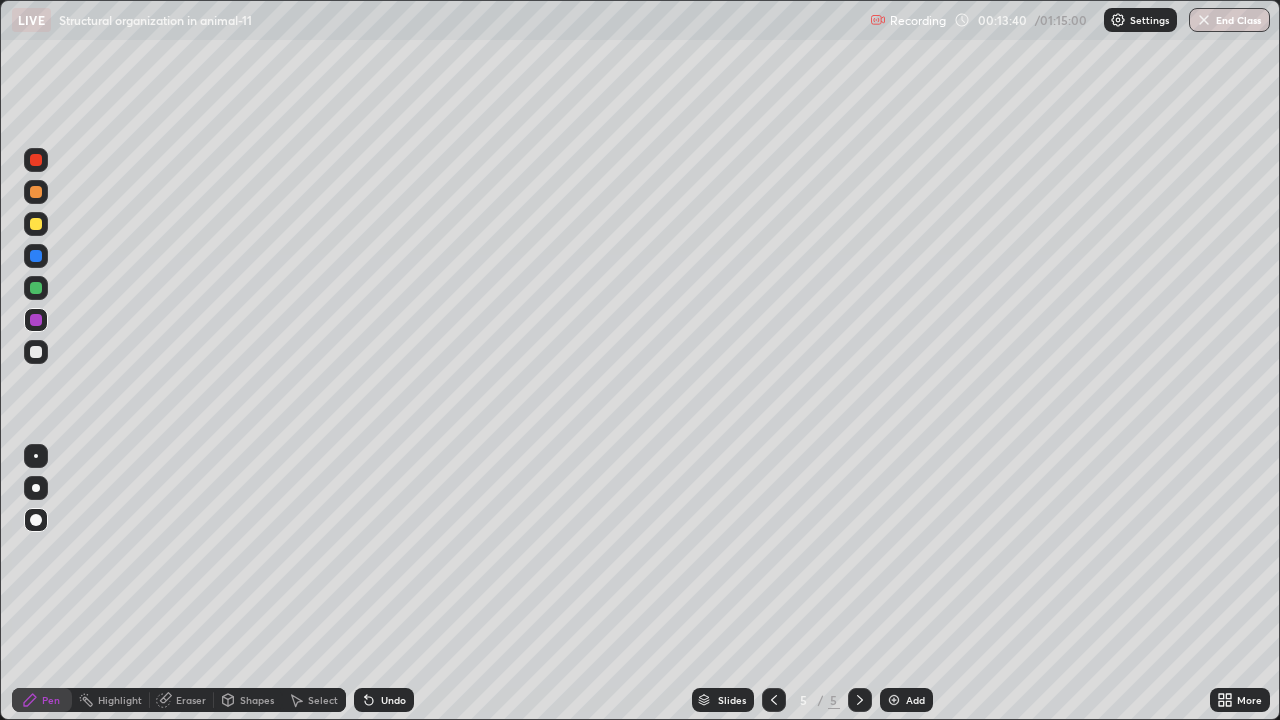 click at bounding box center (36, 288) 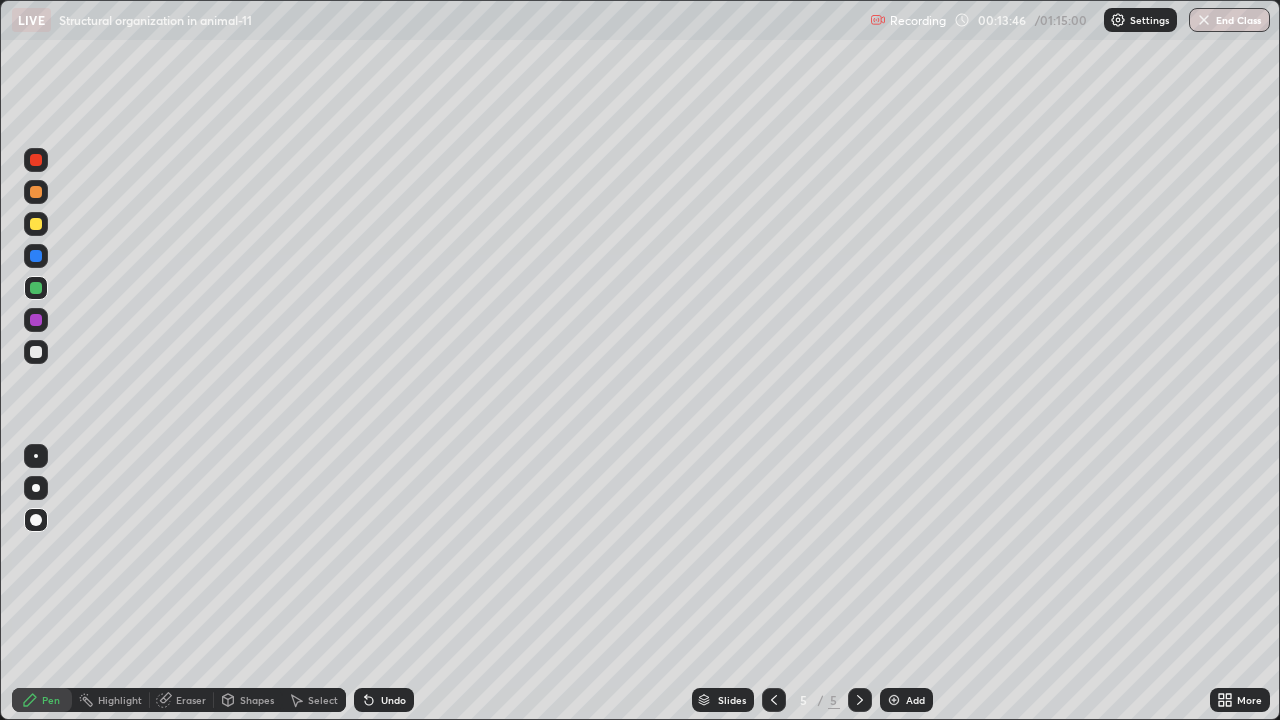 click at bounding box center [36, 320] 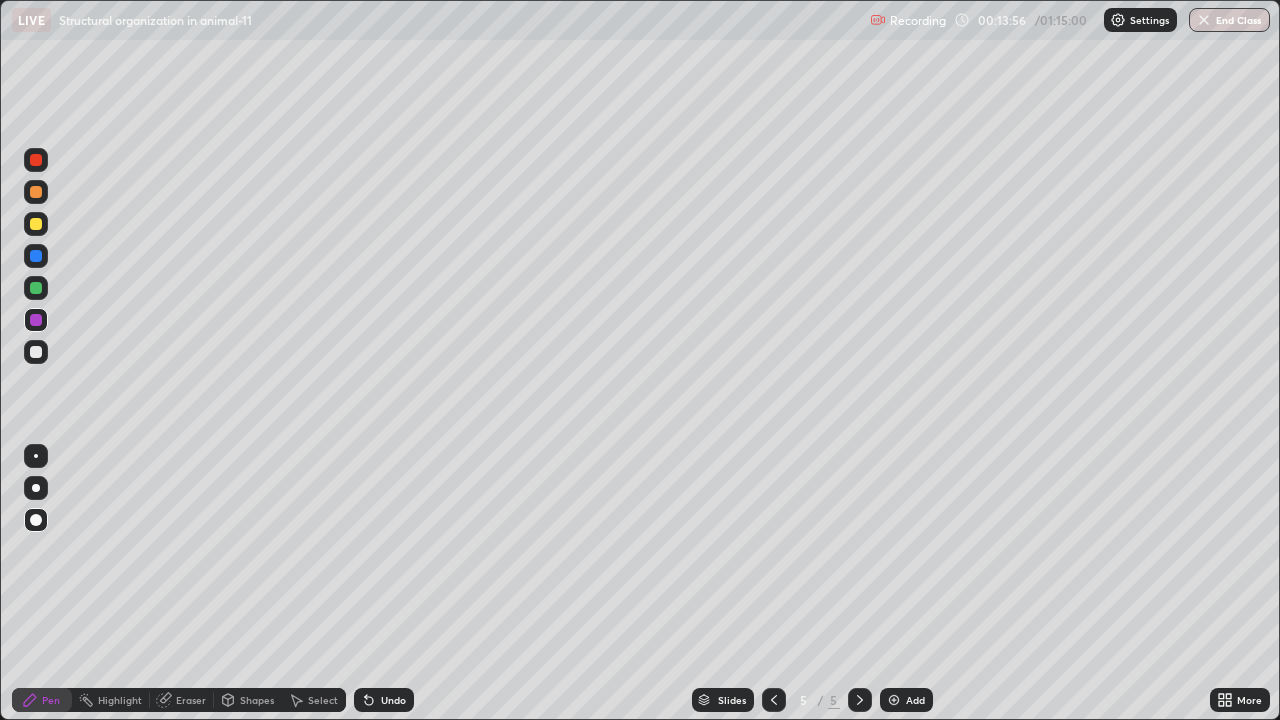 click at bounding box center (36, 352) 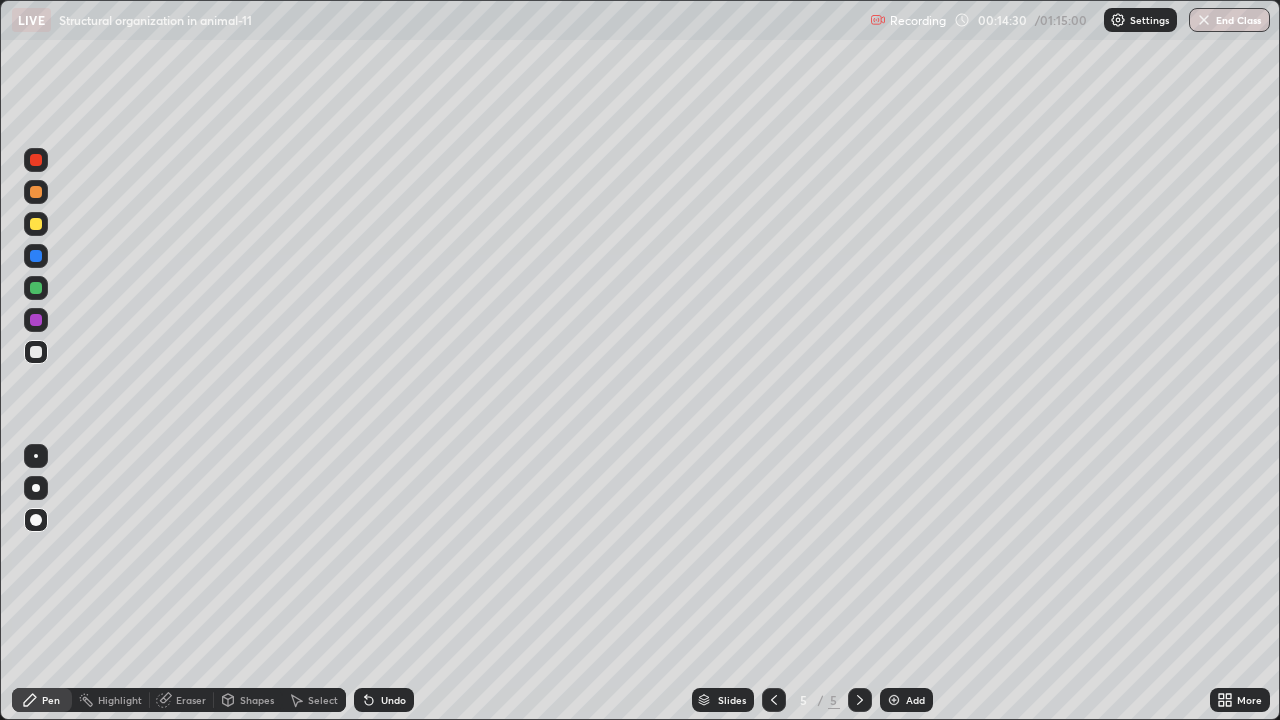 click at bounding box center [36, 288] 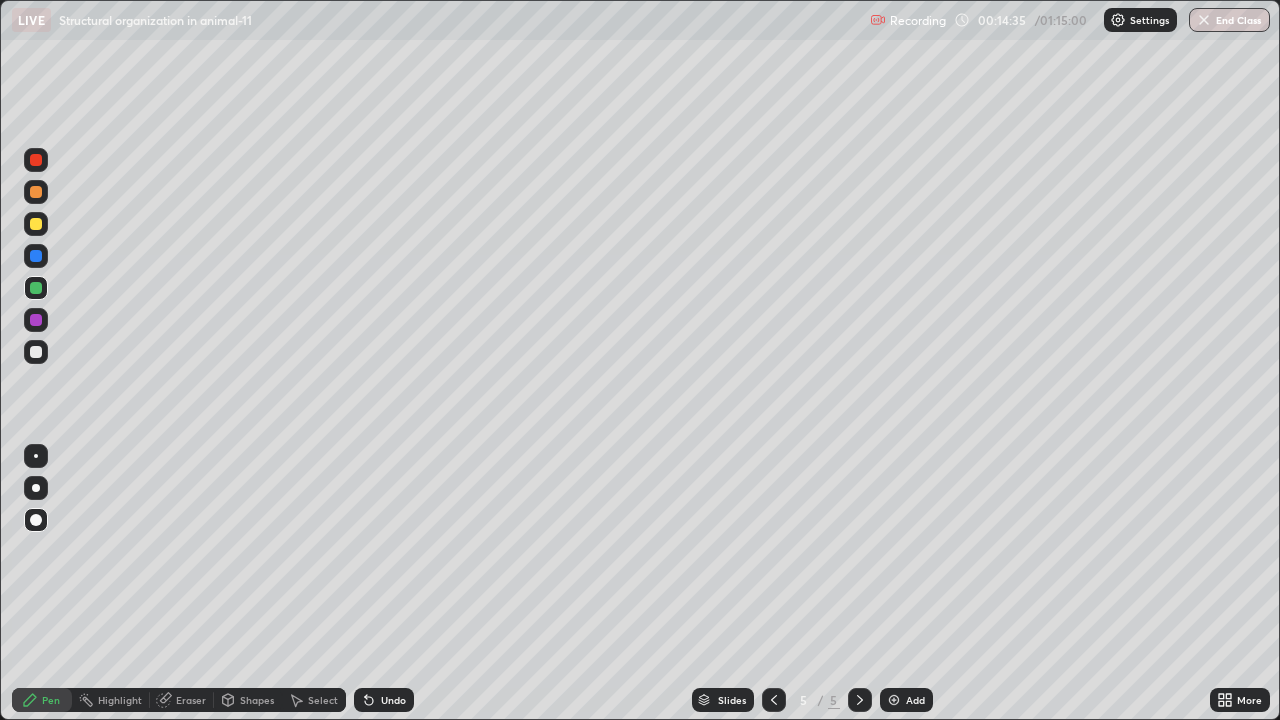 click at bounding box center (36, 352) 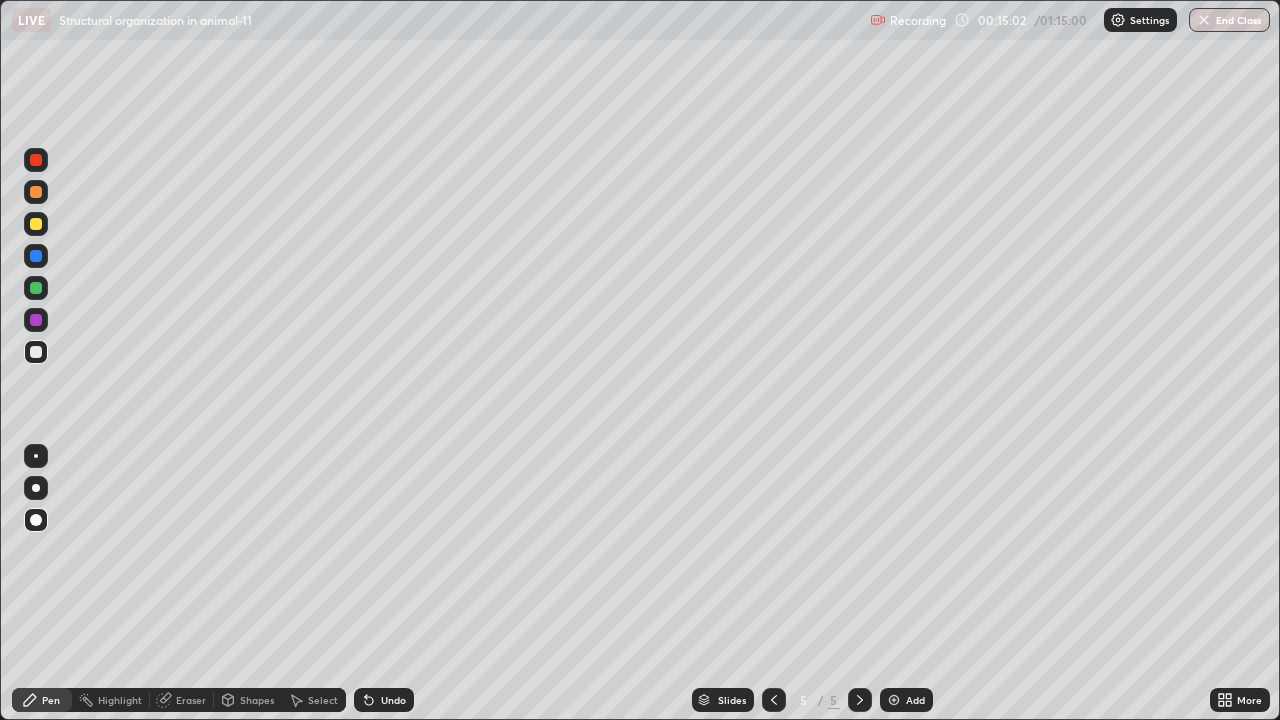 click at bounding box center (36, 288) 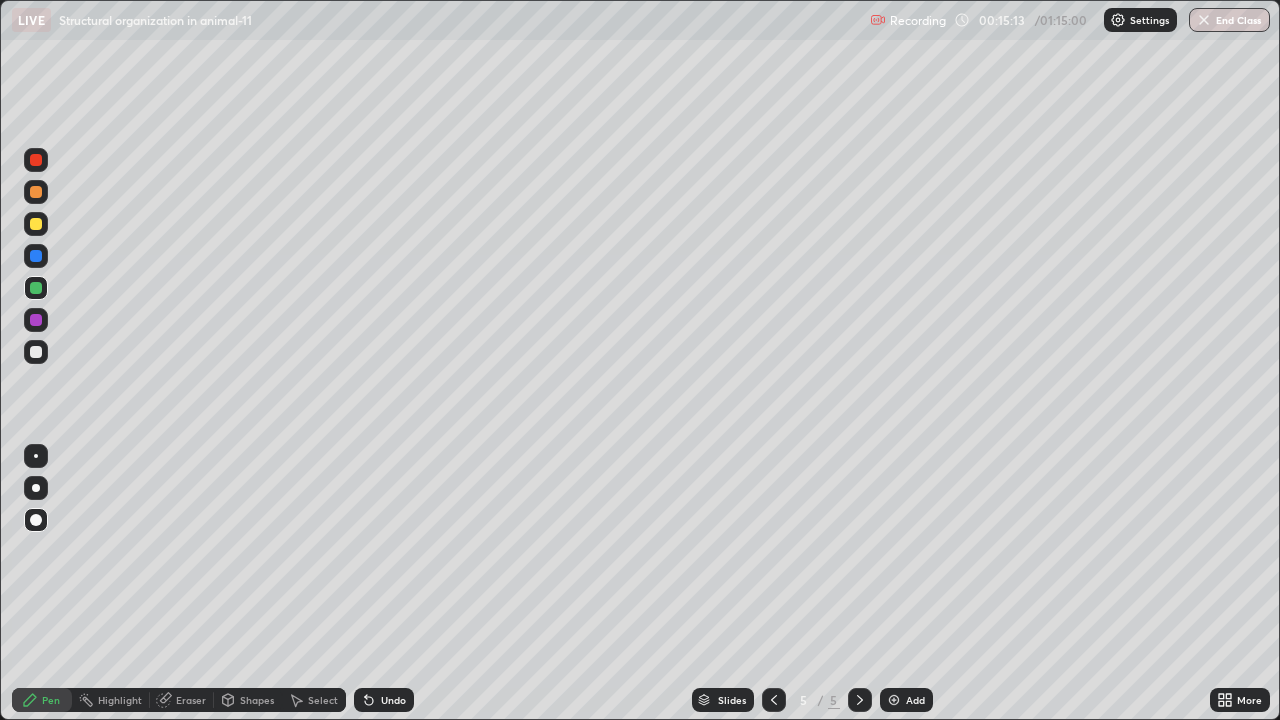 click at bounding box center [36, 320] 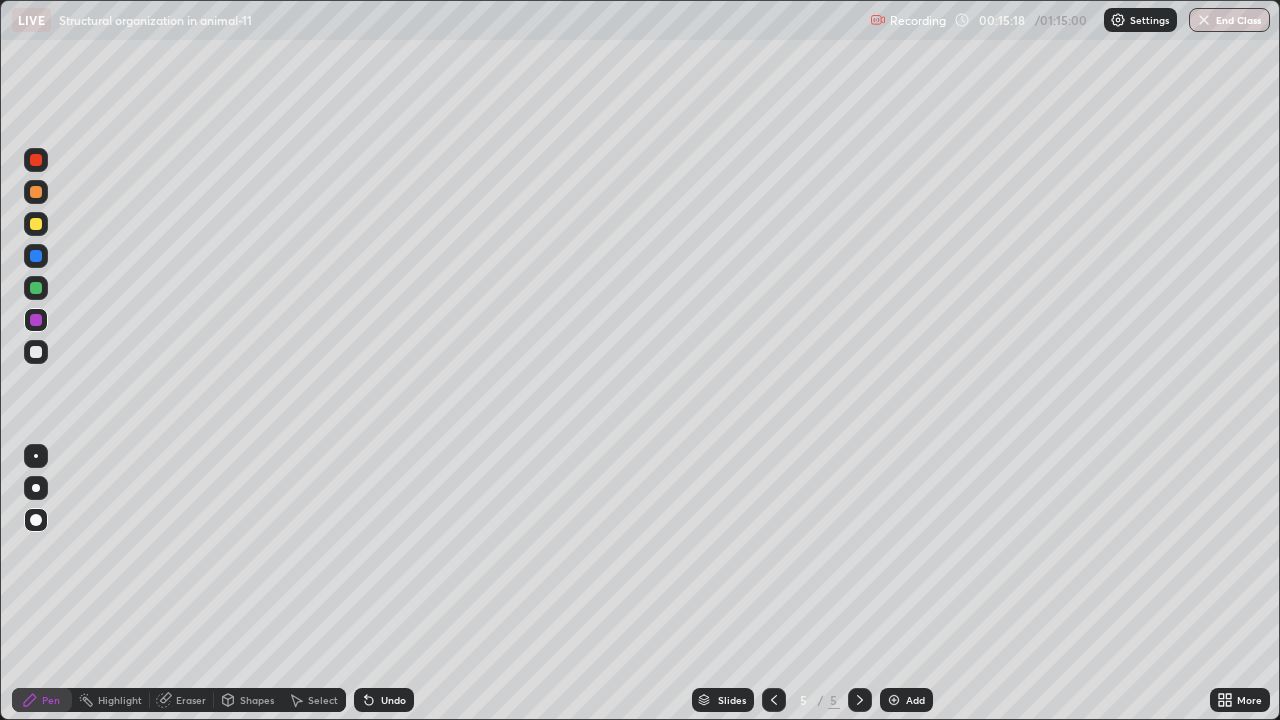 click at bounding box center [36, 352] 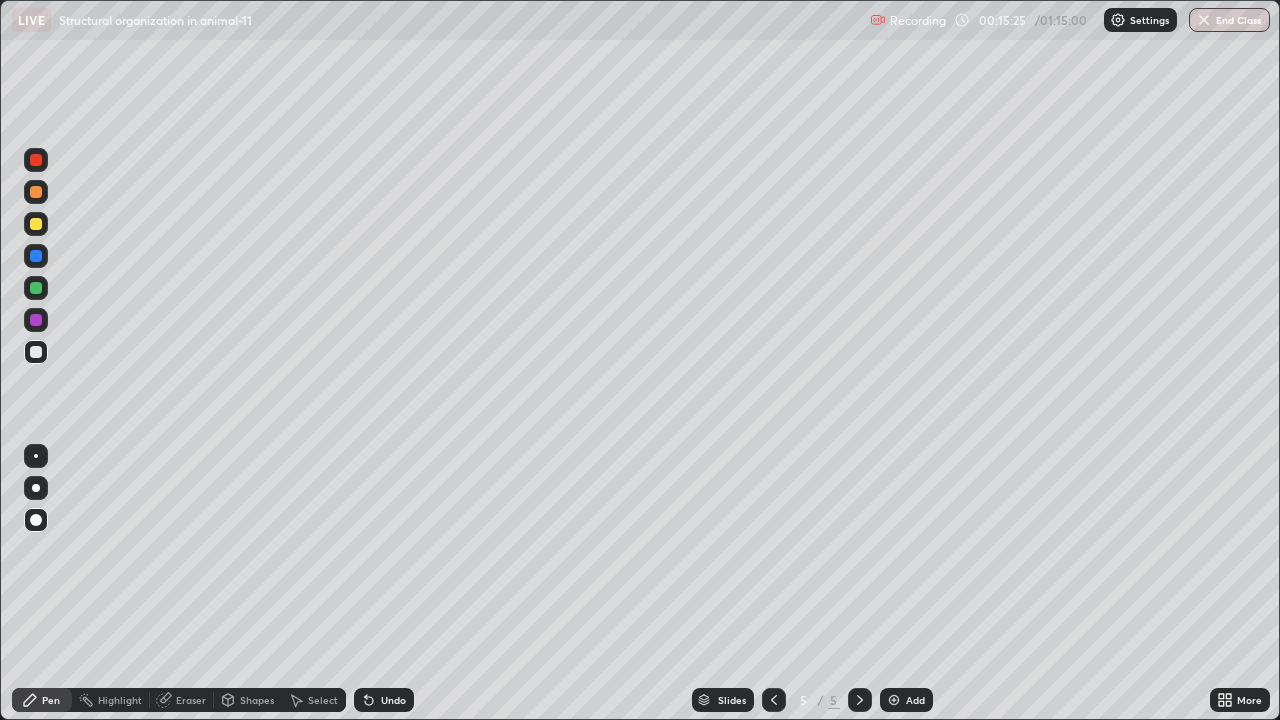 click at bounding box center (36, 256) 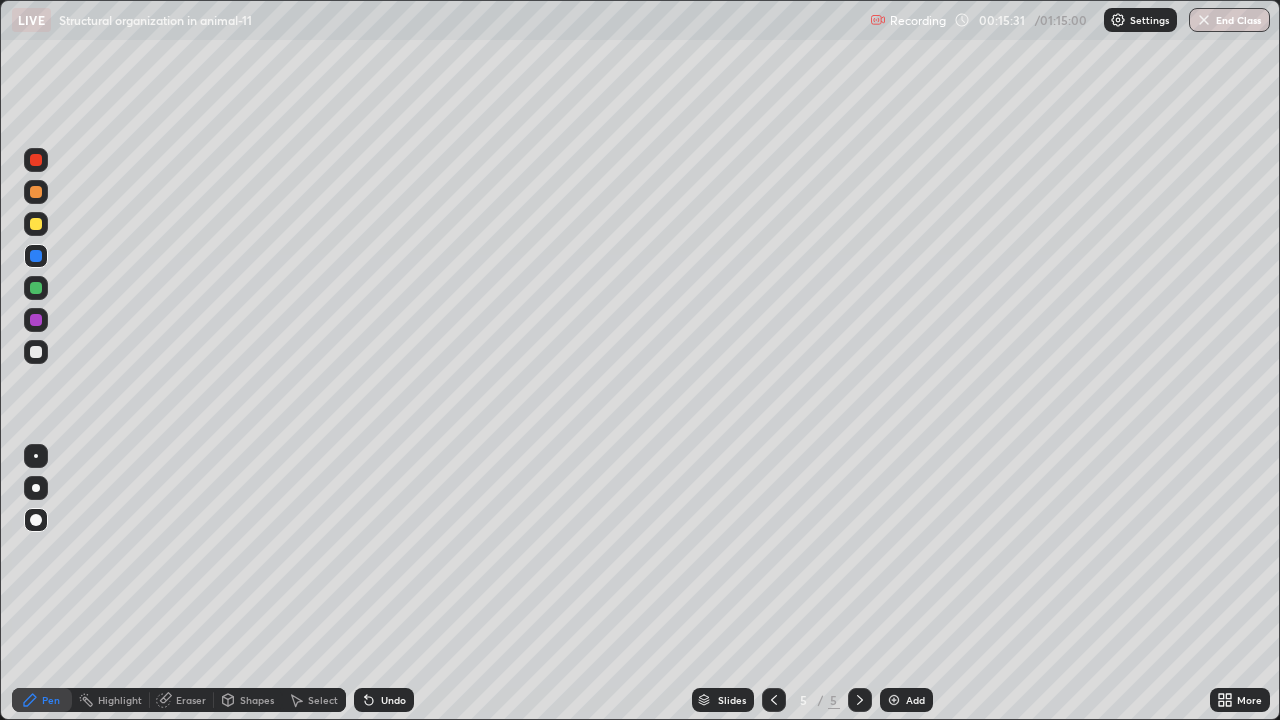 click at bounding box center (36, 320) 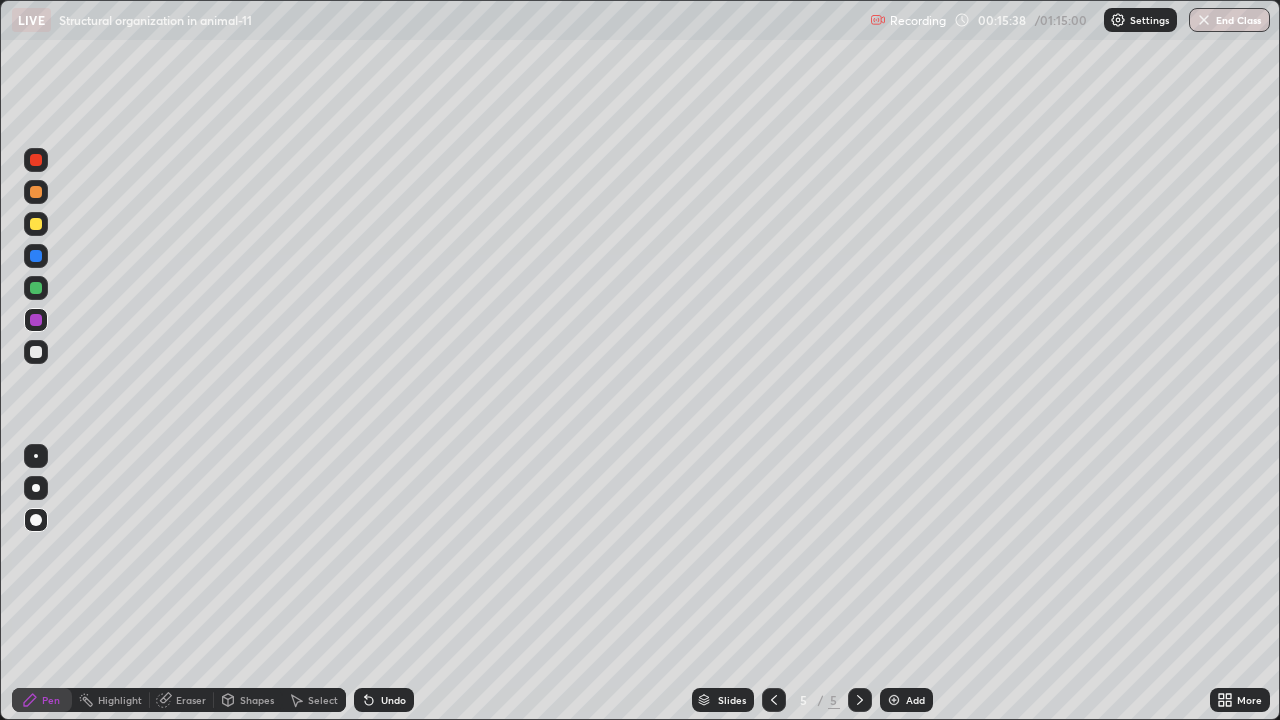 click at bounding box center [36, 352] 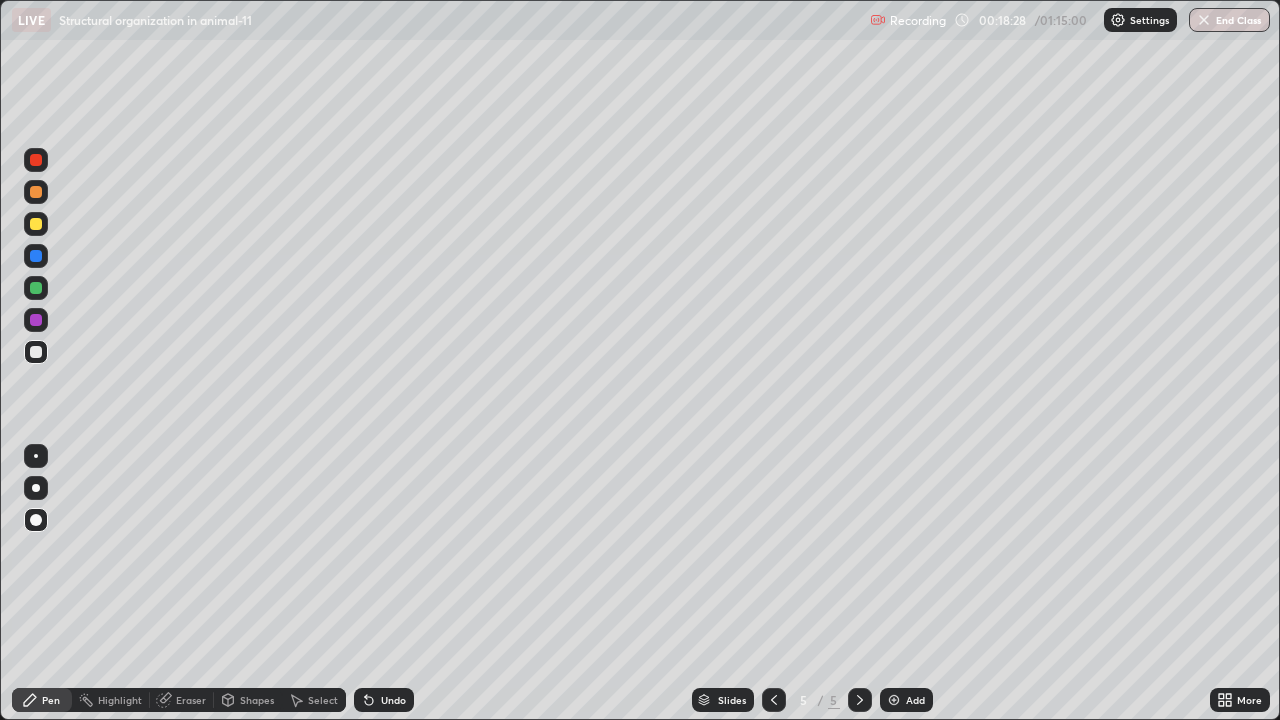 click at bounding box center (894, 700) 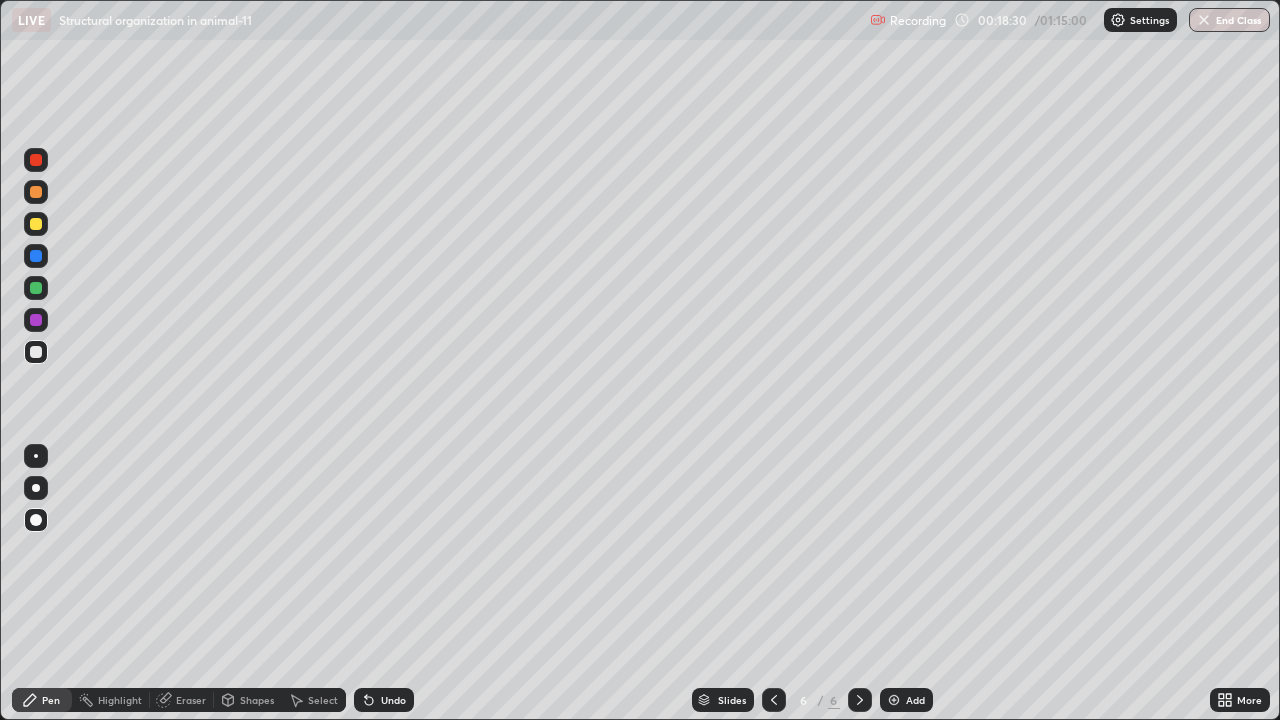 click at bounding box center [36, 288] 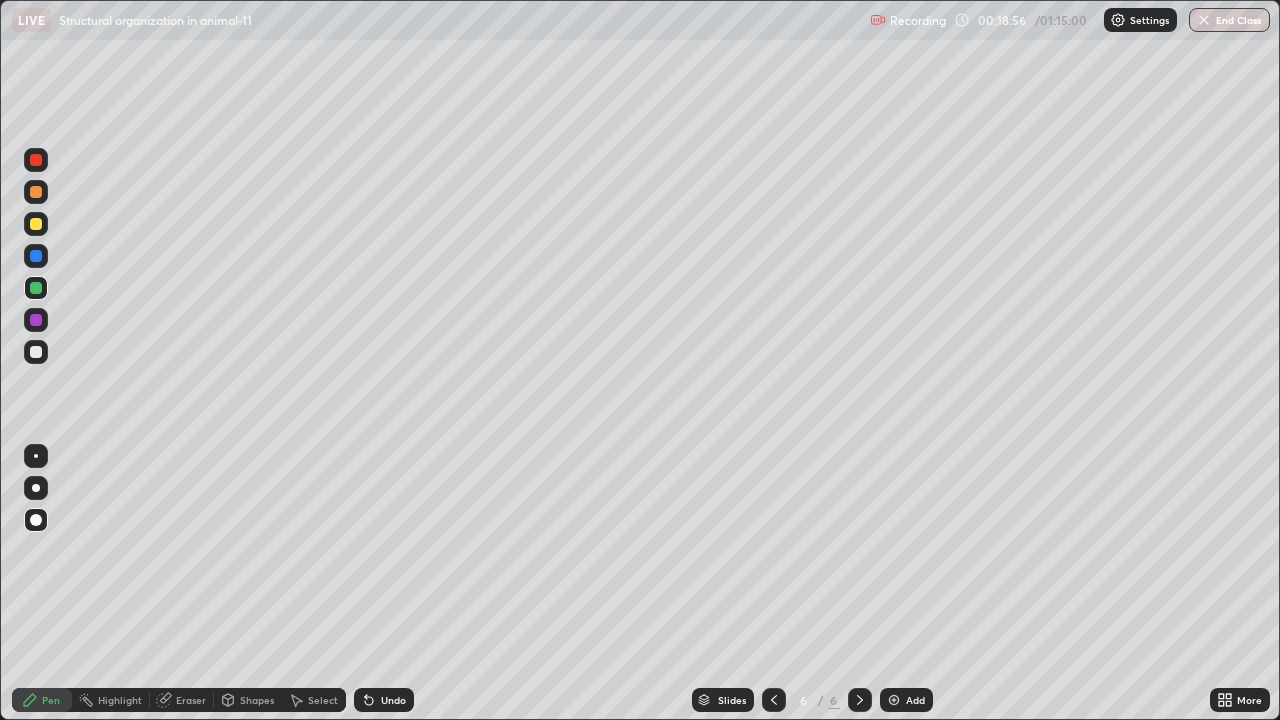 click at bounding box center [36, 320] 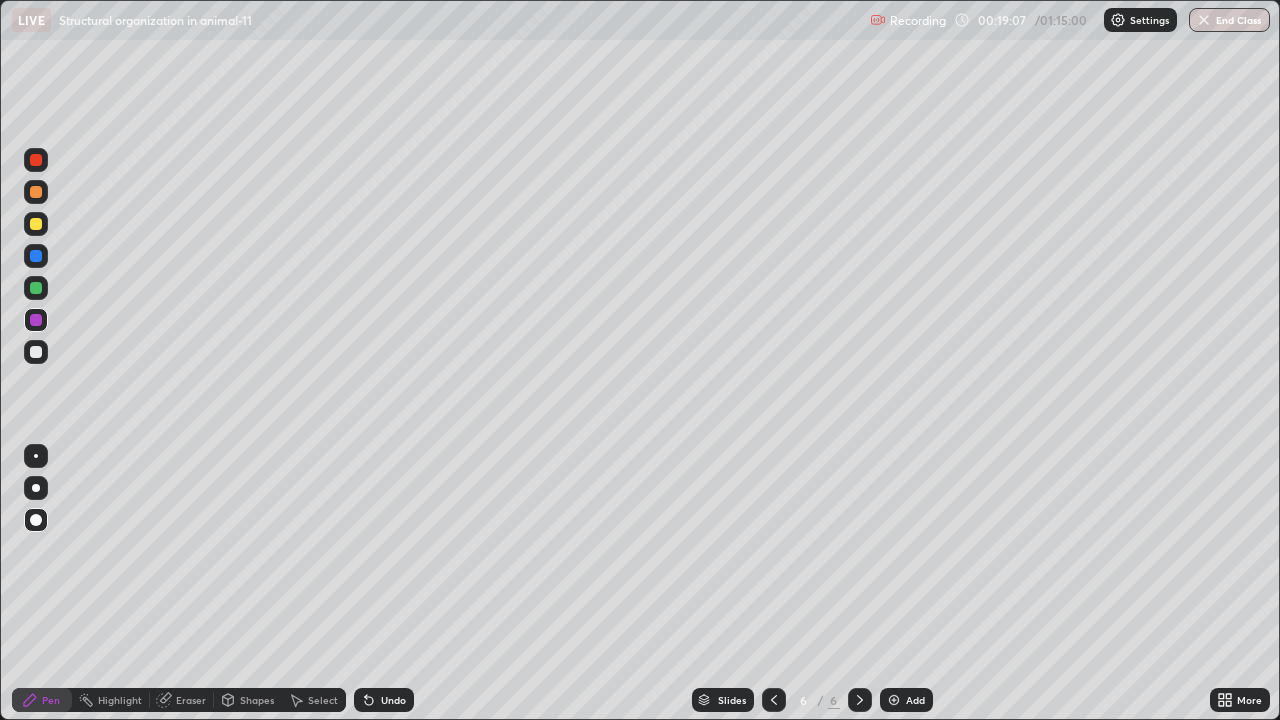 click at bounding box center [36, 352] 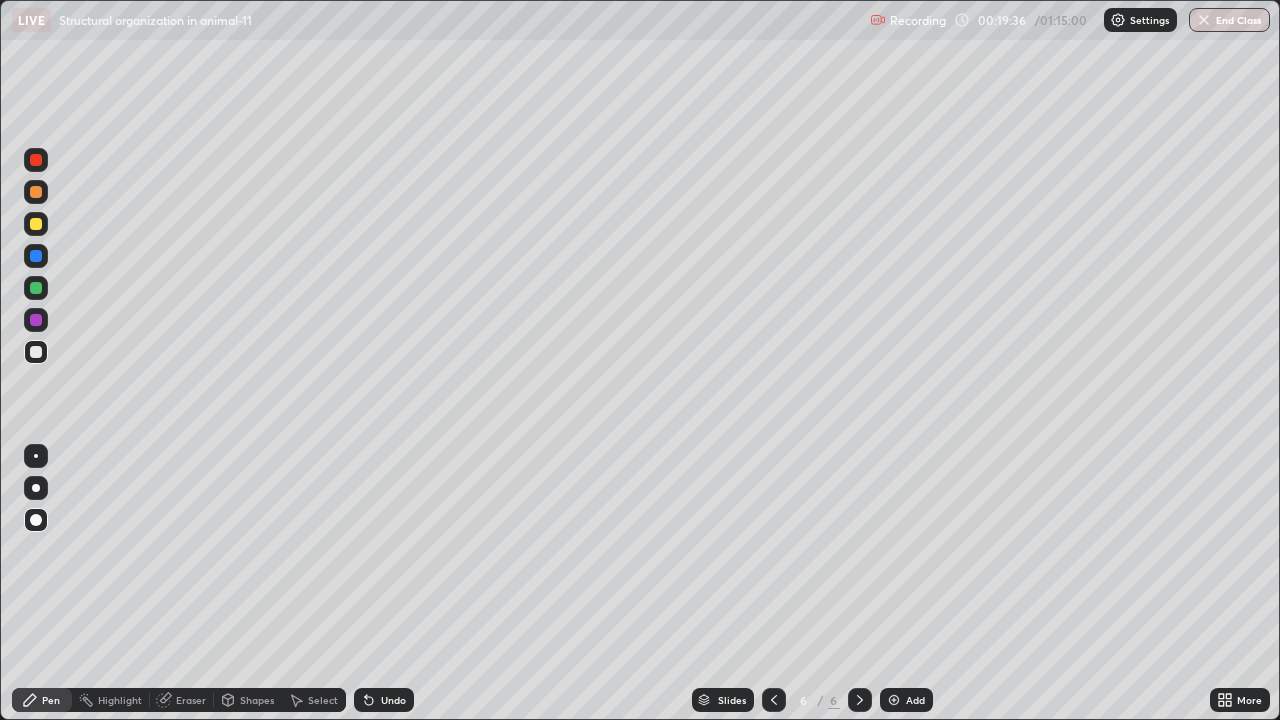 click at bounding box center [36, 288] 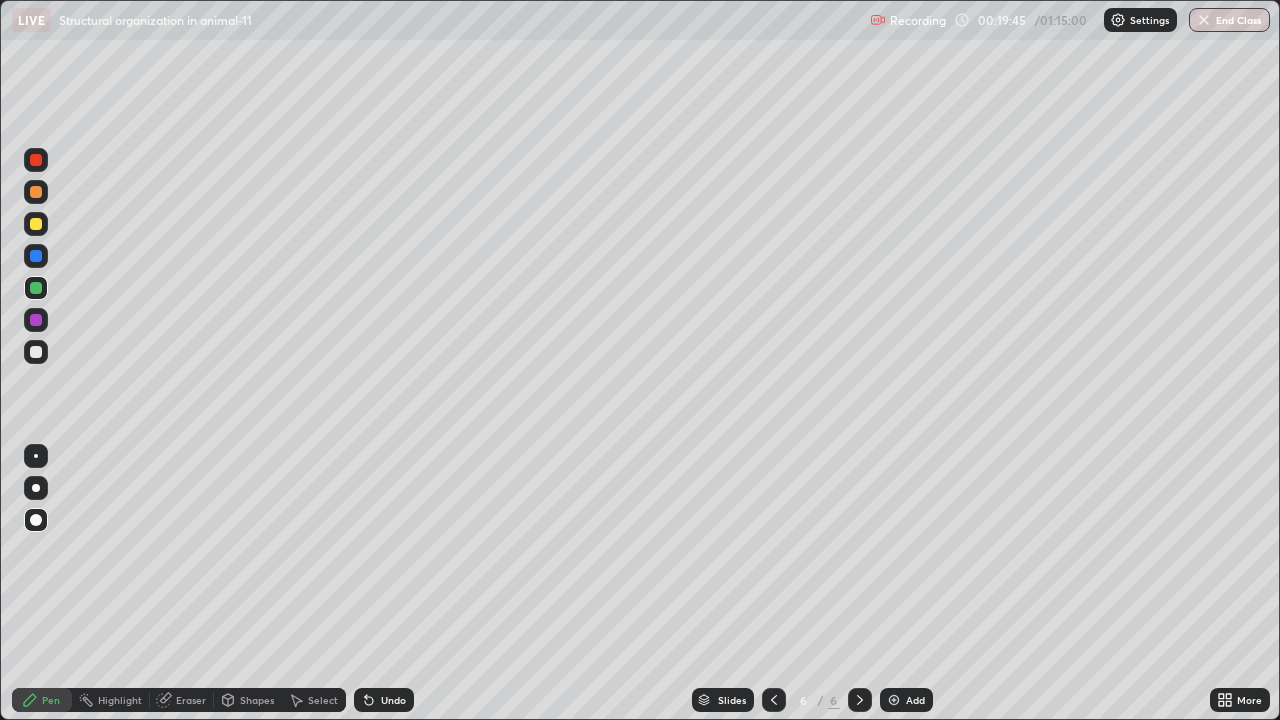 click at bounding box center (36, 320) 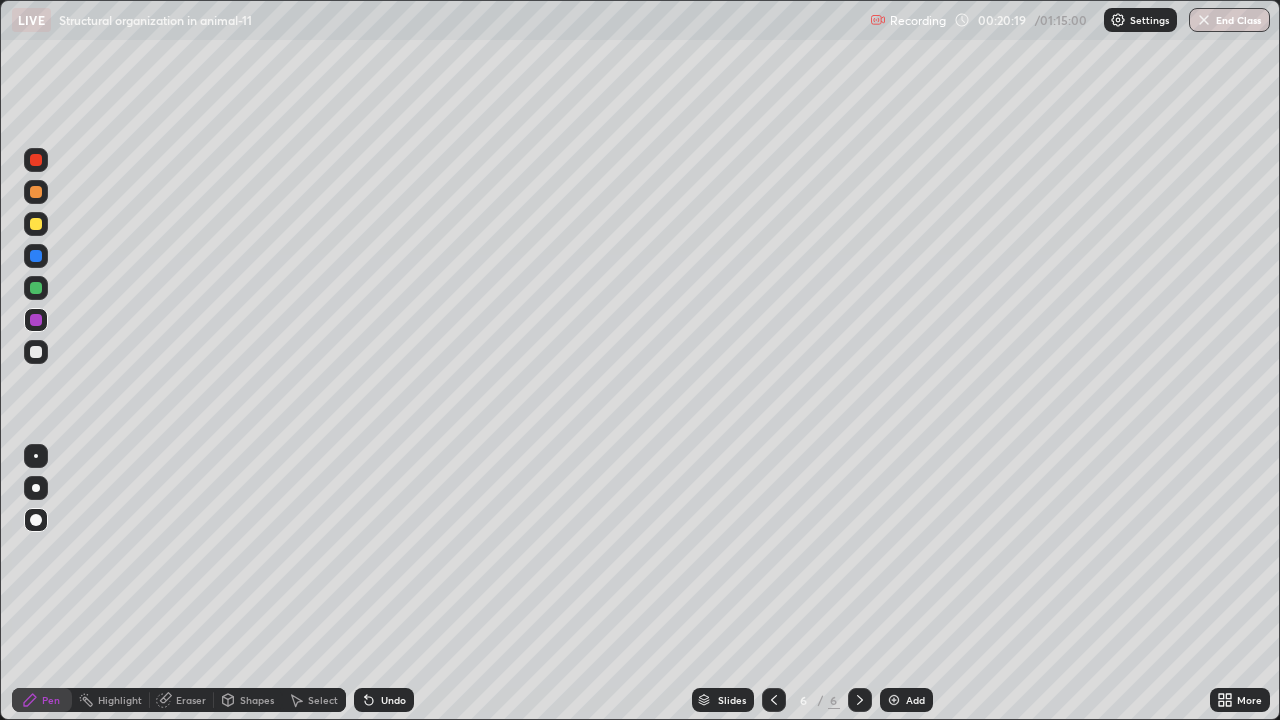 click at bounding box center [36, 352] 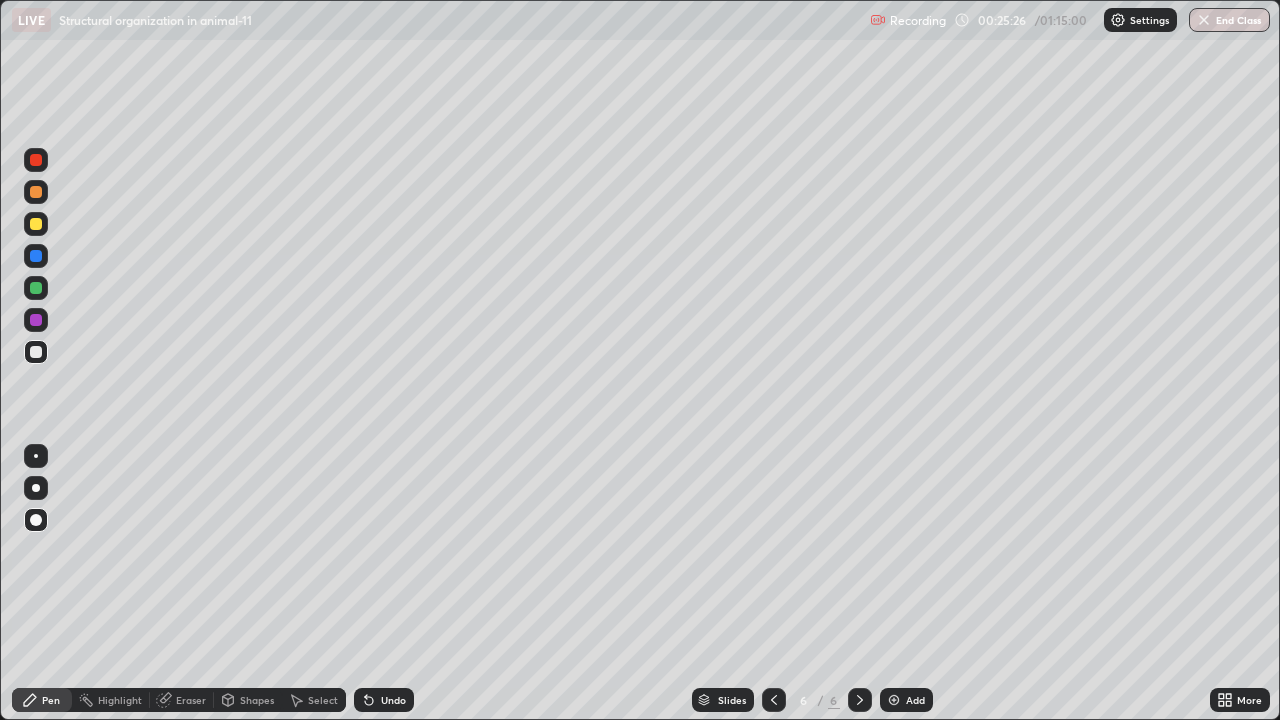 click at bounding box center [894, 700] 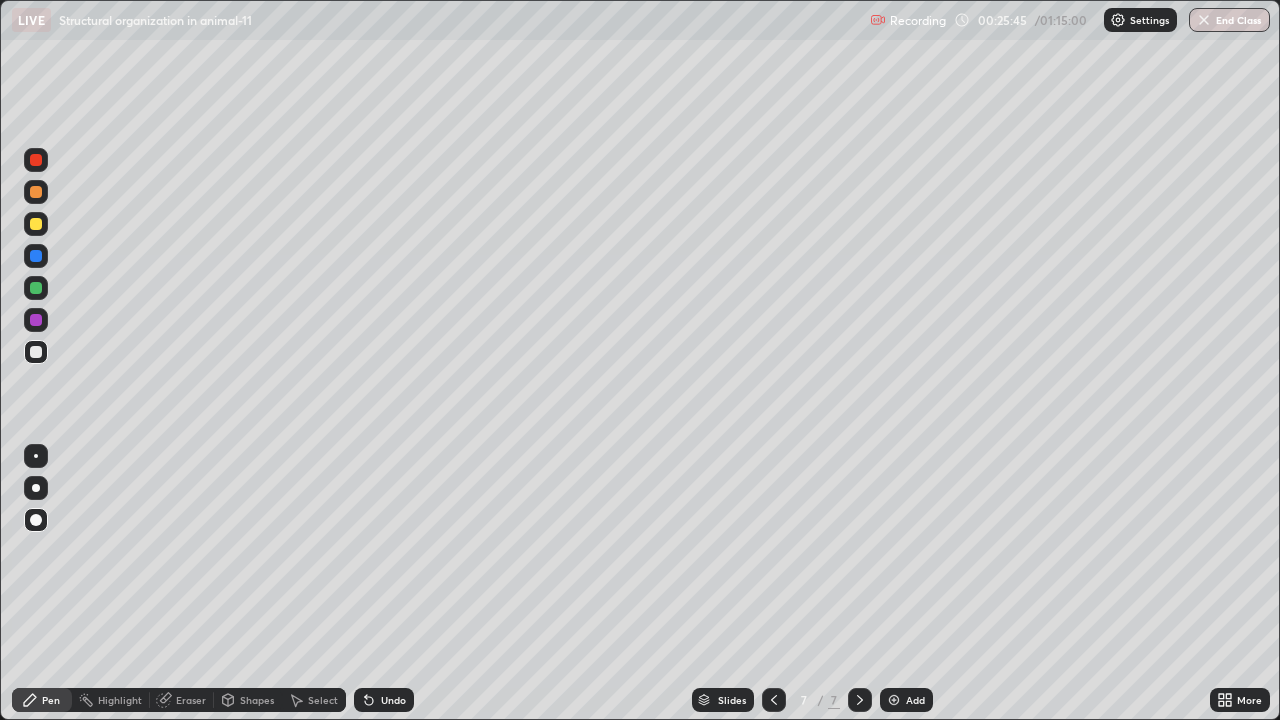 click at bounding box center [36, 192] 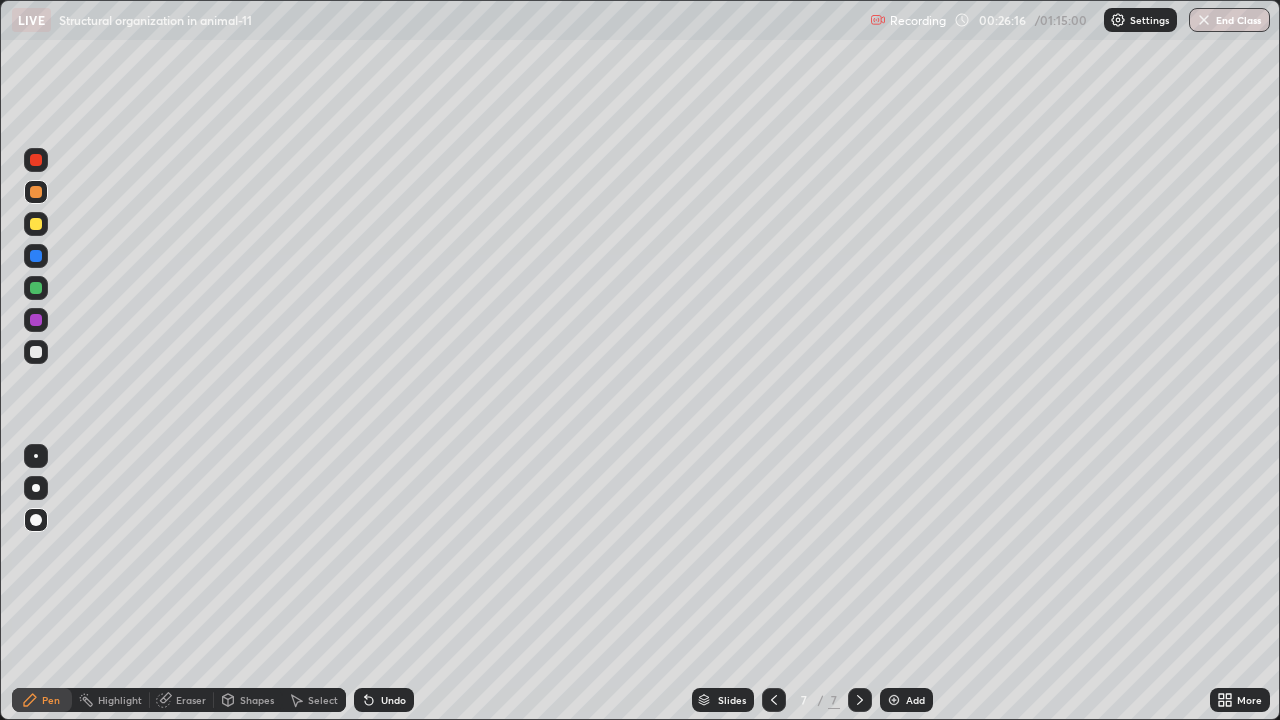 click at bounding box center (36, 288) 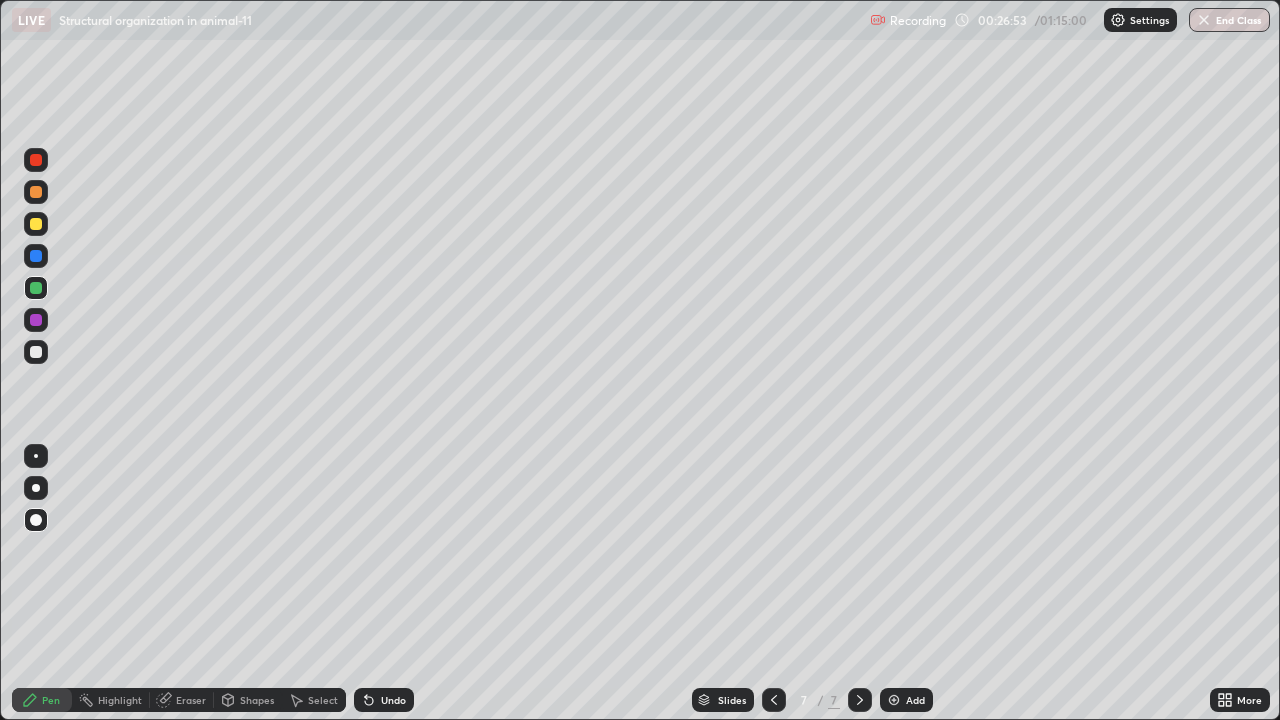 click at bounding box center [36, 352] 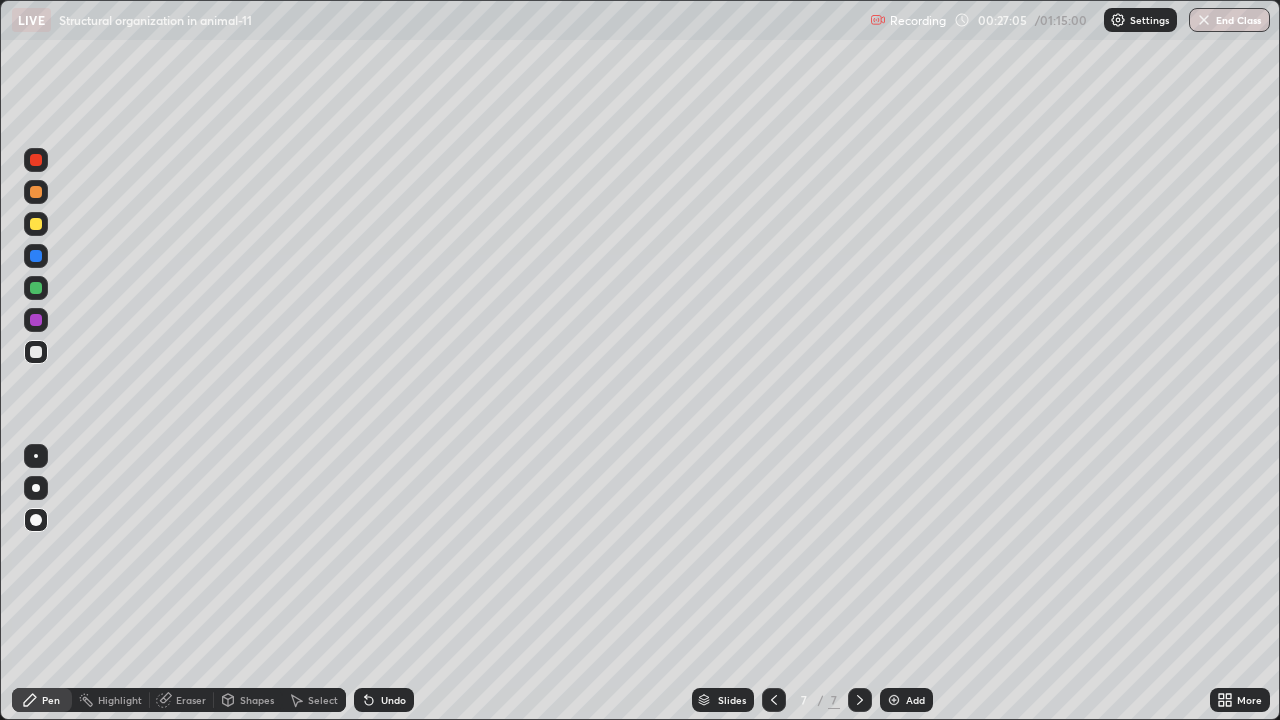 click on "Eraser" at bounding box center (182, 700) 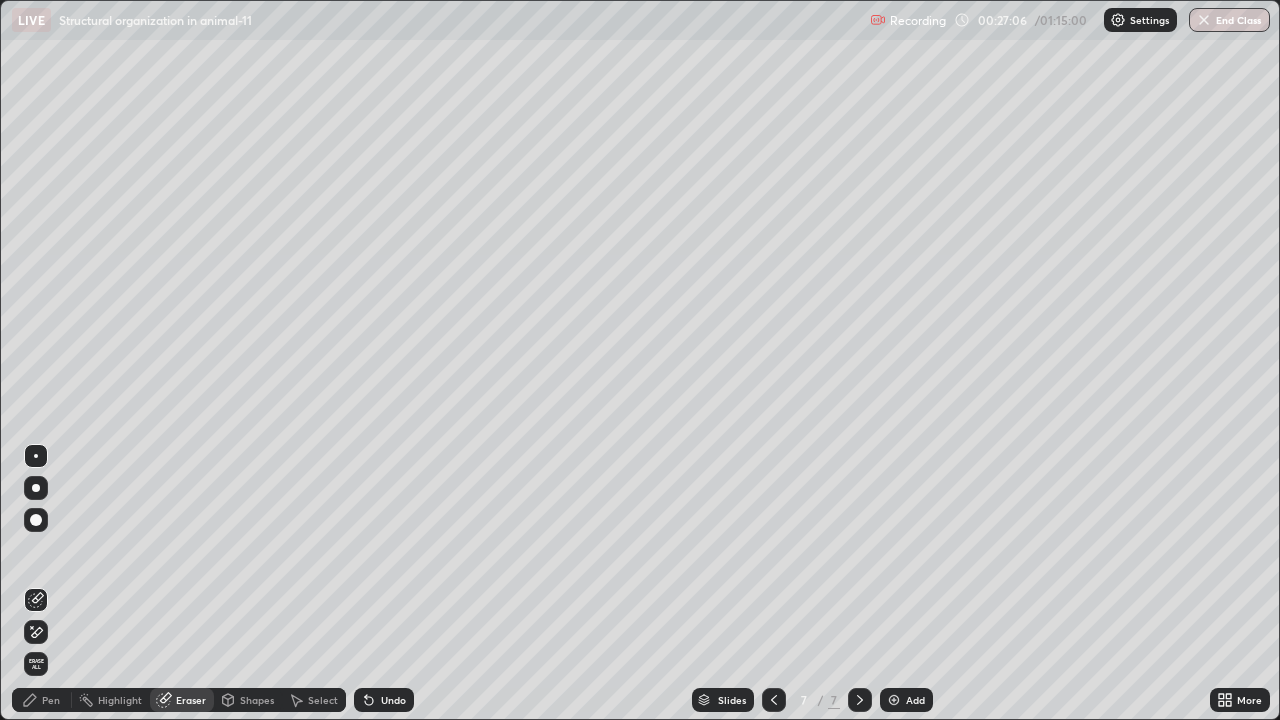 click on "Pen" at bounding box center (51, 700) 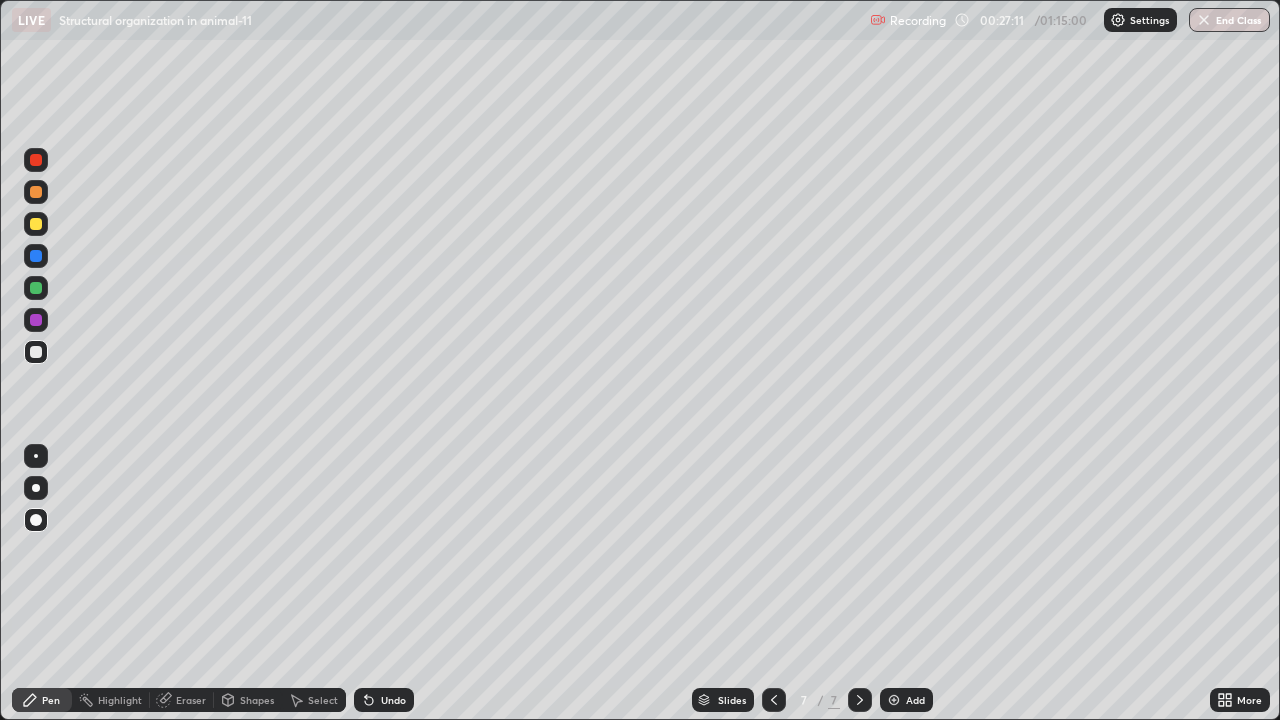 click on "Eraser" at bounding box center [191, 700] 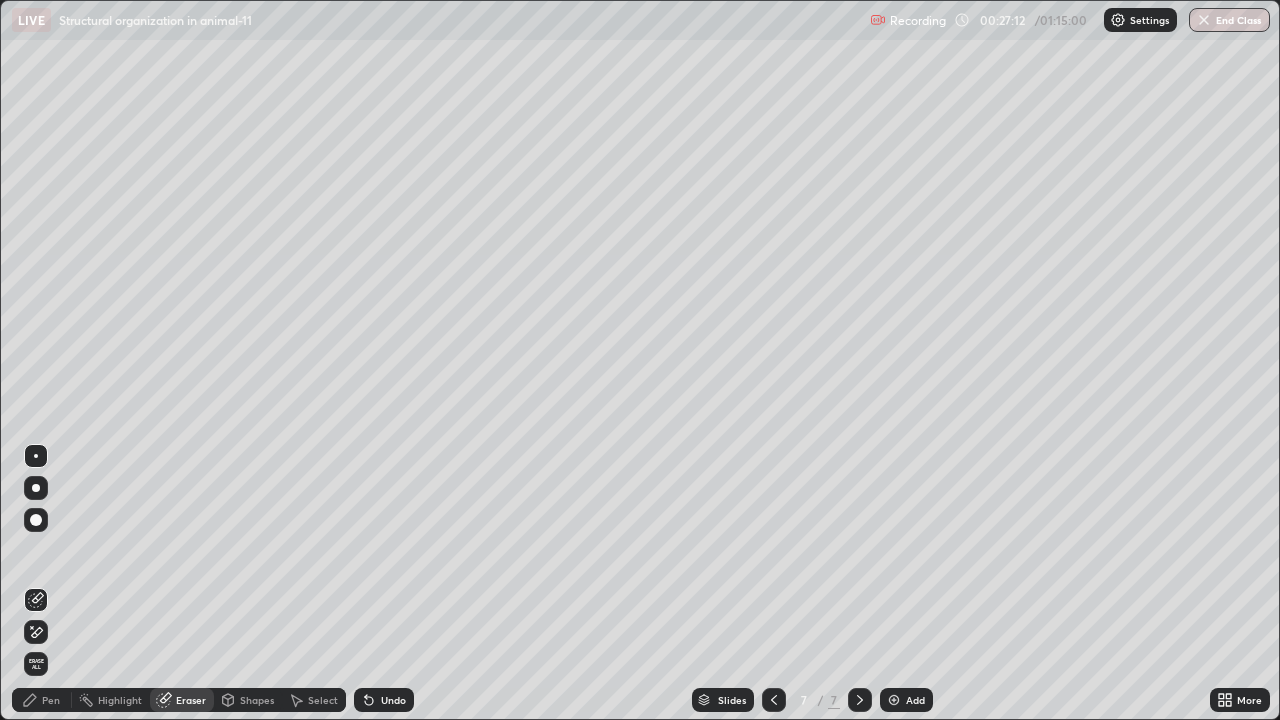 click on "Pen" at bounding box center [51, 700] 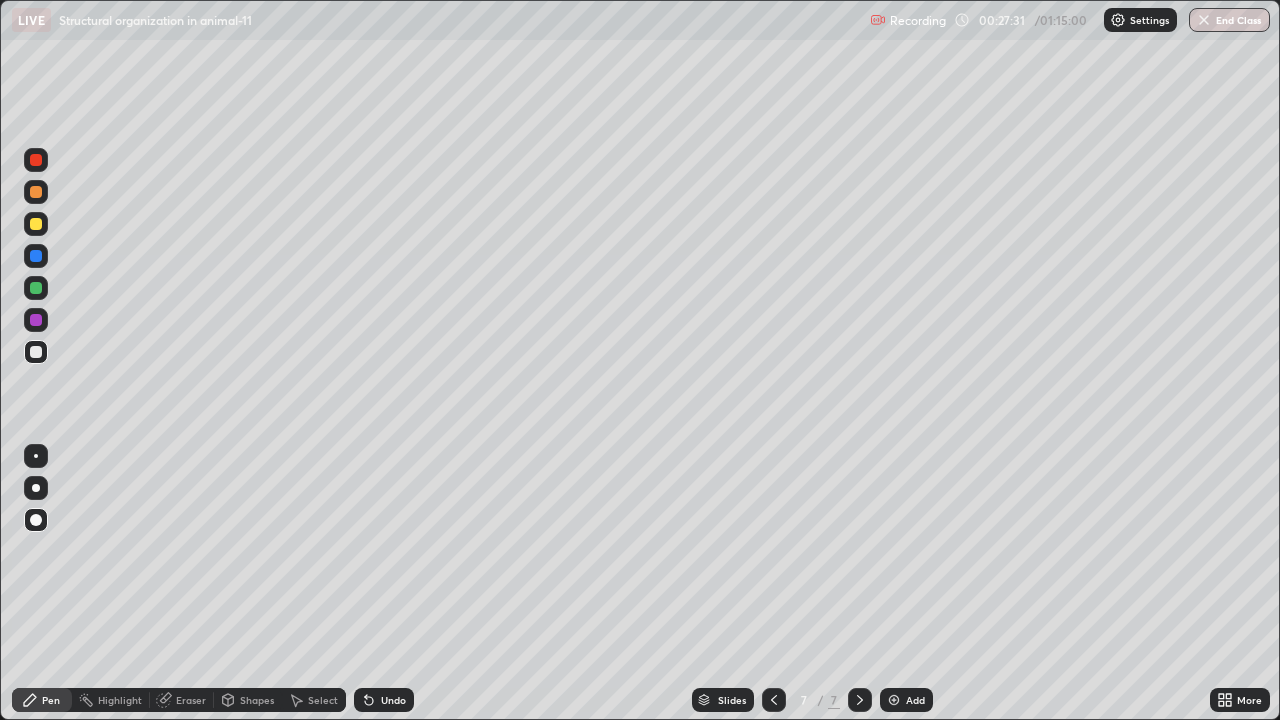 click at bounding box center (36, 288) 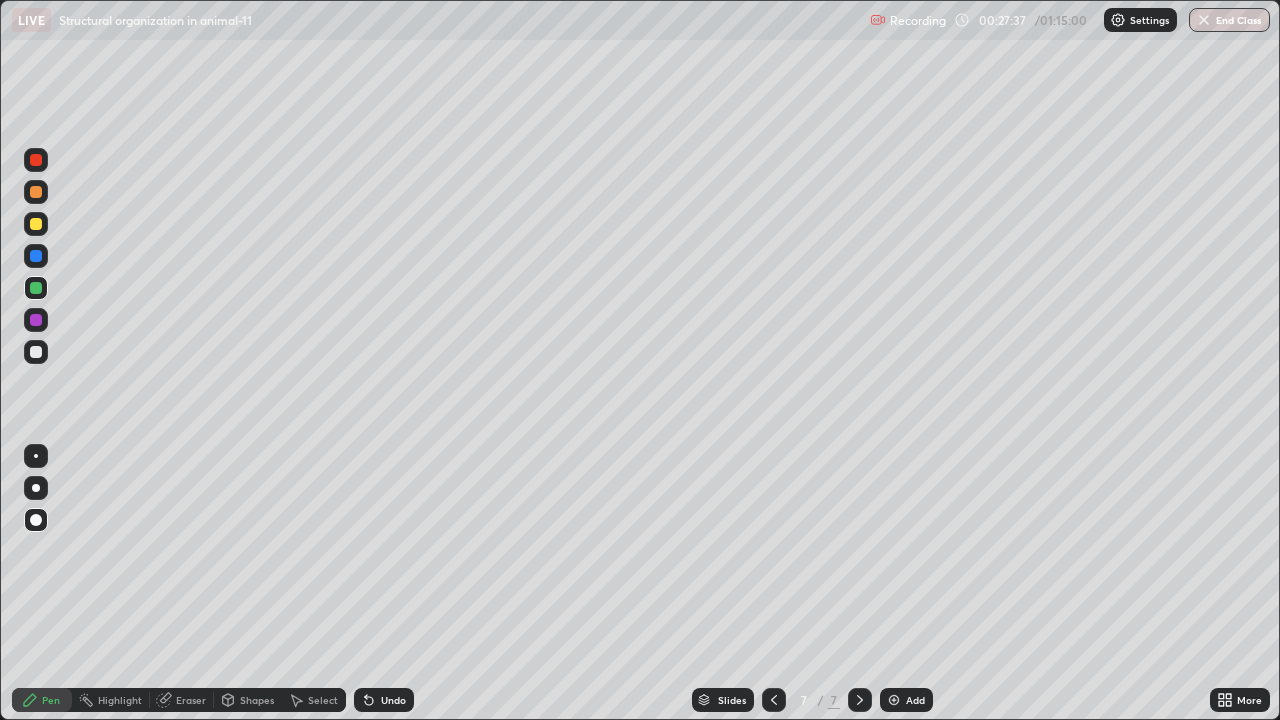 click at bounding box center [36, 352] 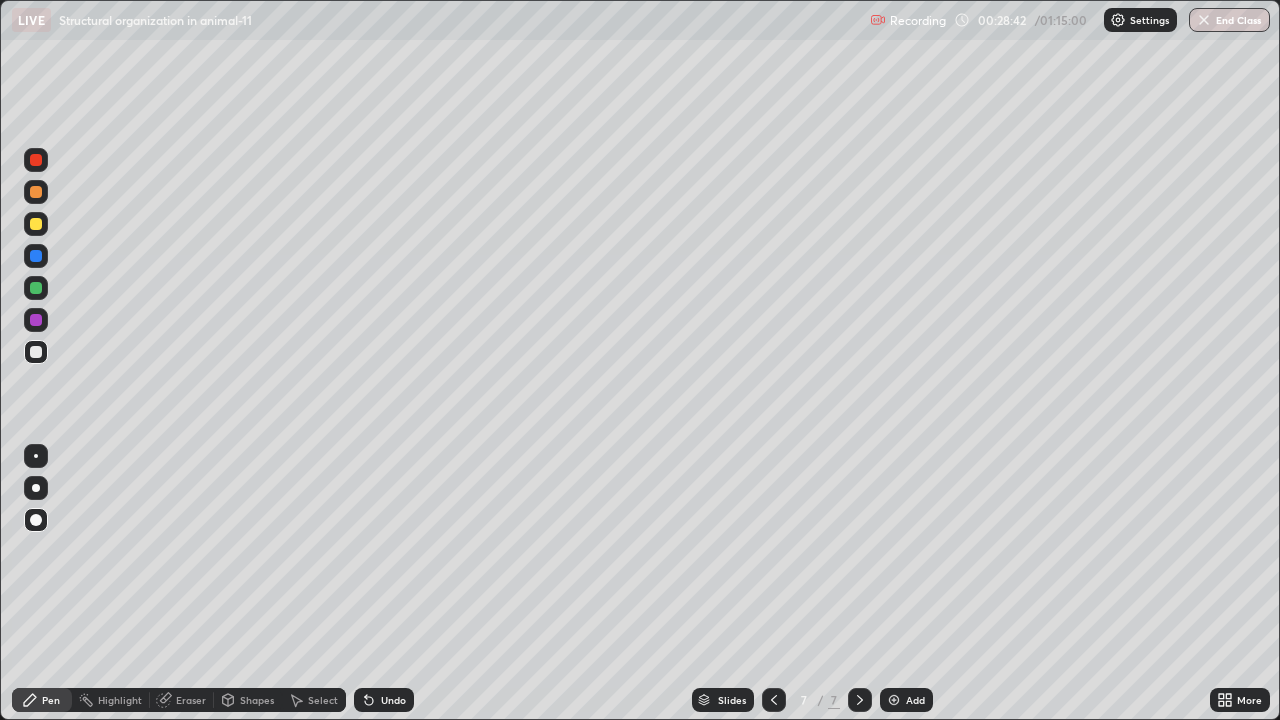 click at bounding box center [36, 320] 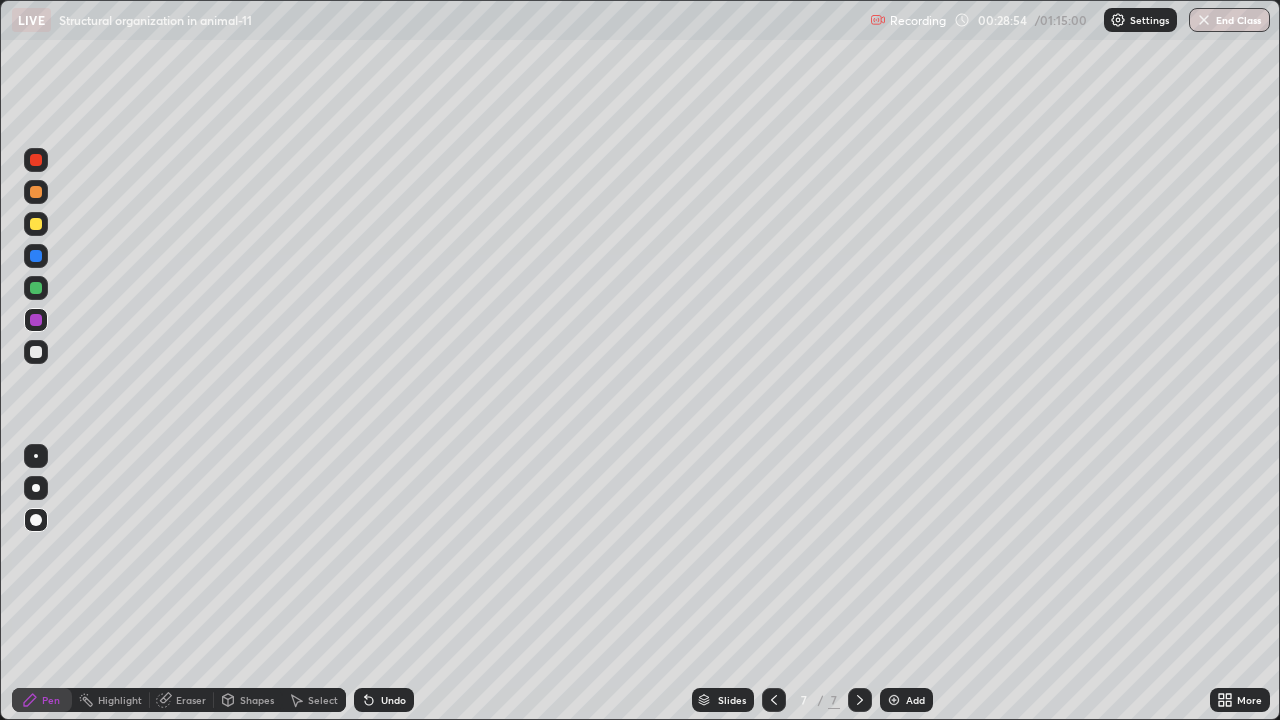 click at bounding box center (36, 352) 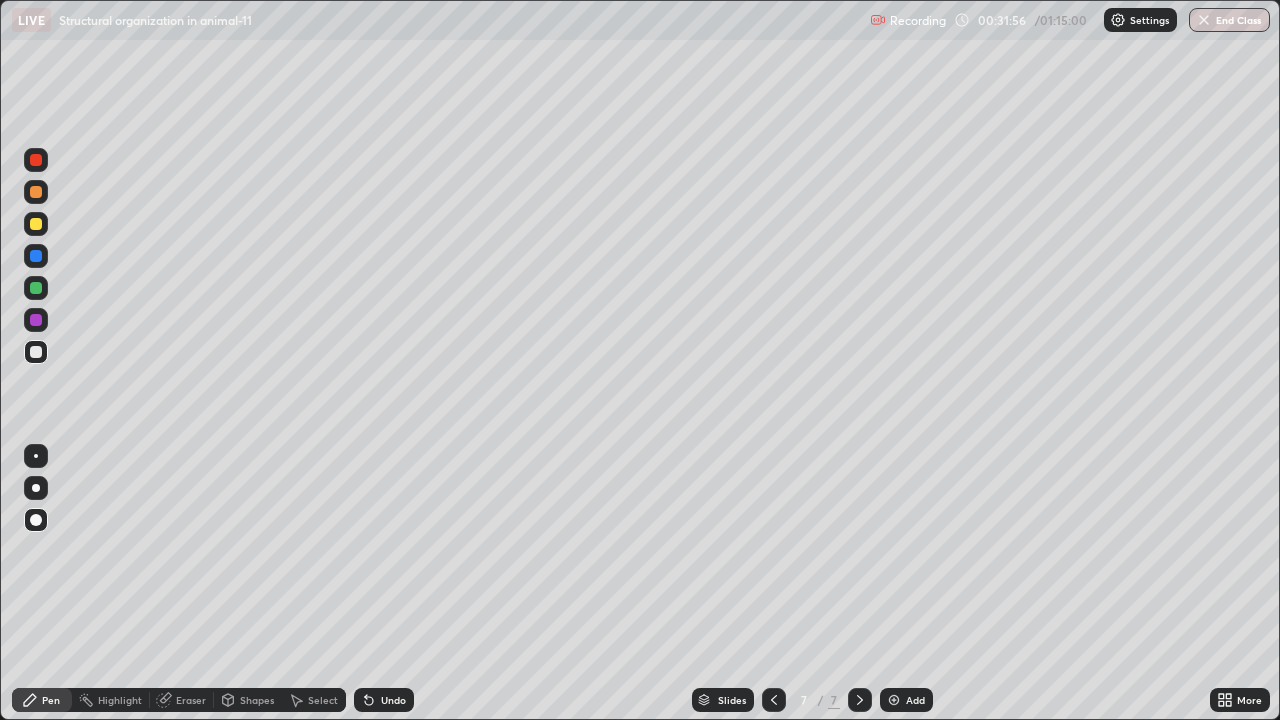 click at bounding box center (894, 700) 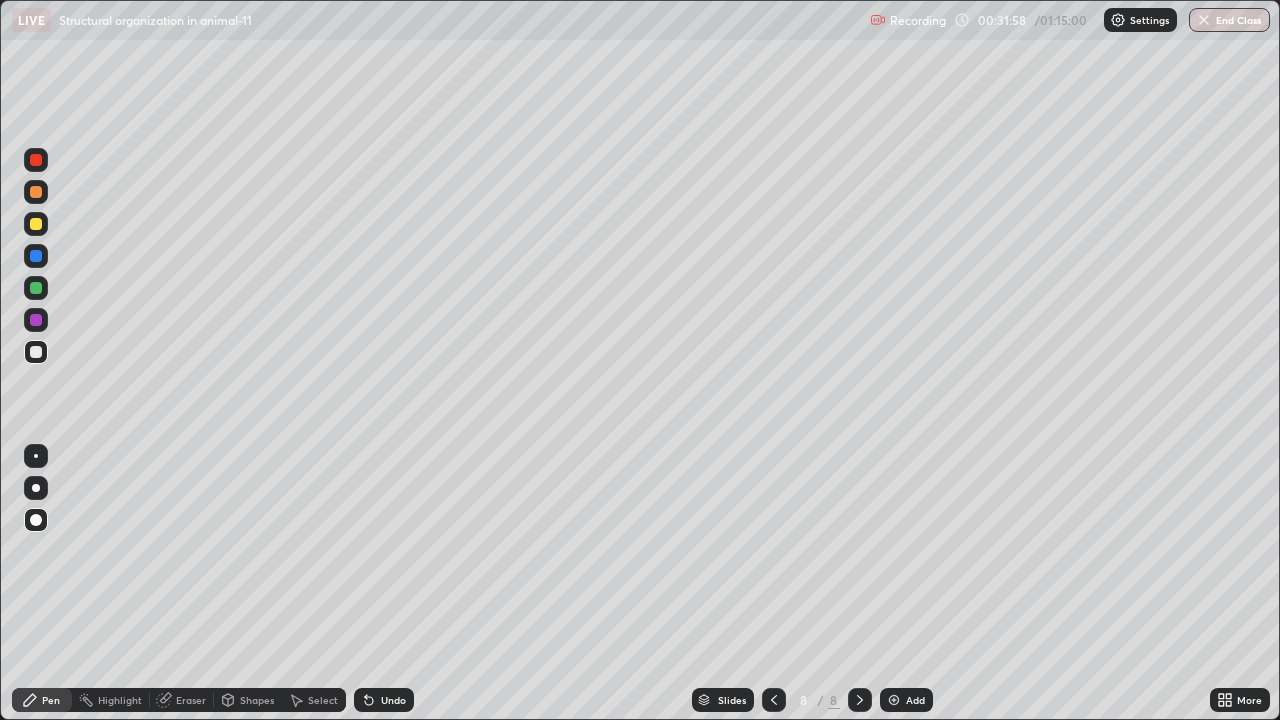 click at bounding box center [36, 288] 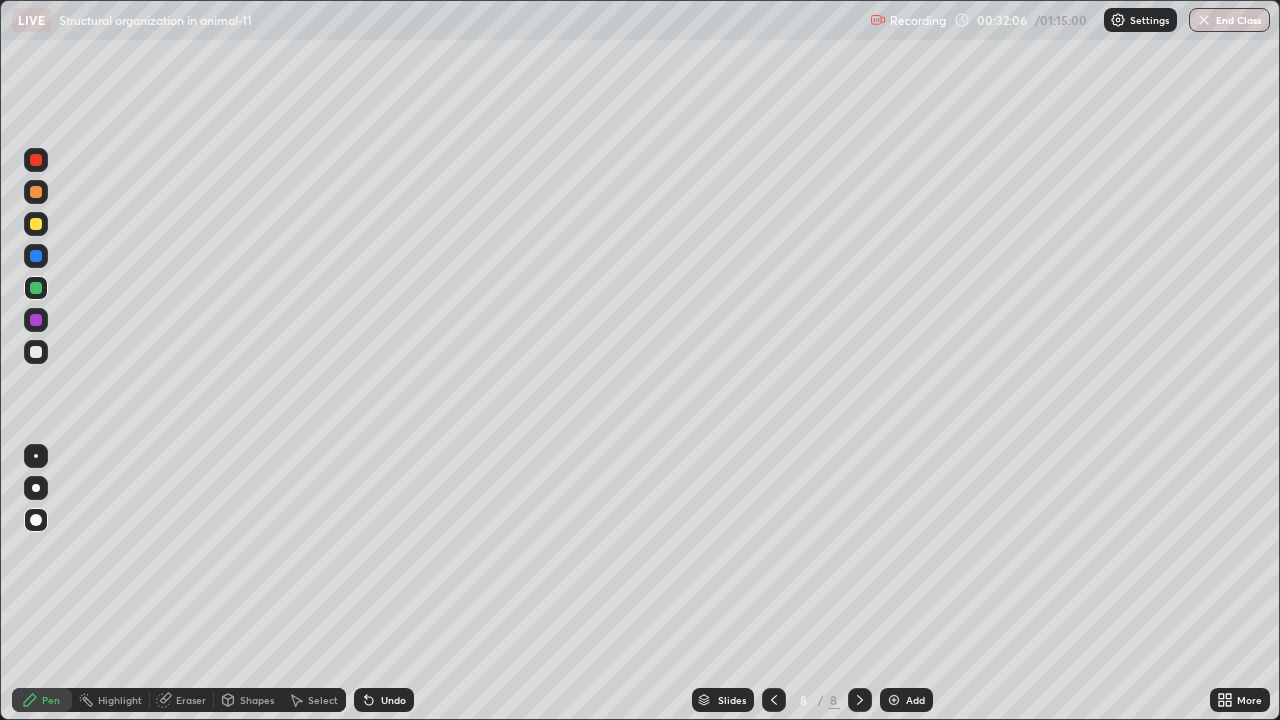 click at bounding box center [36, 352] 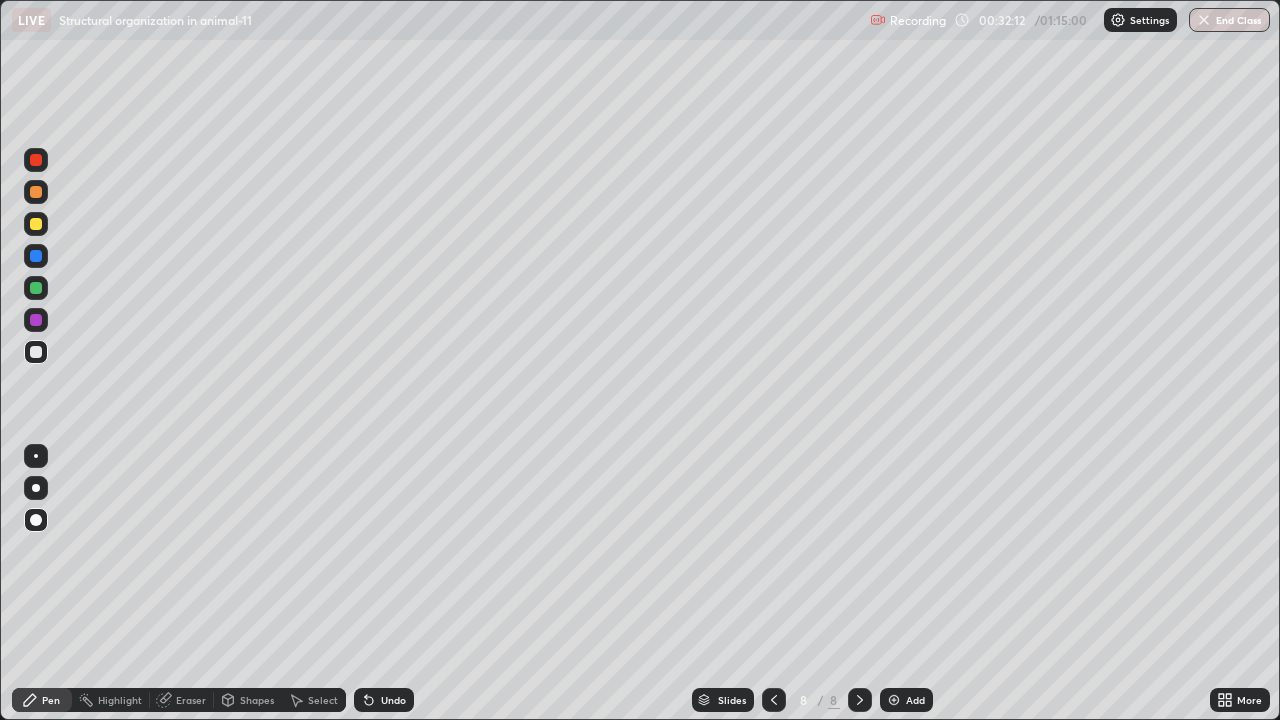 click at bounding box center [36, 320] 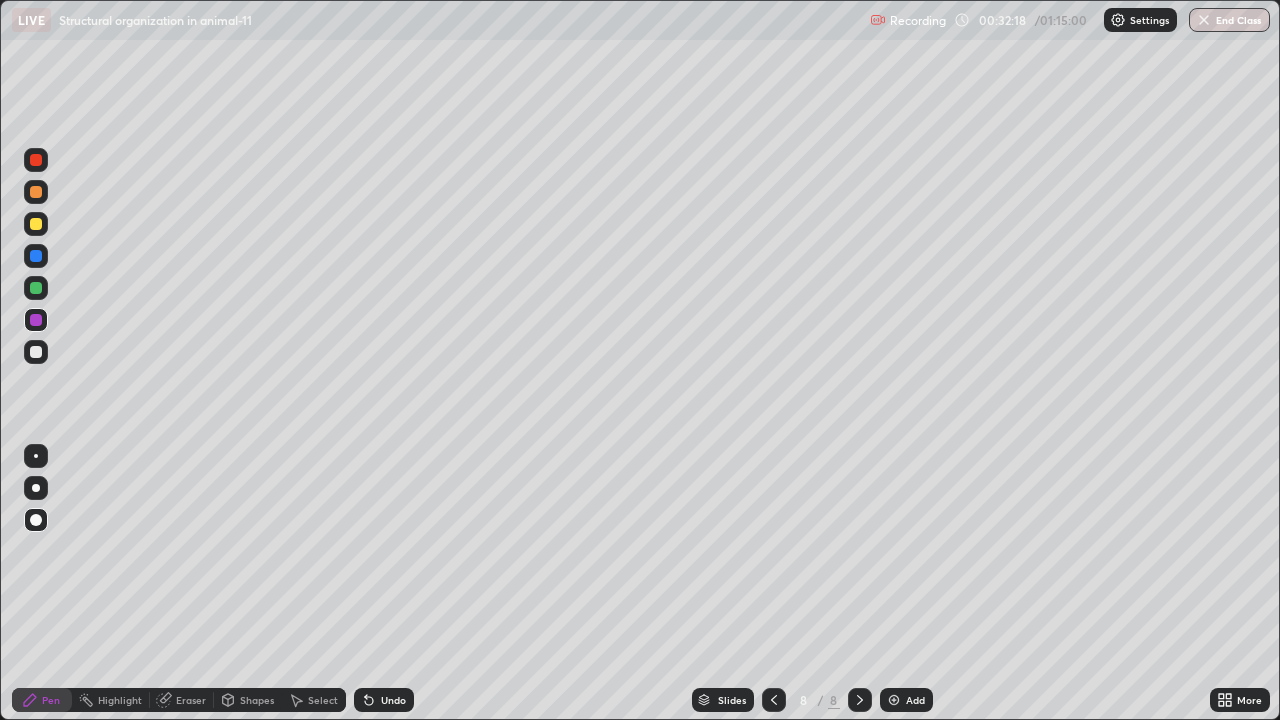 click at bounding box center [36, 288] 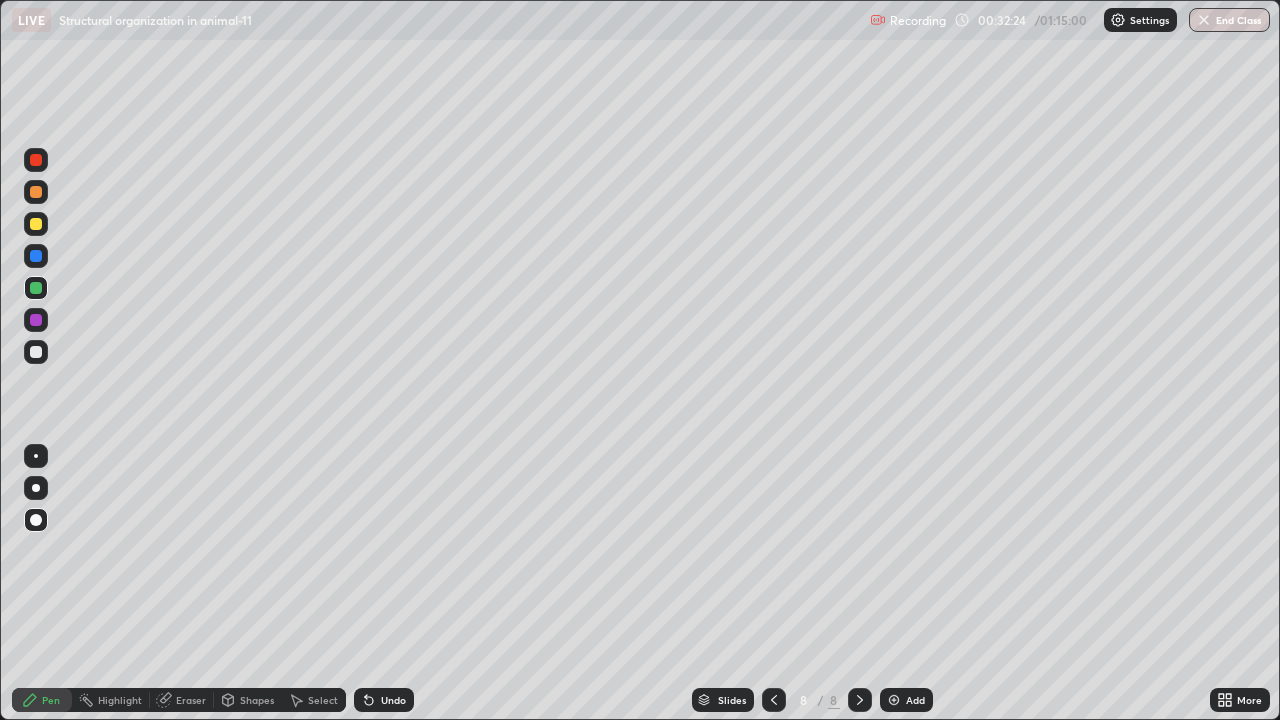 click at bounding box center [36, 352] 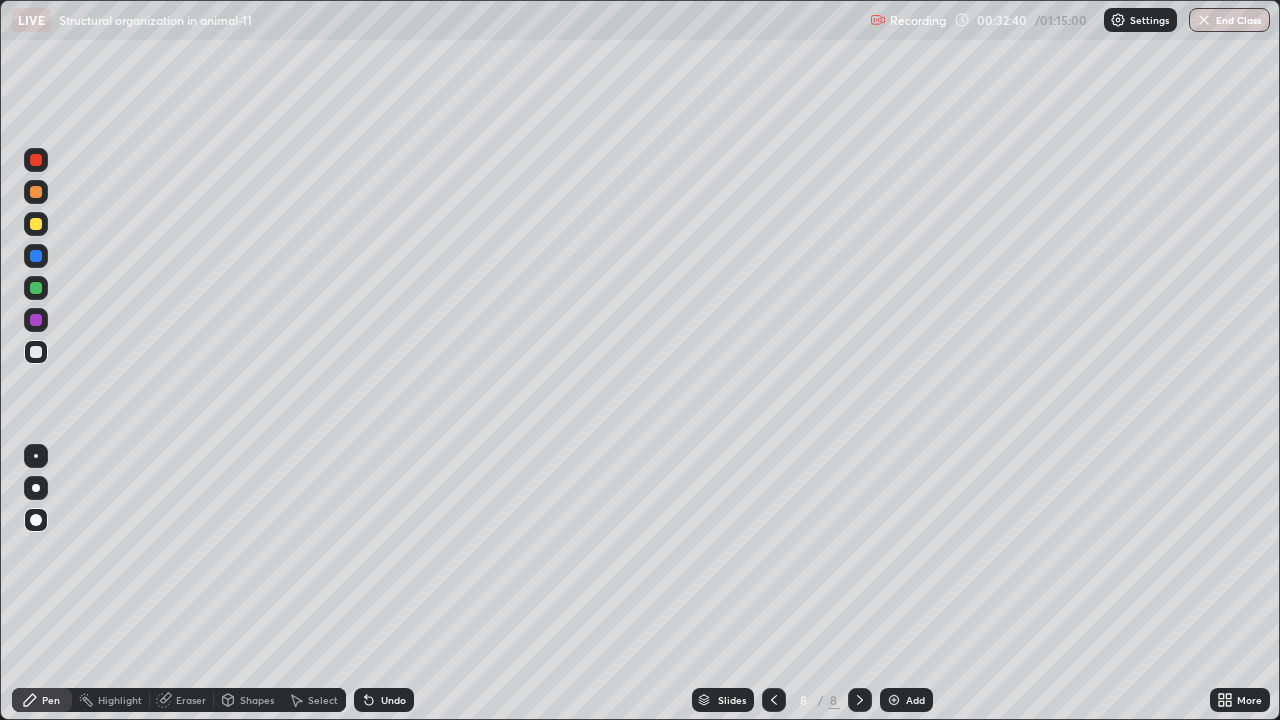 click at bounding box center (36, 320) 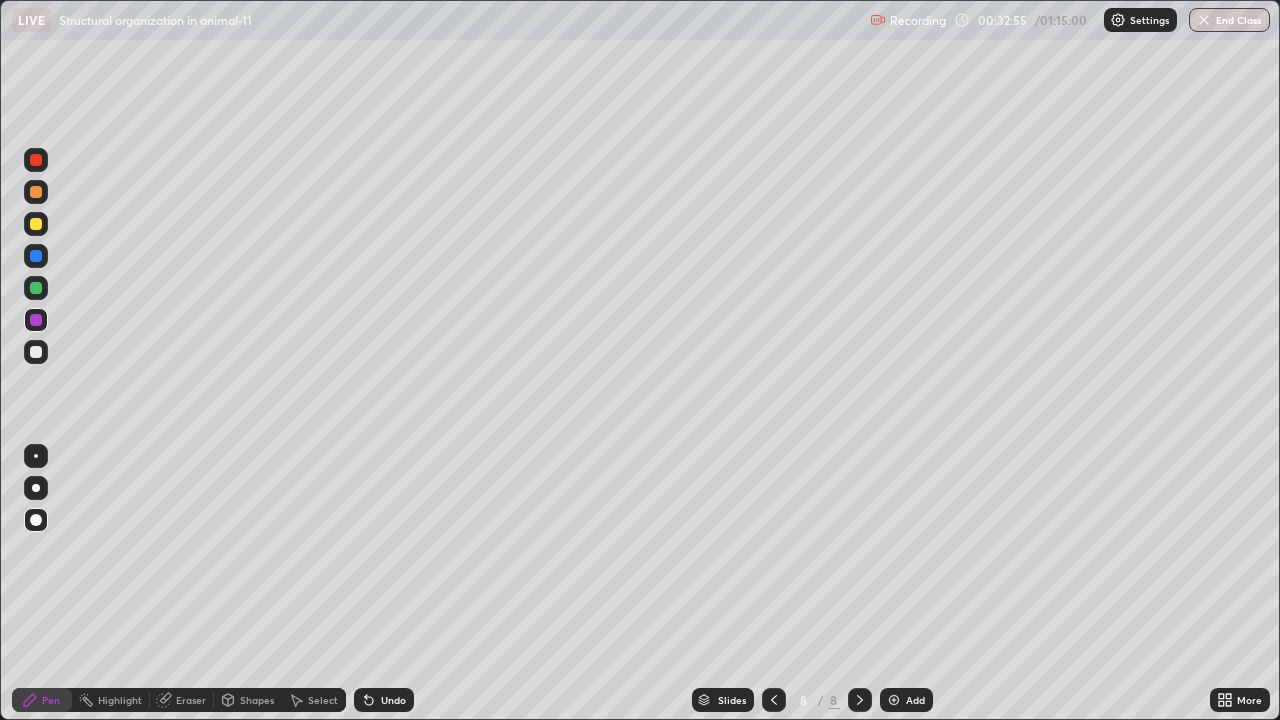 click at bounding box center (36, 352) 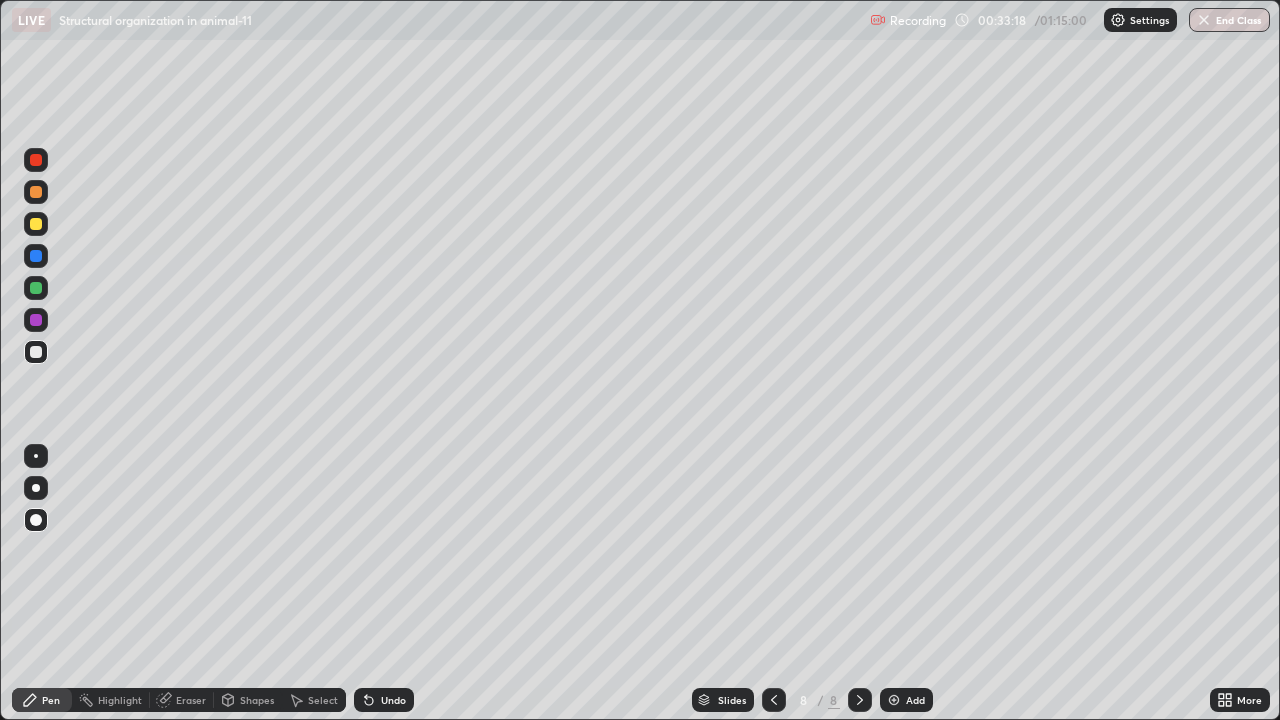 click at bounding box center [36, 288] 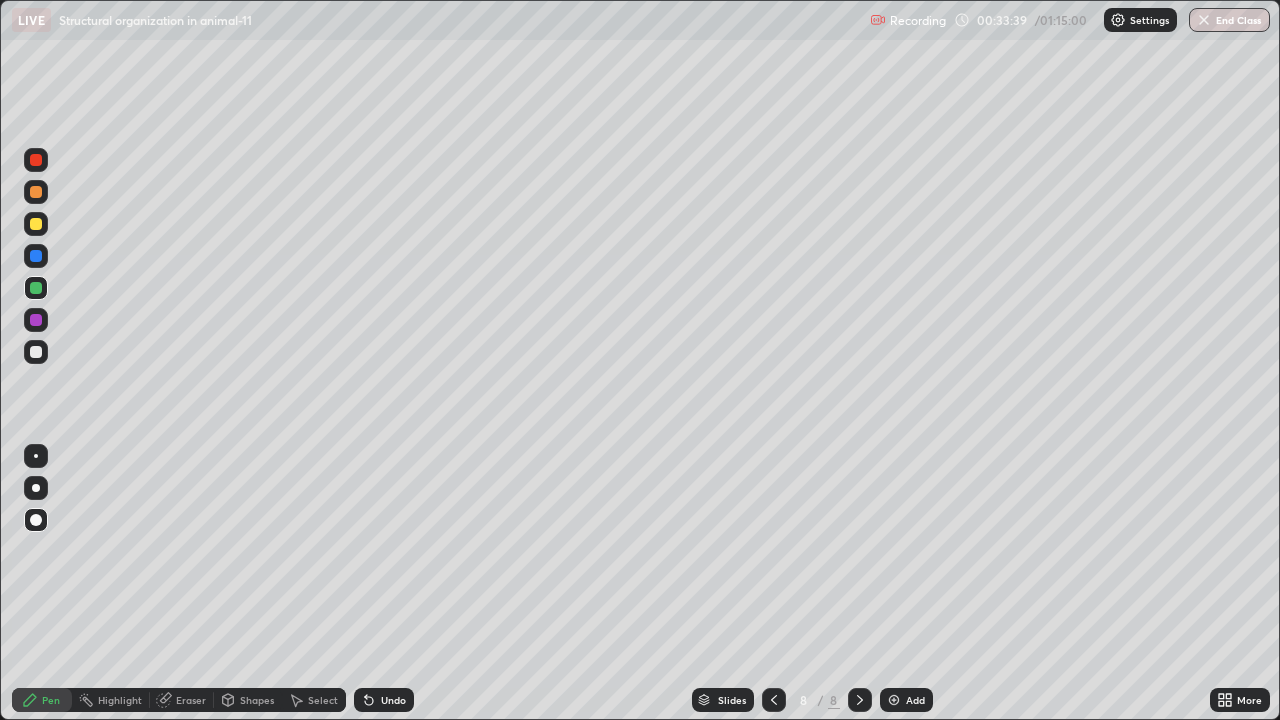 click at bounding box center (36, 352) 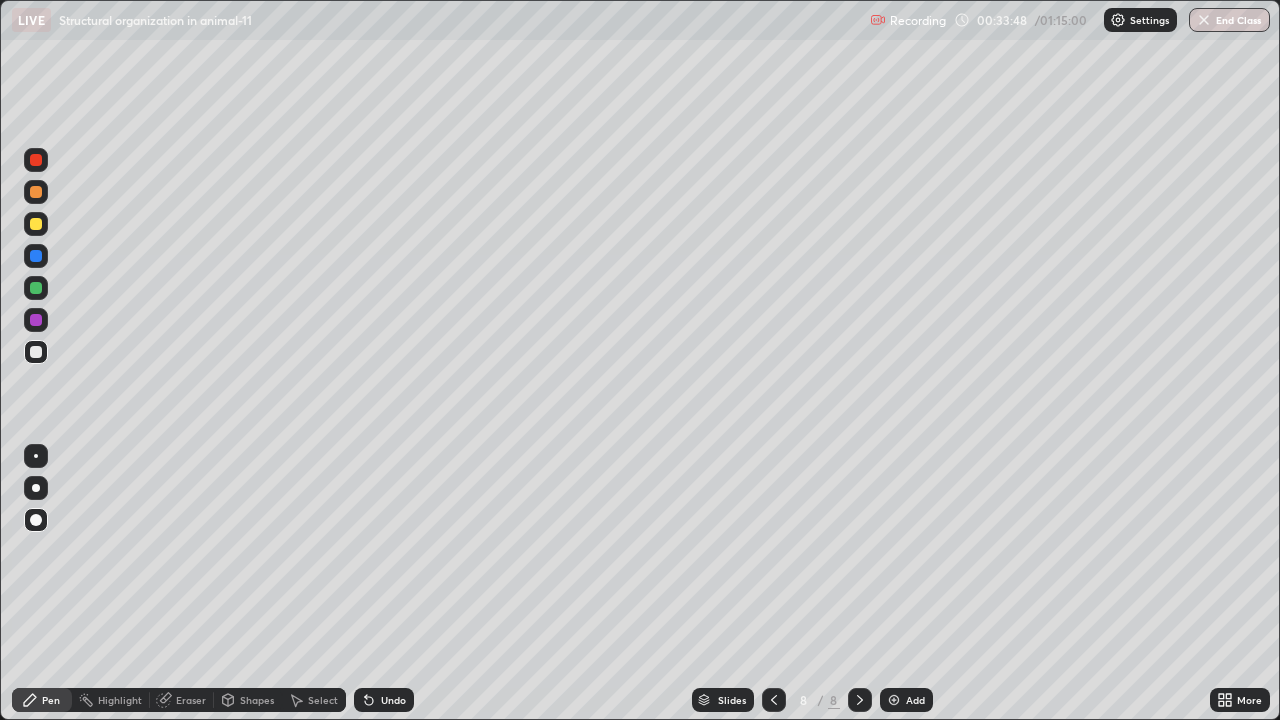 click at bounding box center (36, 288) 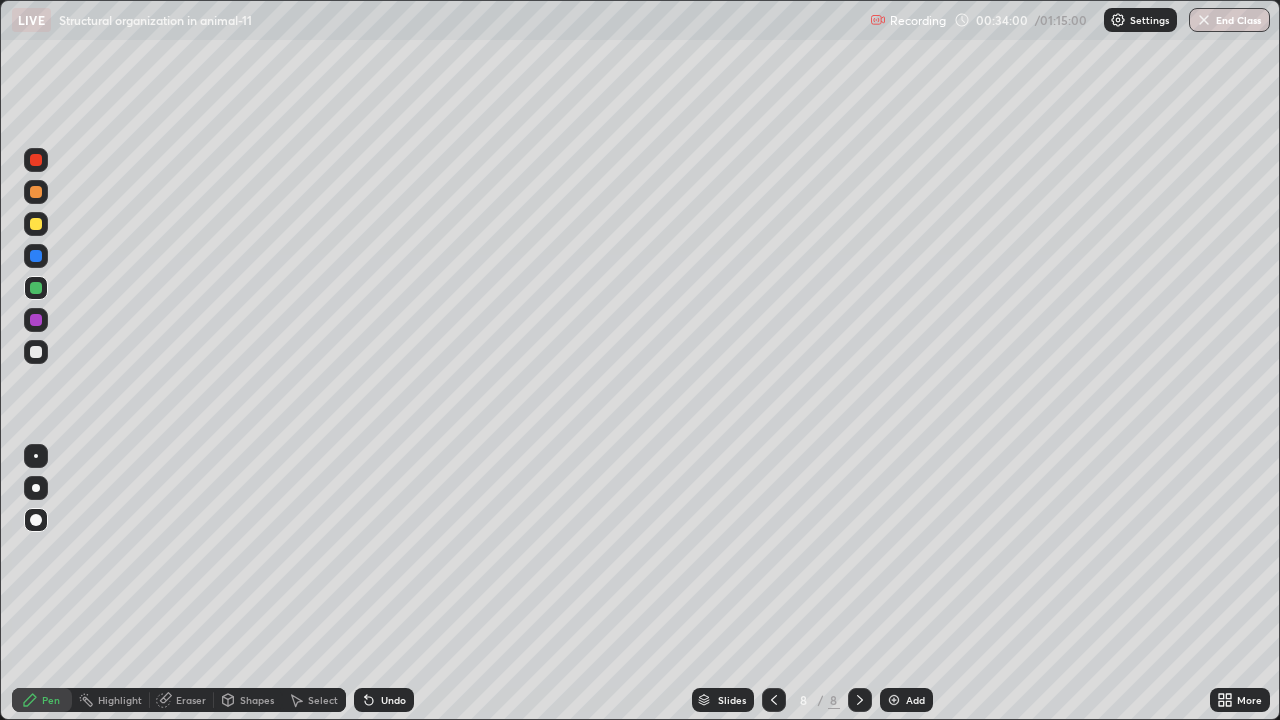 click at bounding box center (36, 352) 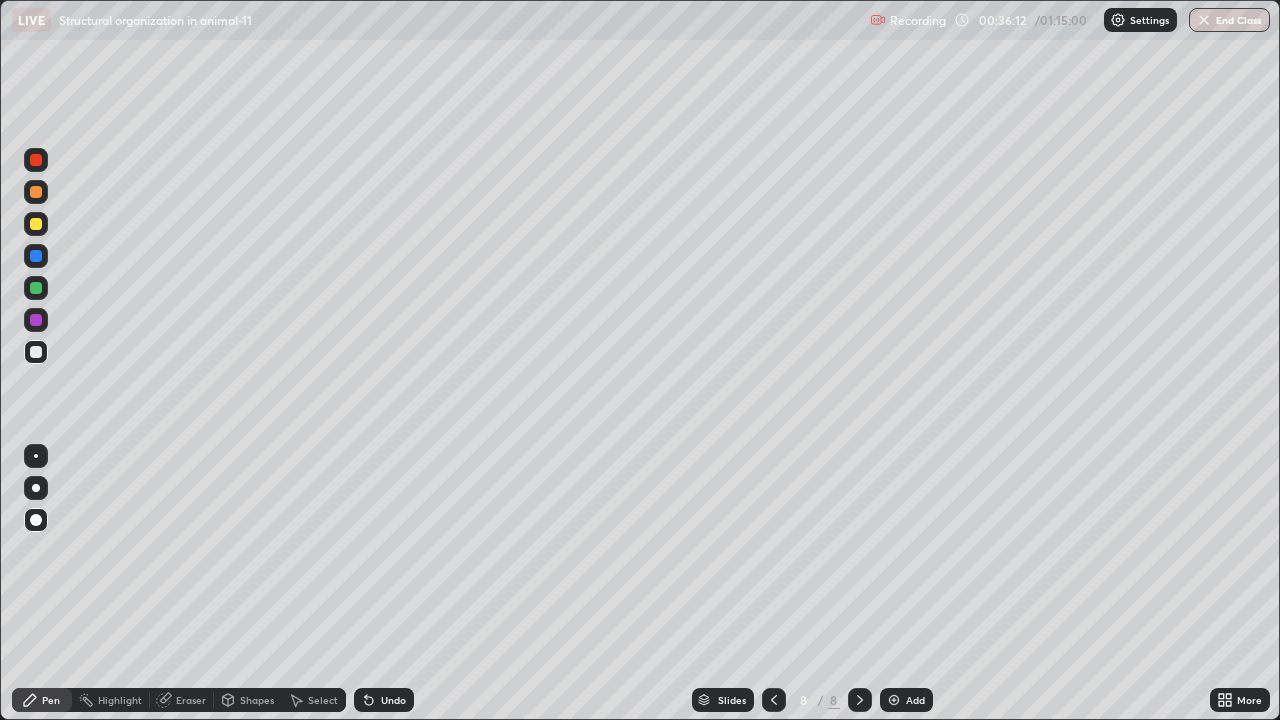 click on "More" at bounding box center (1240, 700) 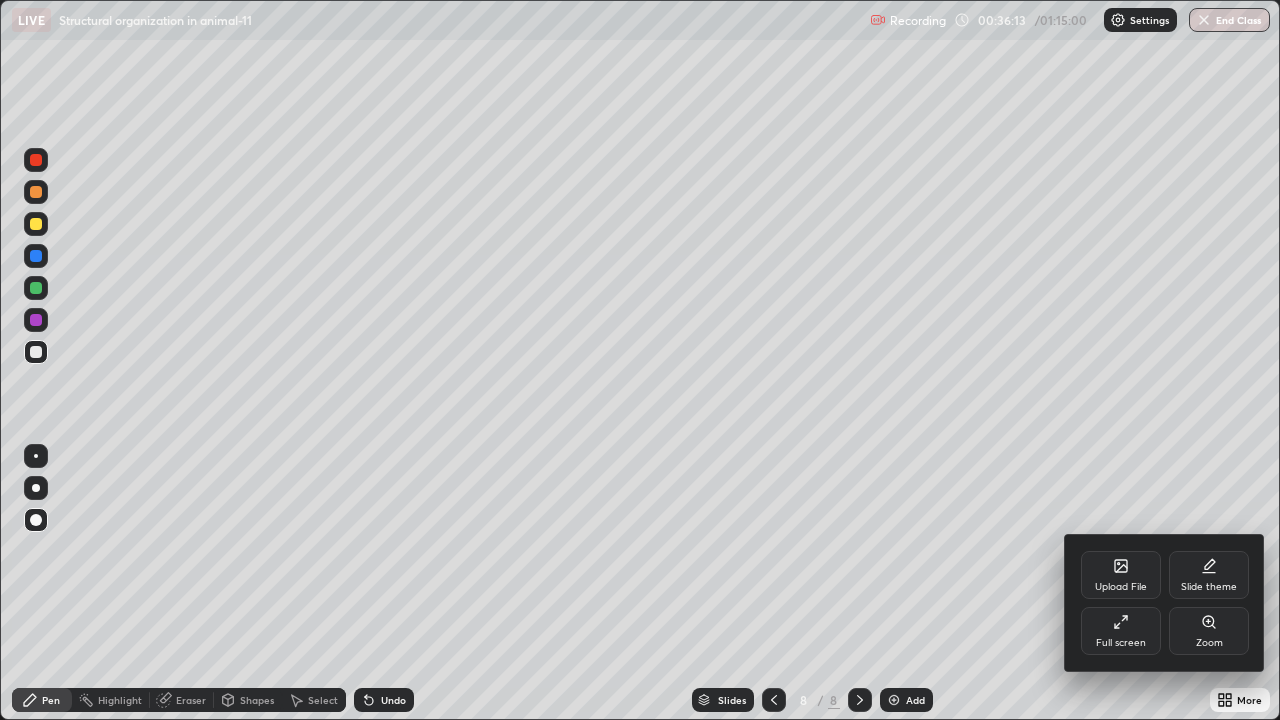click on "Full screen" at bounding box center [1121, 631] 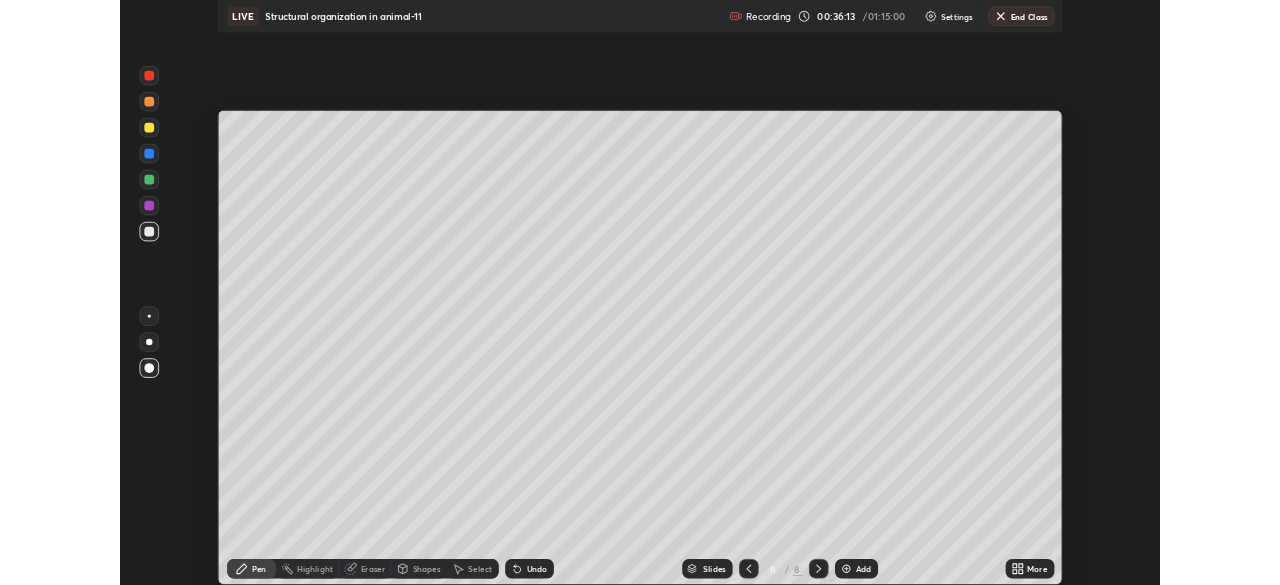scroll, scrollTop: 585, scrollLeft: 1280, axis: both 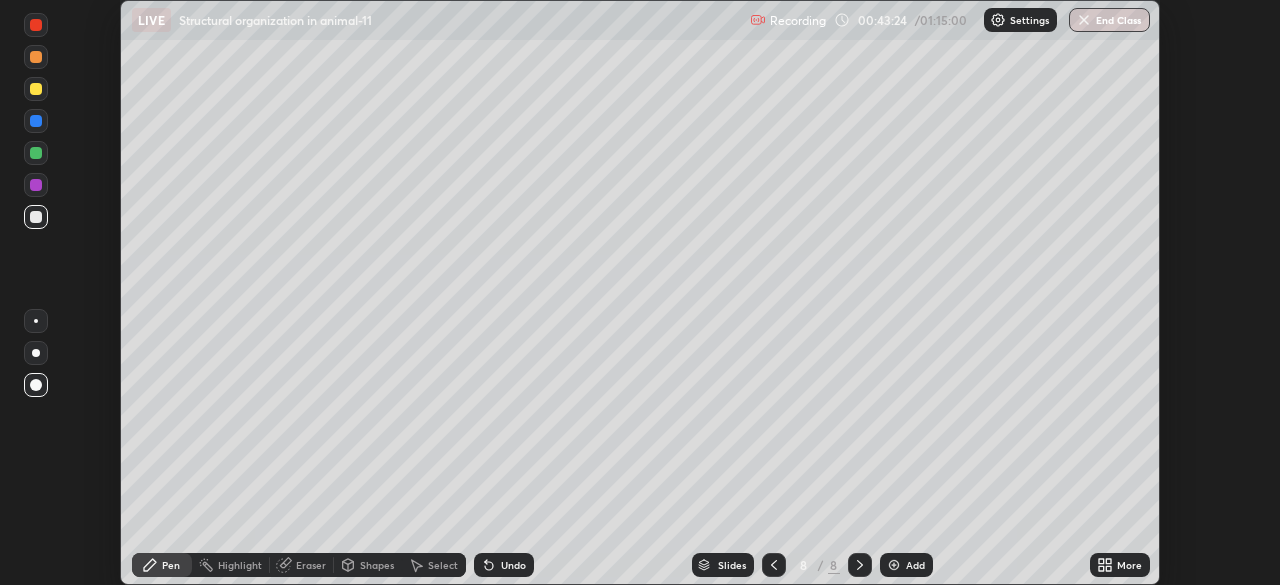click 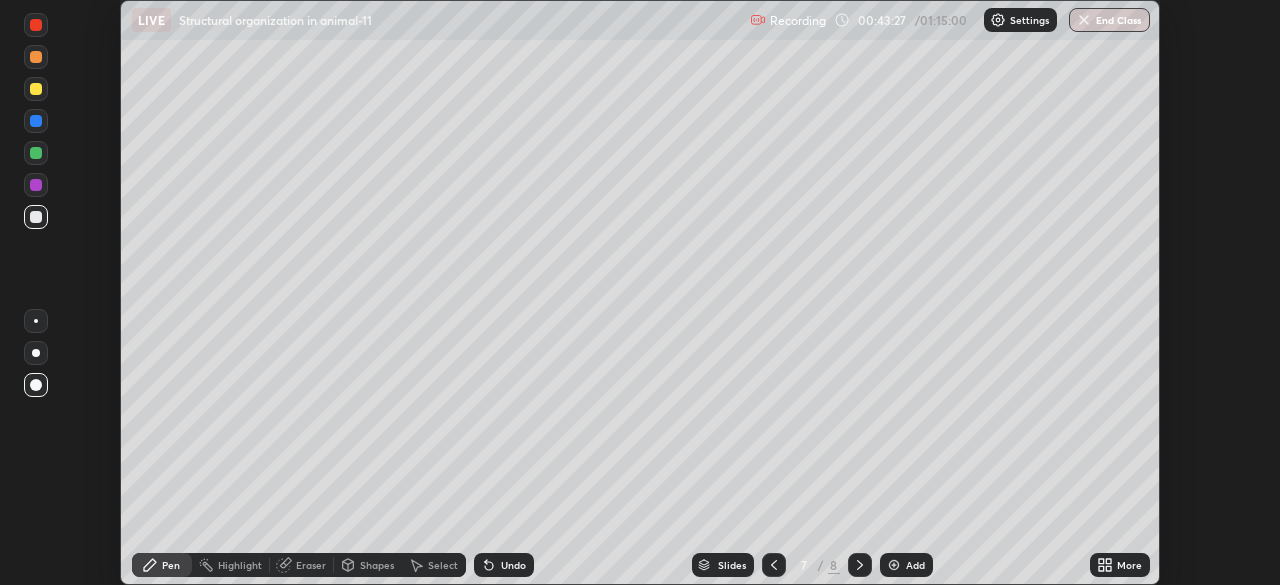 click at bounding box center (36, 89) 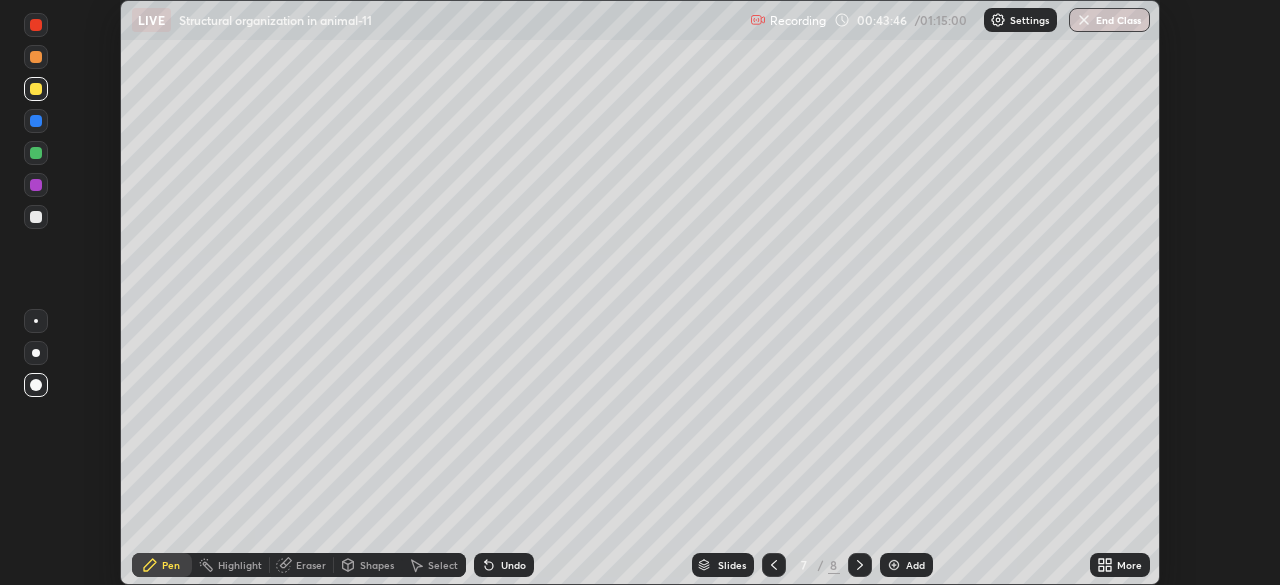 click at bounding box center (36, 185) 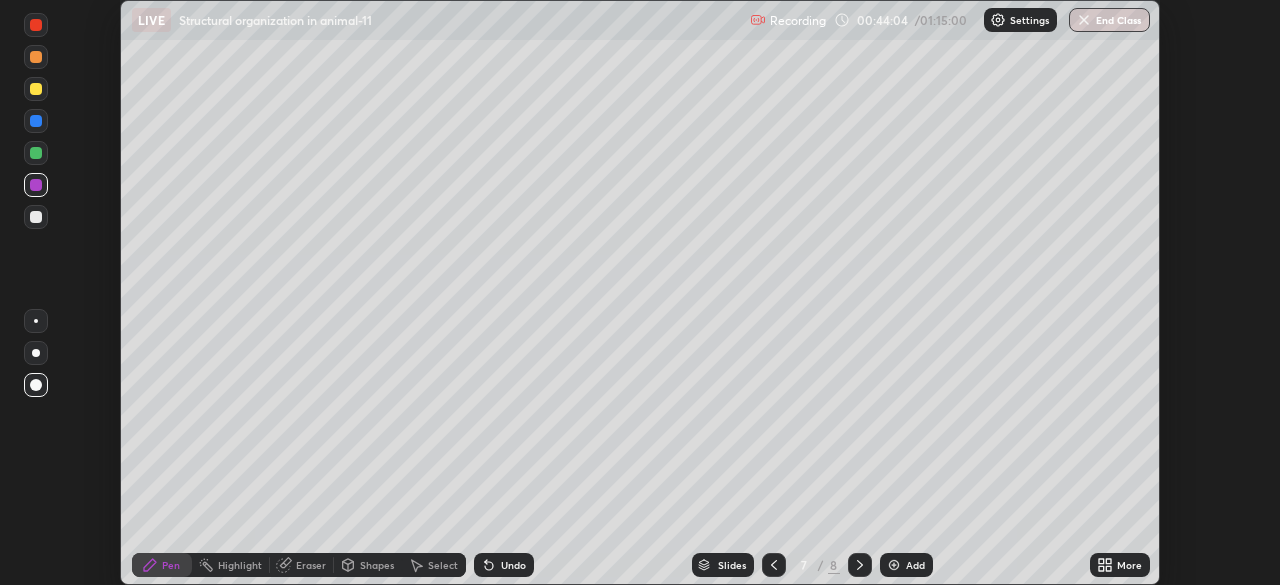 click at bounding box center [36, 153] 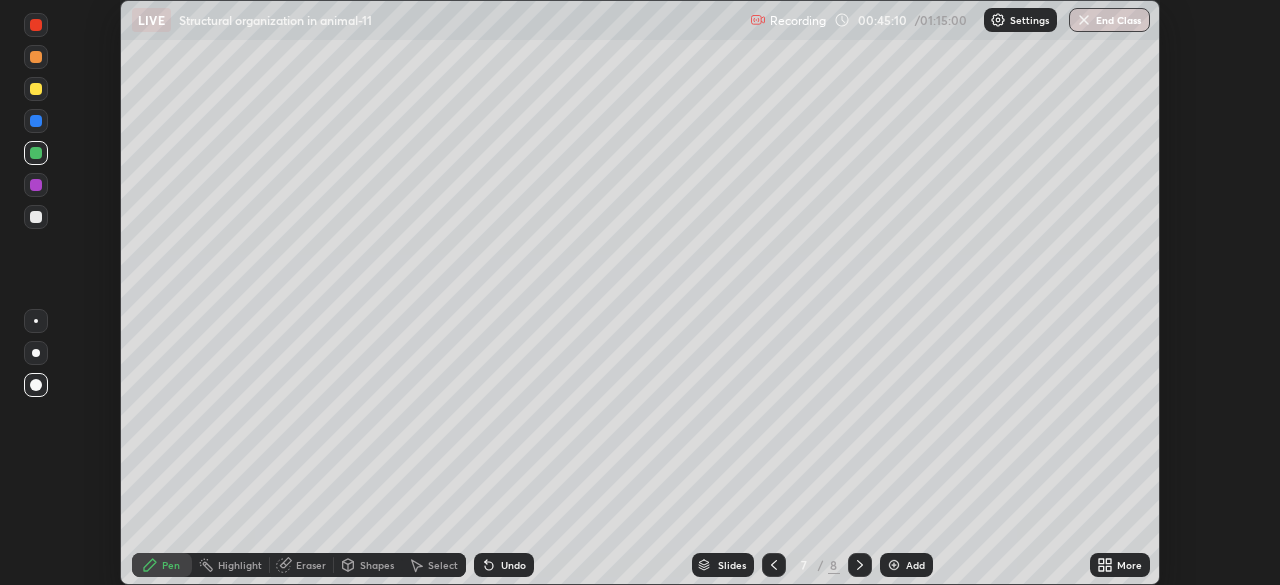 click at bounding box center (860, 565) 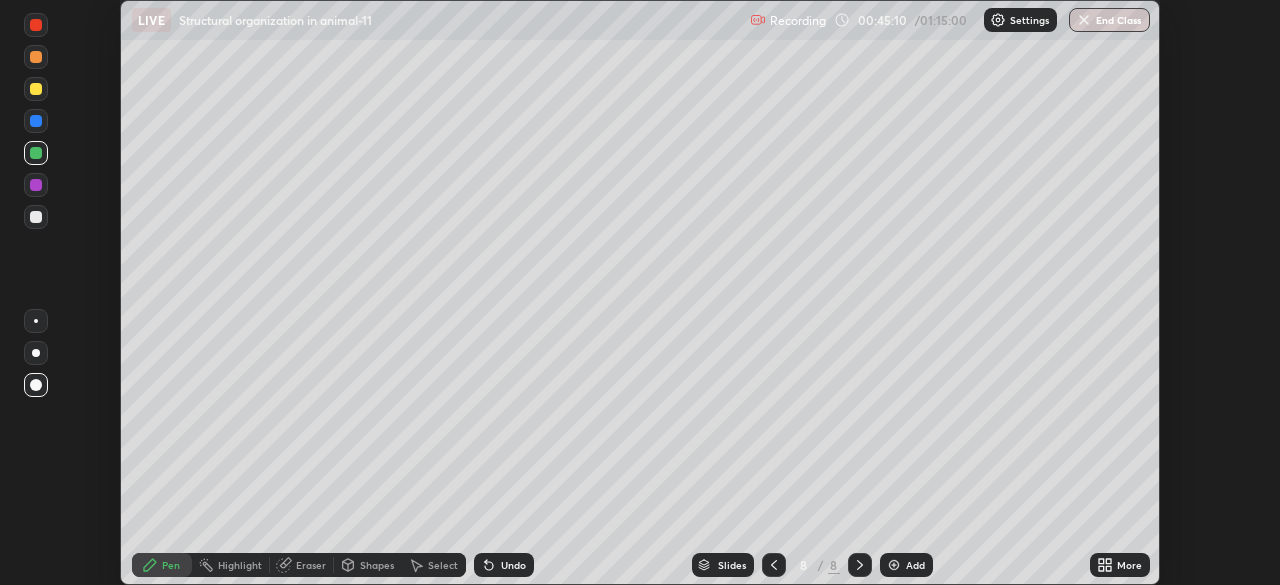 click at bounding box center [894, 565] 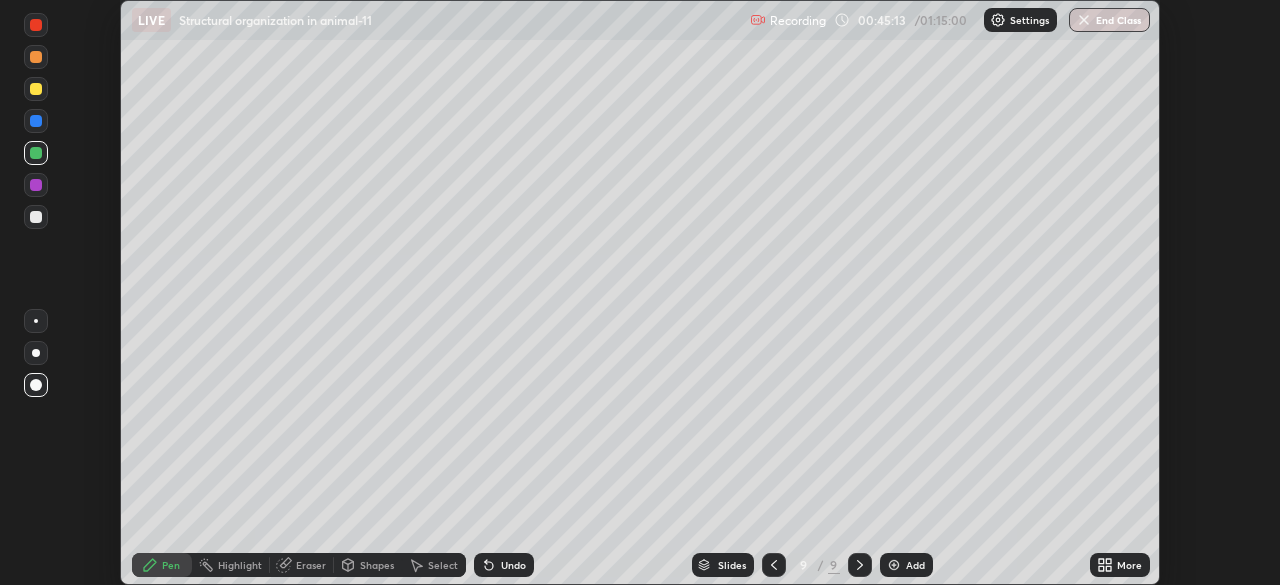 click 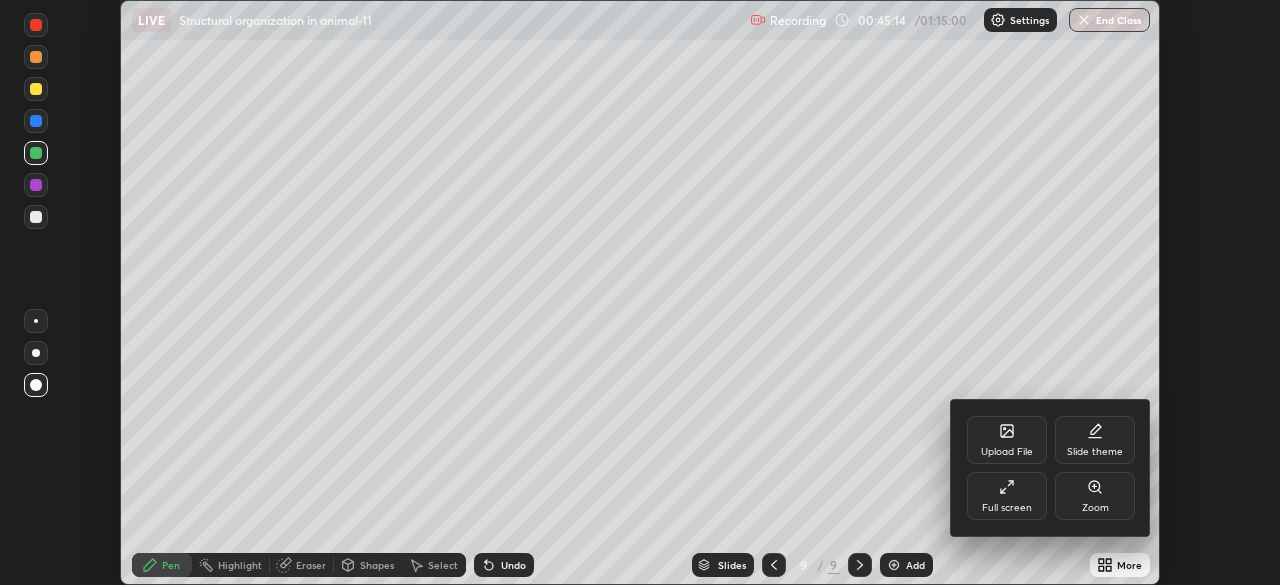 click on "Full screen" at bounding box center (1007, 508) 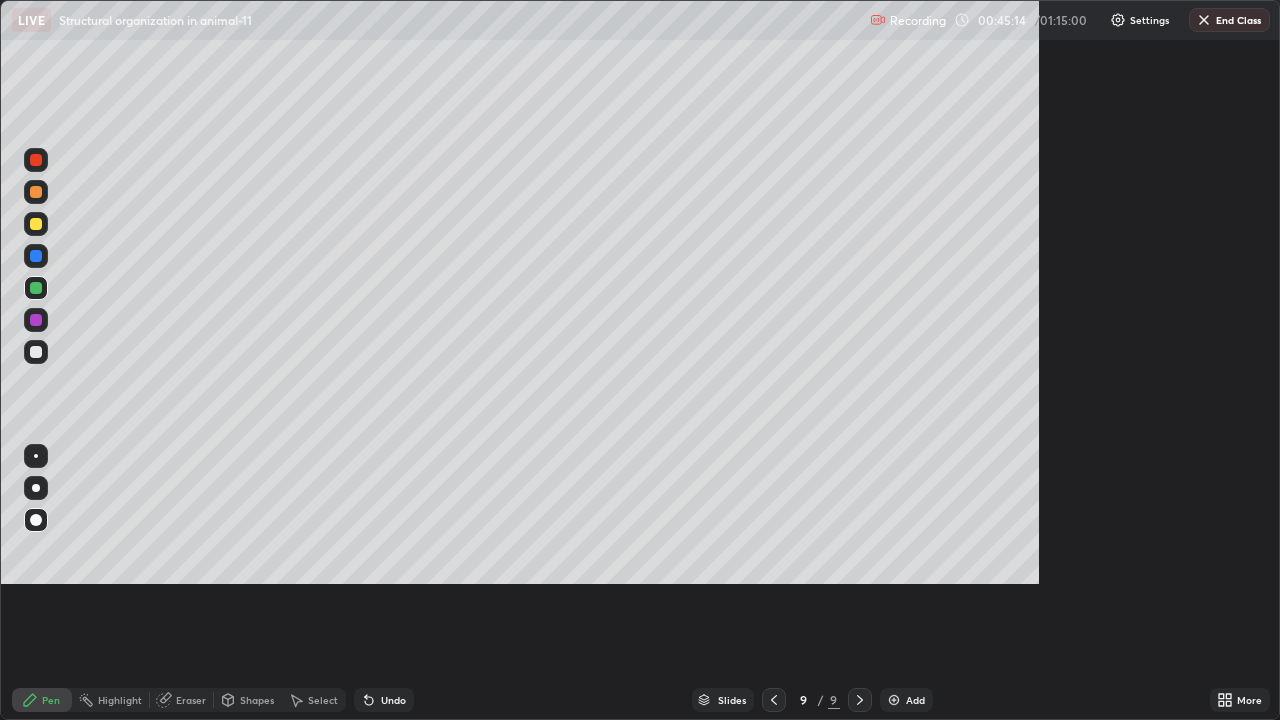 scroll, scrollTop: 99280, scrollLeft: 98720, axis: both 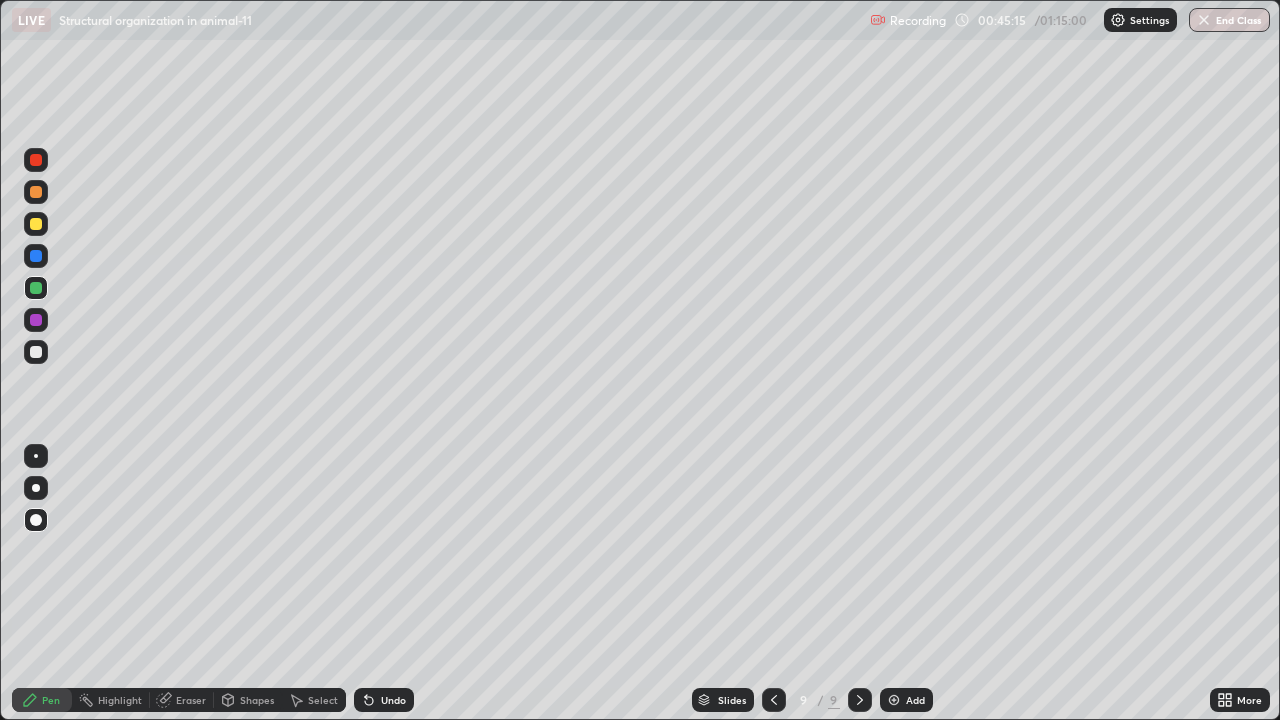 click at bounding box center (36, 192) 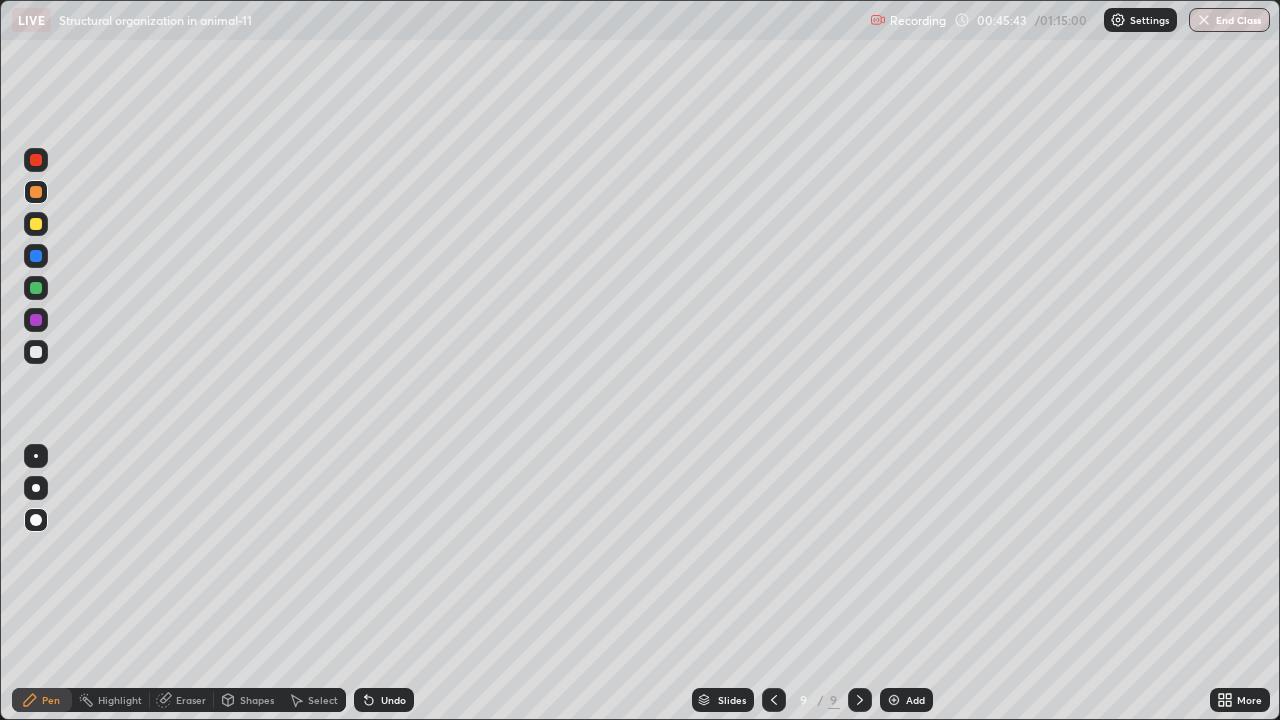 click at bounding box center [36, 224] 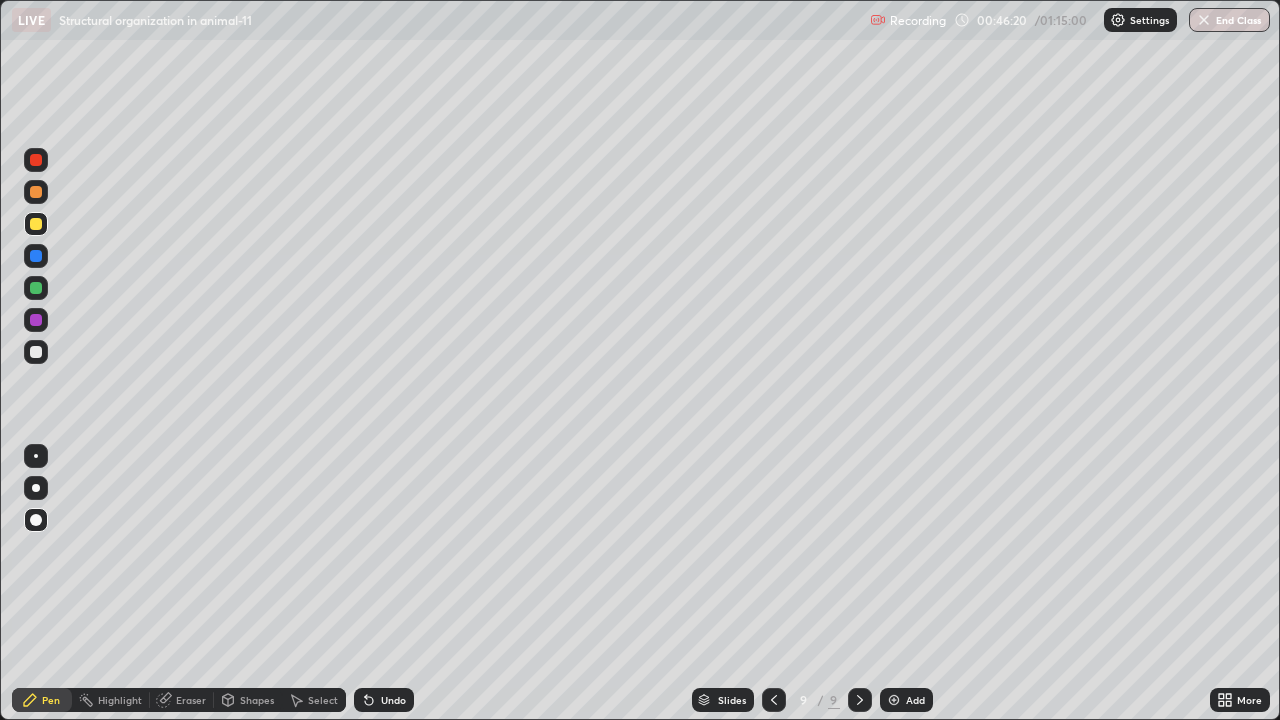 click at bounding box center [36, 288] 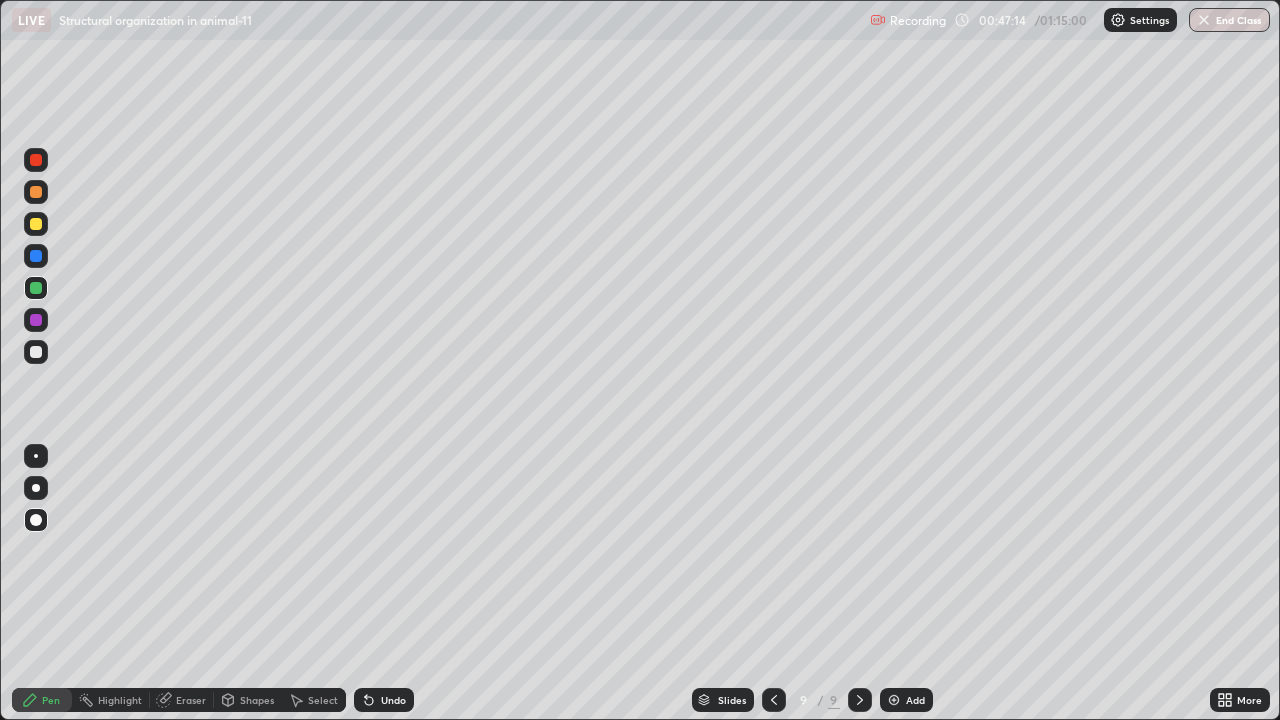 click at bounding box center [36, 320] 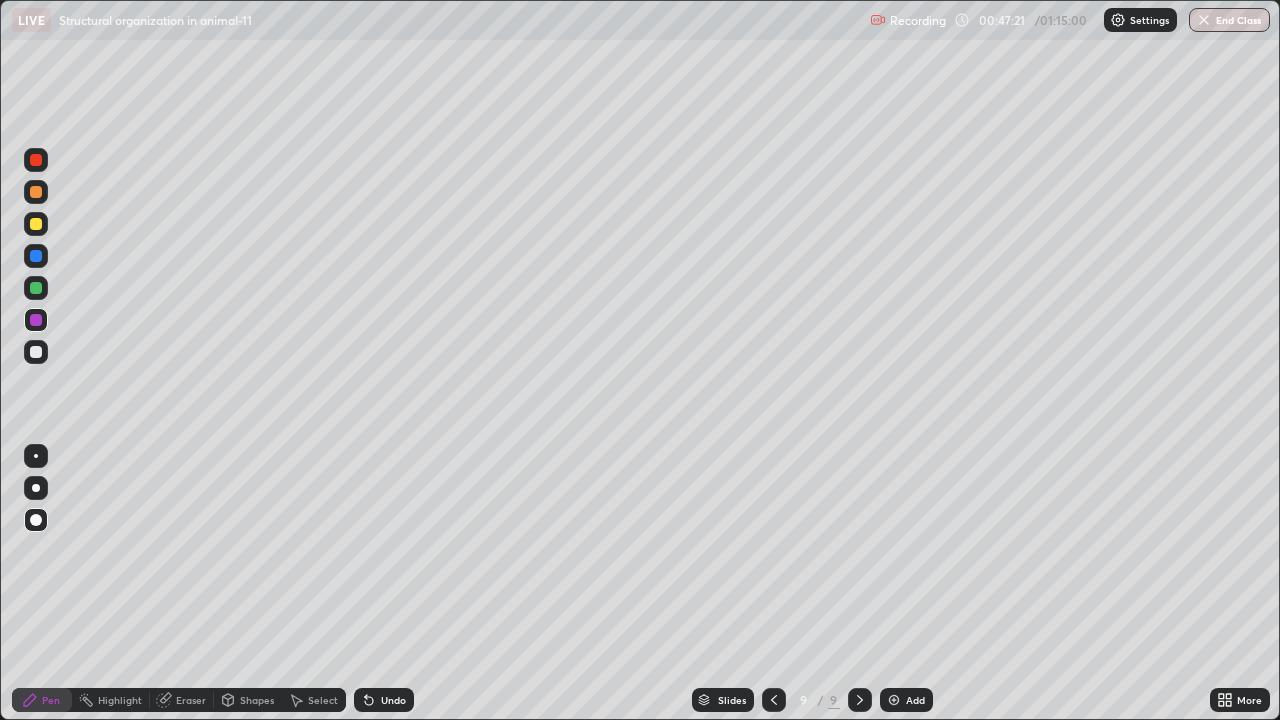 click at bounding box center [36, 352] 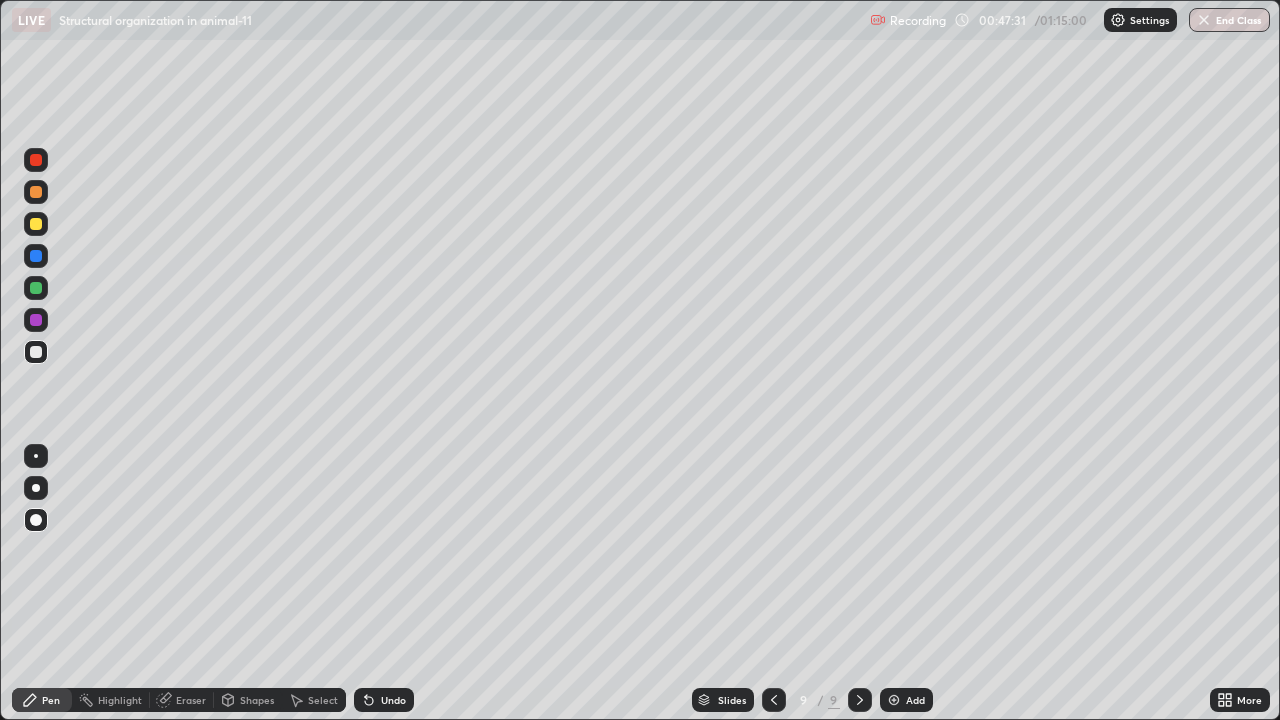 click at bounding box center (36, 288) 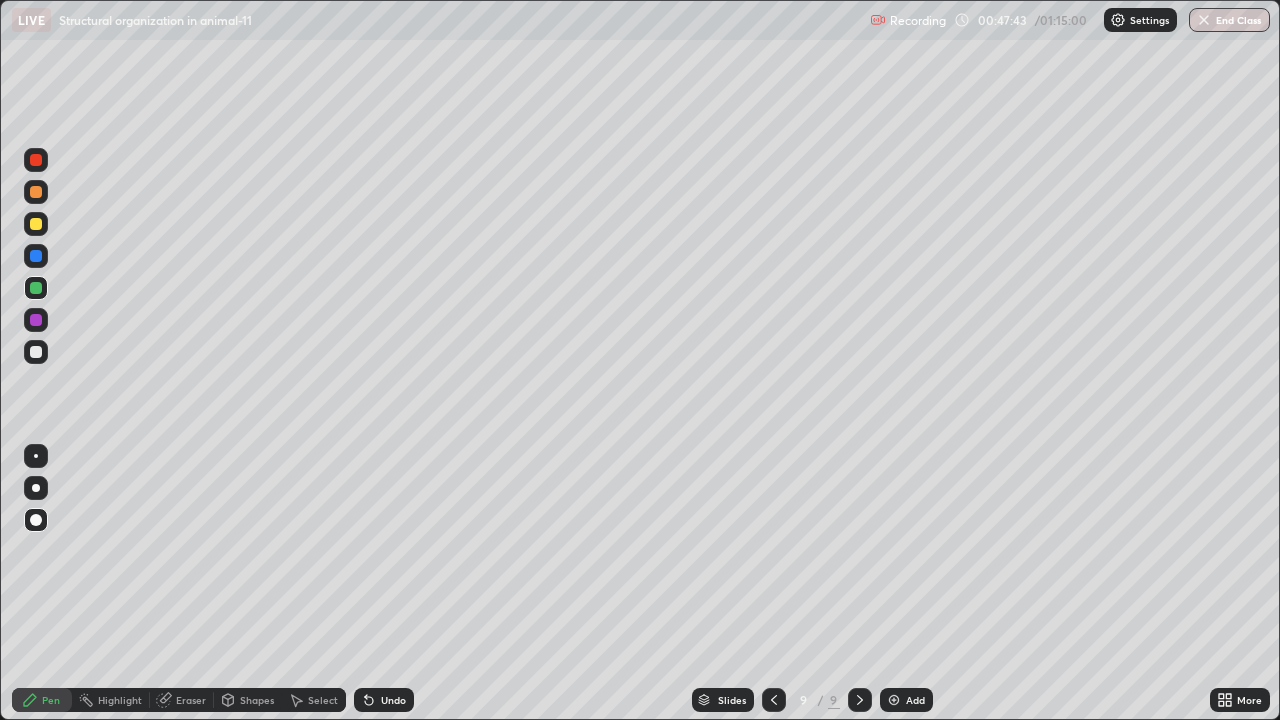 click at bounding box center (36, 224) 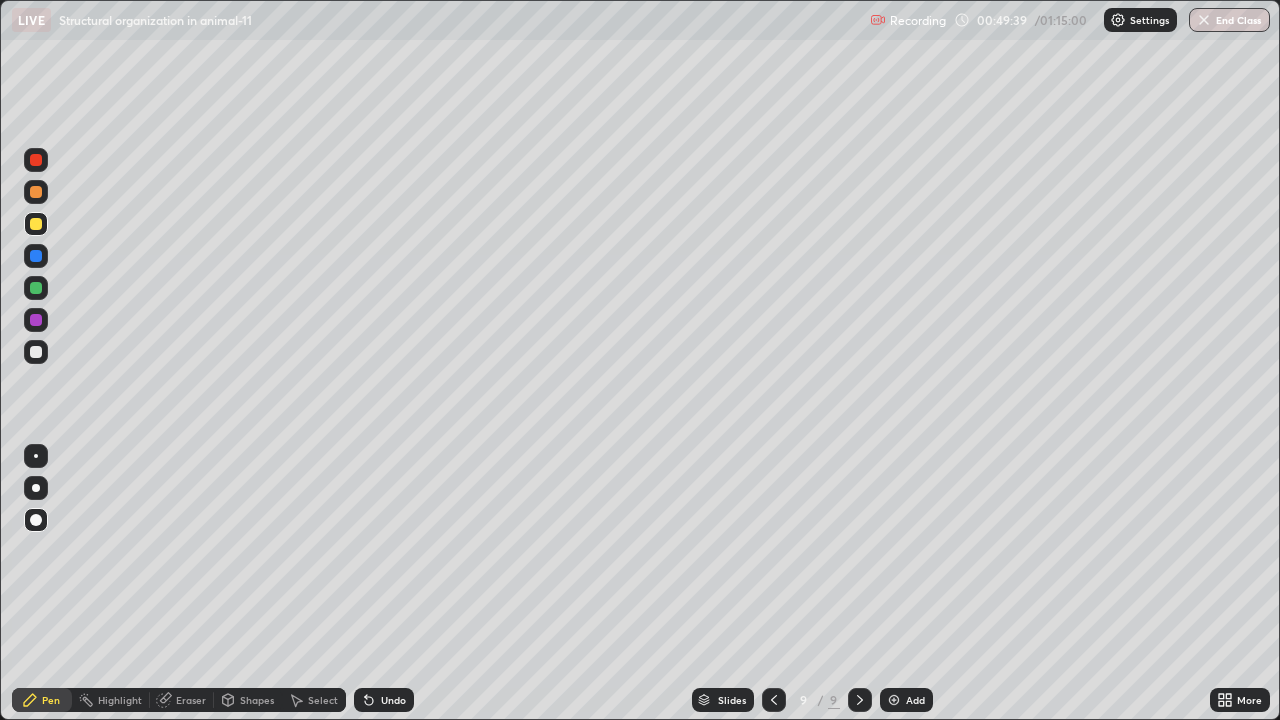 click at bounding box center (36, 352) 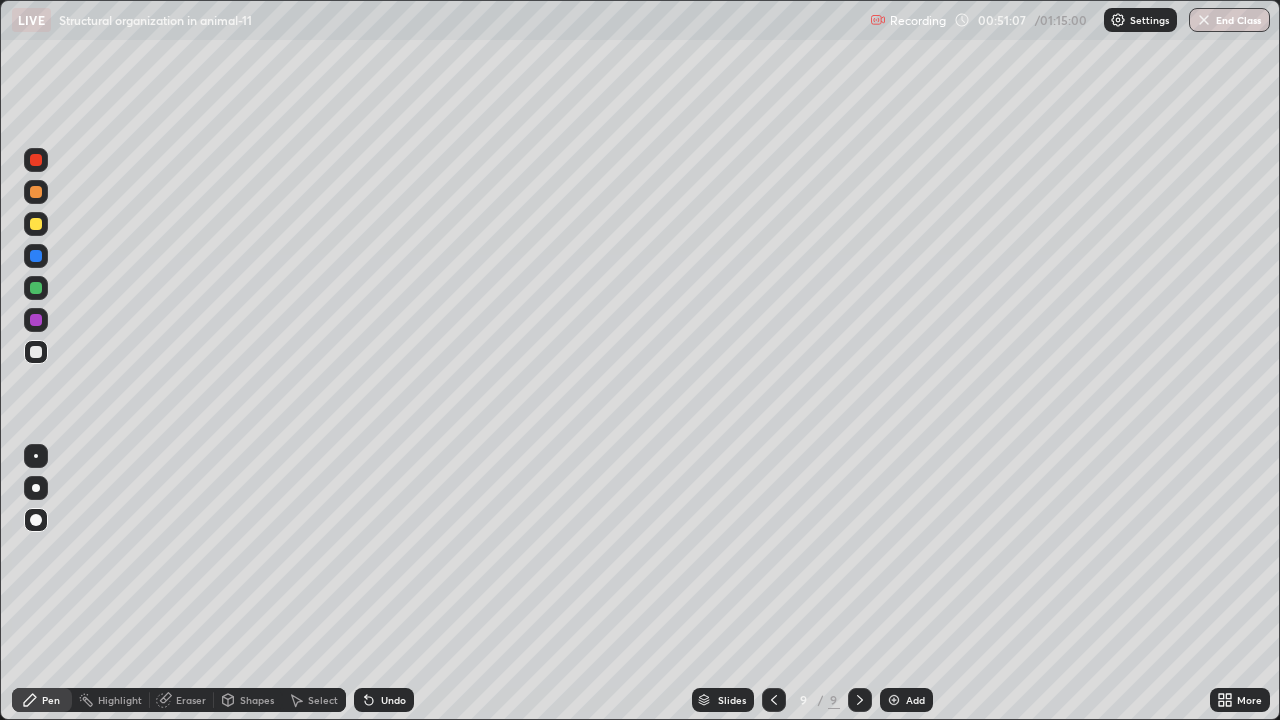 click 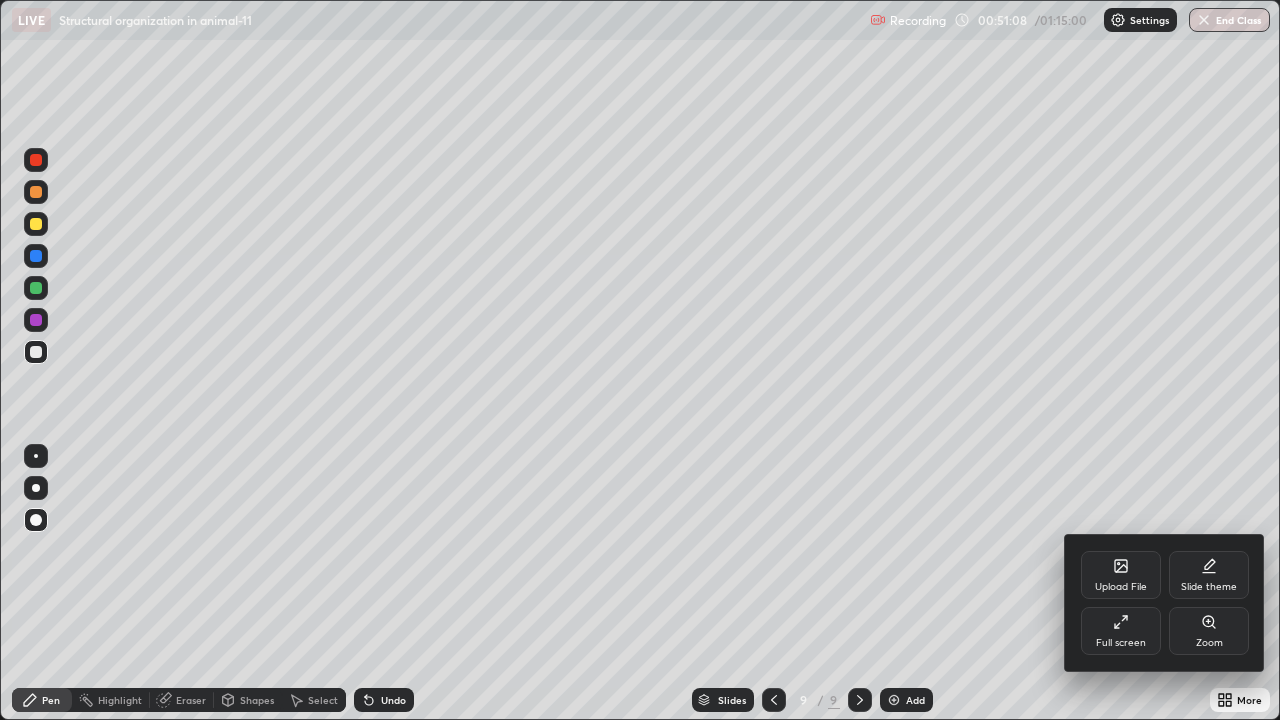 click 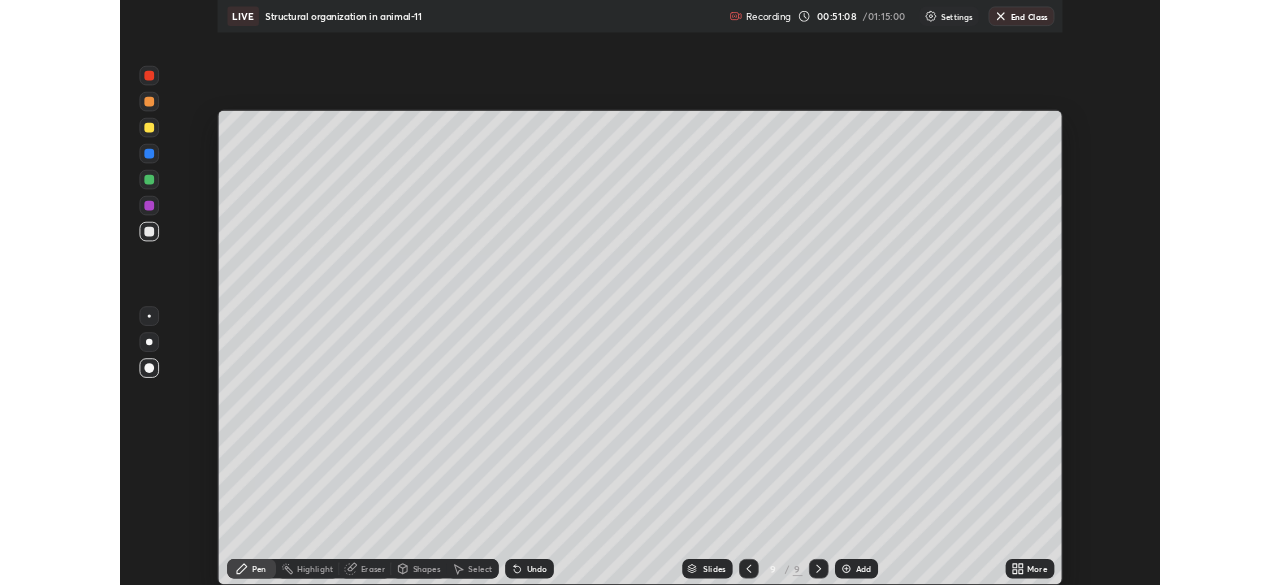 scroll, scrollTop: 585, scrollLeft: 1280, axis: both 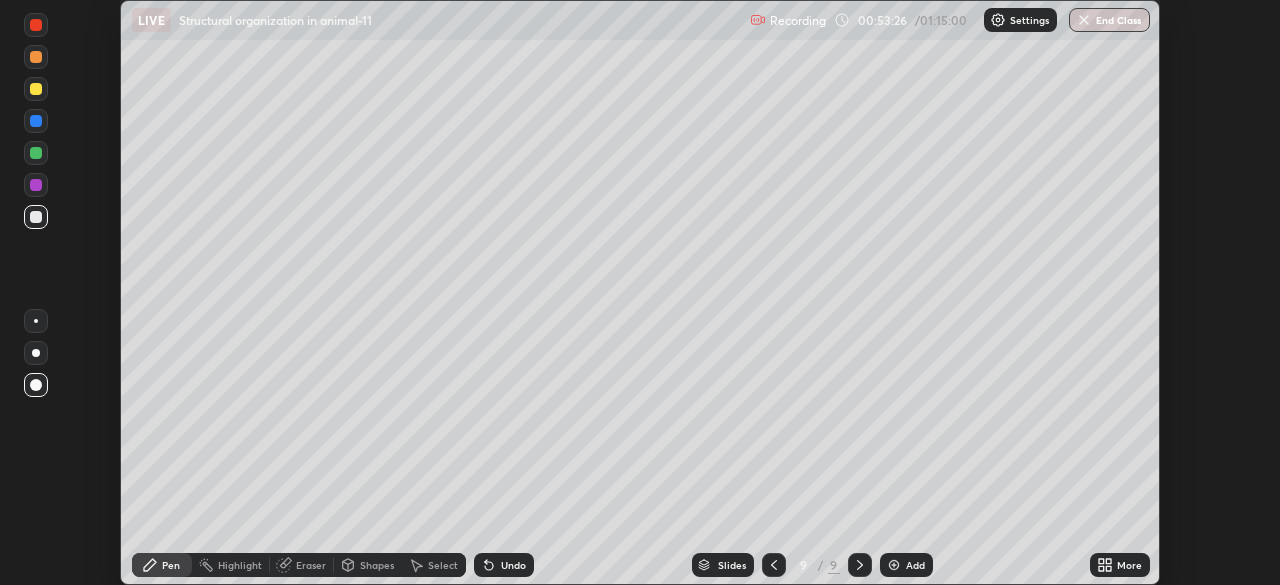 click on "Add" at bounding box center (906, 565) 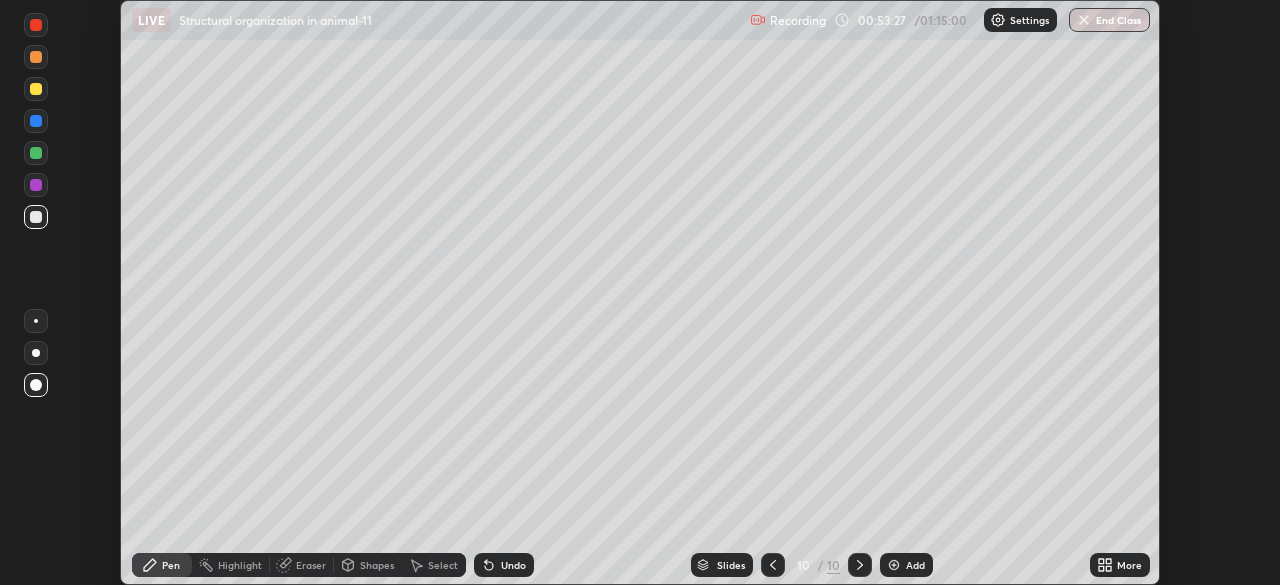 click at bounding box center [36, 89] 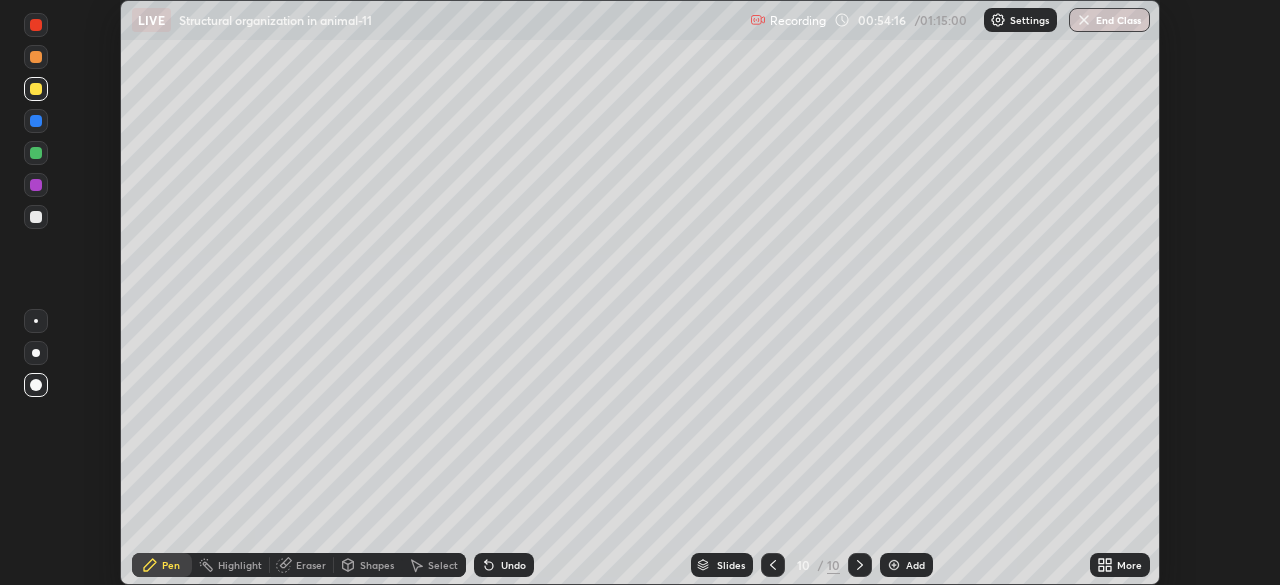 click at bounding box center [36, 217] 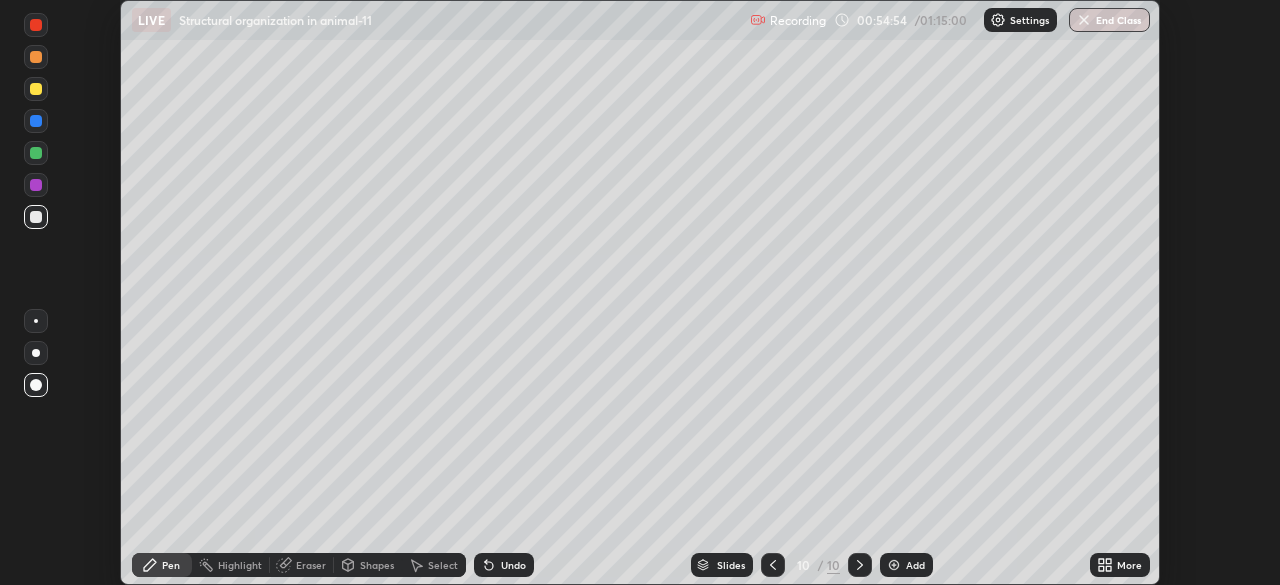 click at bounding box center (36, 89) 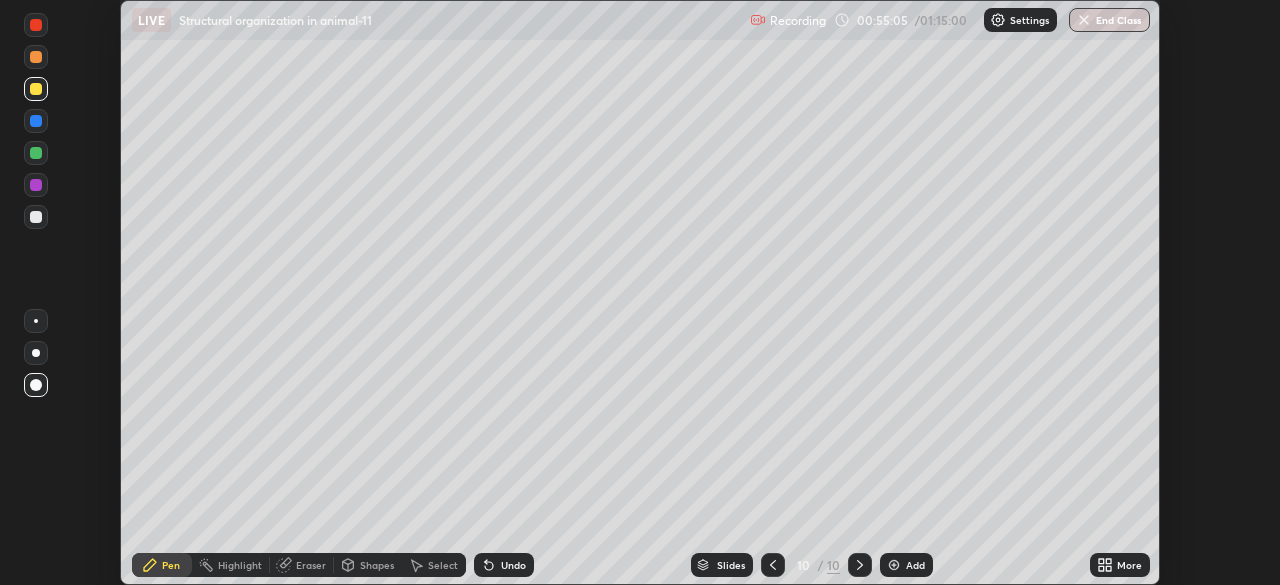 click at bounding box center (36, 185) 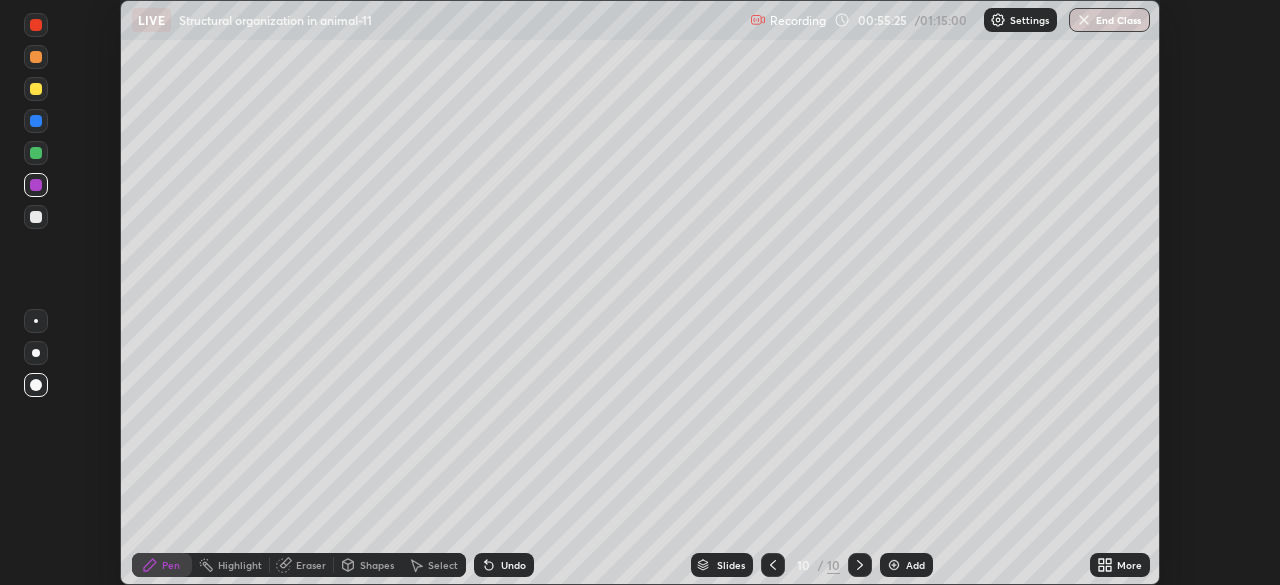click at bounding box center (36, 217) 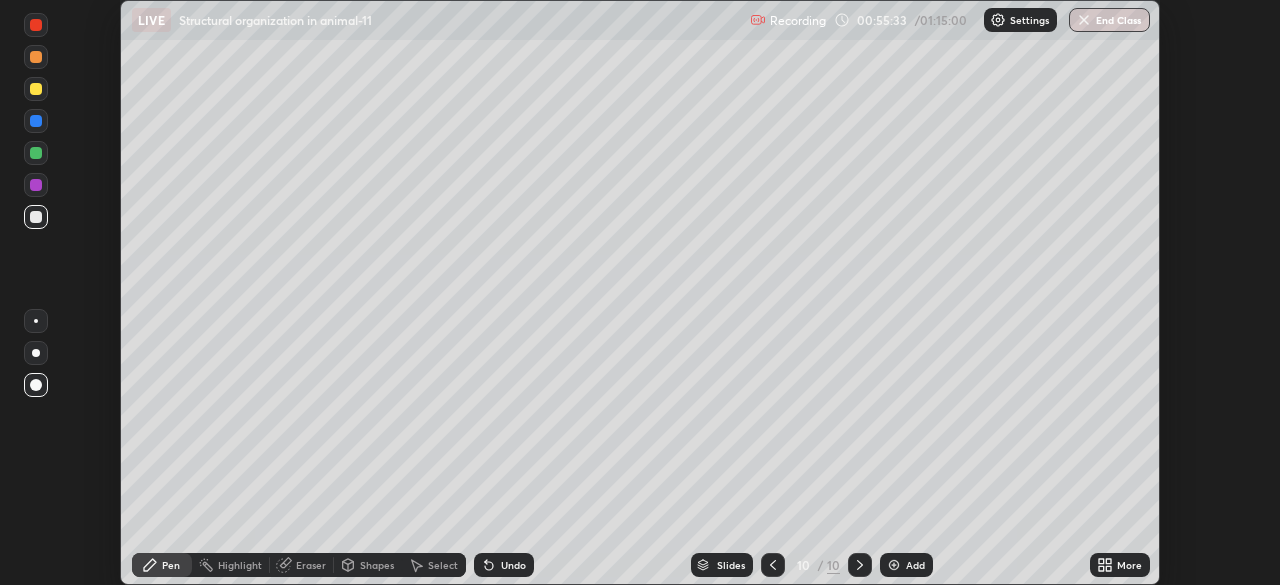 click at bounding box center (36, 153) 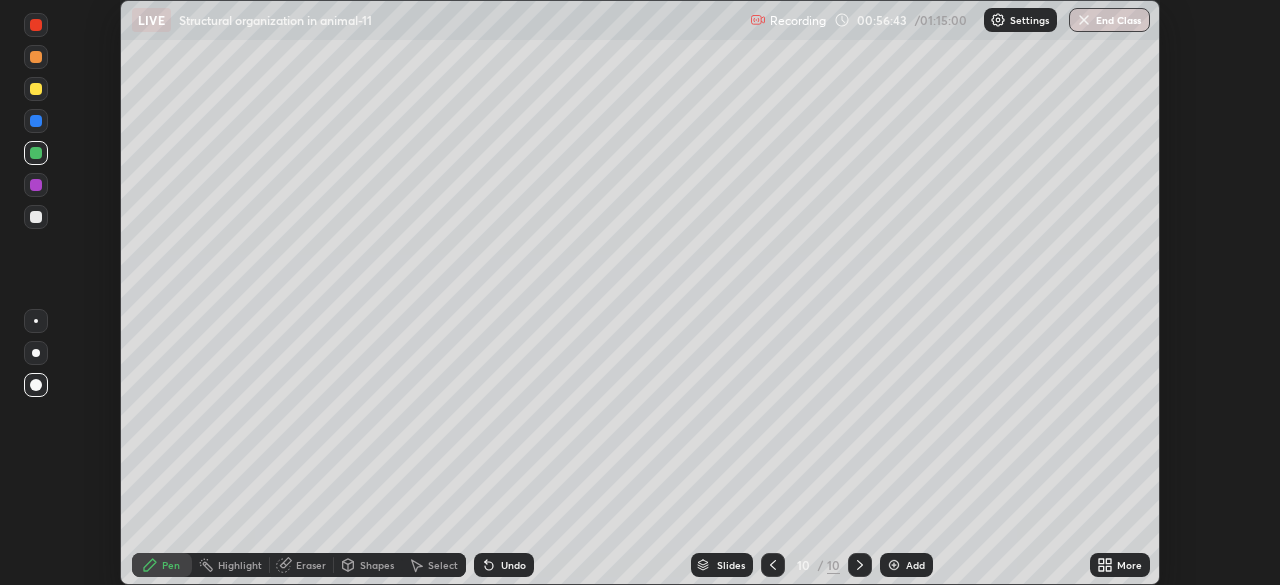 click at bounding box center (36, 217) 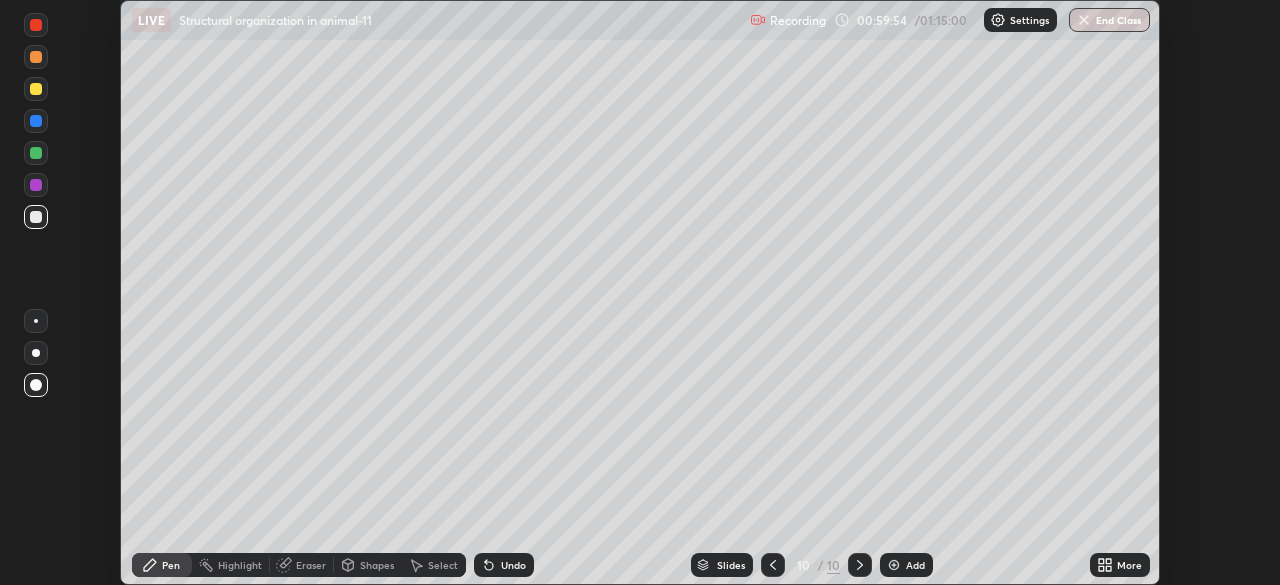 click at bounding box center [36, 153] 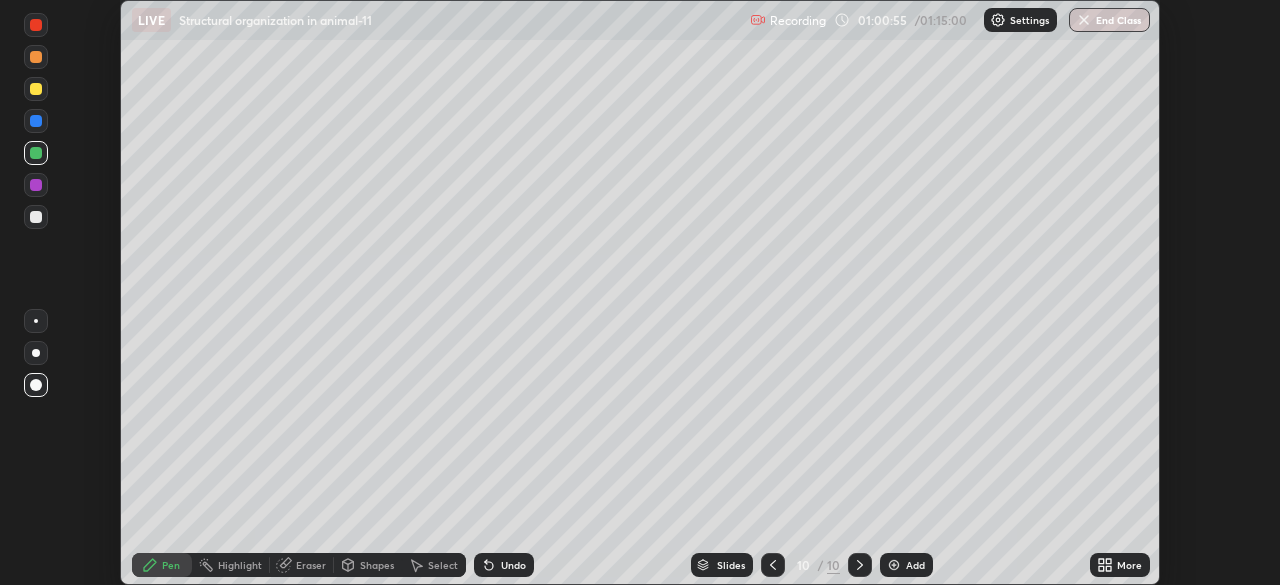 click at bounding box center (894, 565) 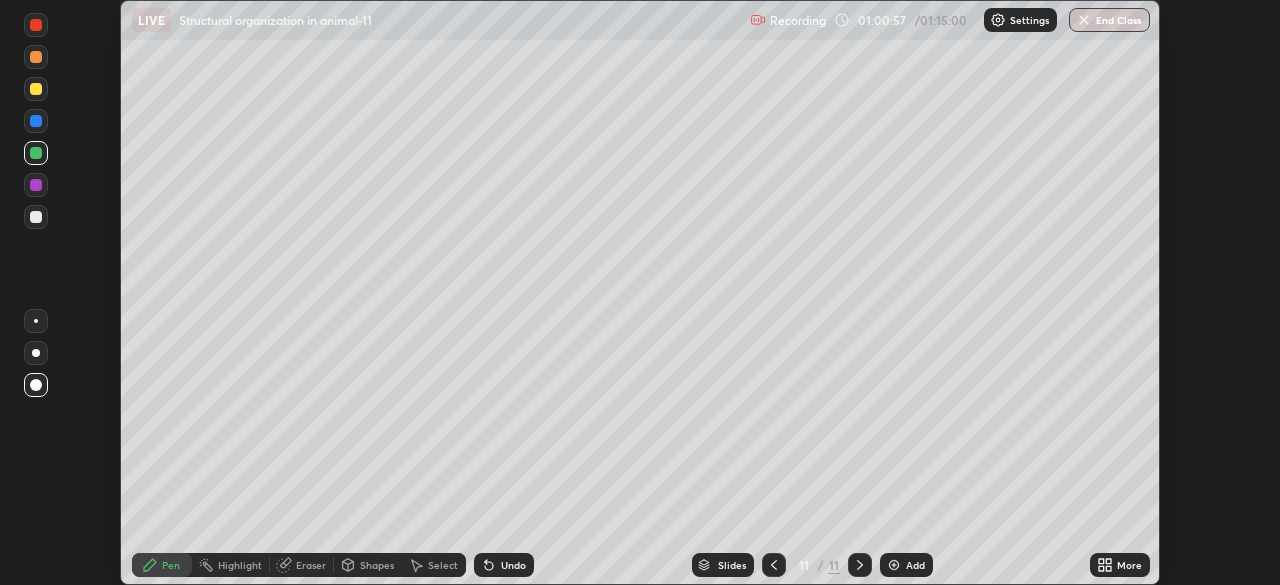 click at bounding box center (36, 89) 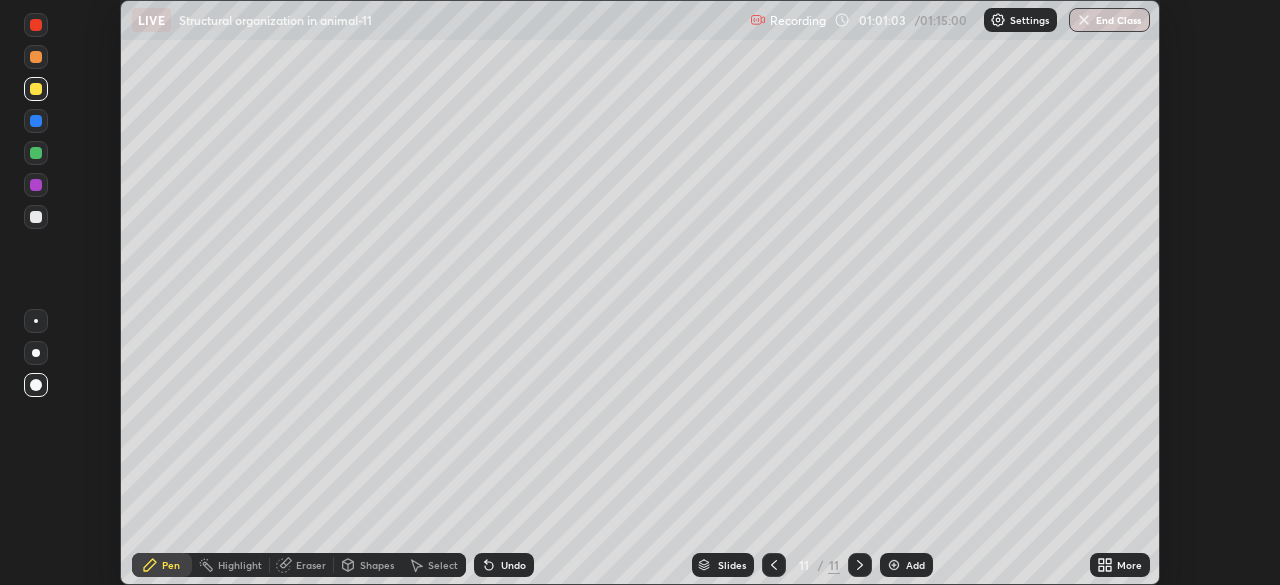 click on "Eraser" at bounding box center [302, 565] 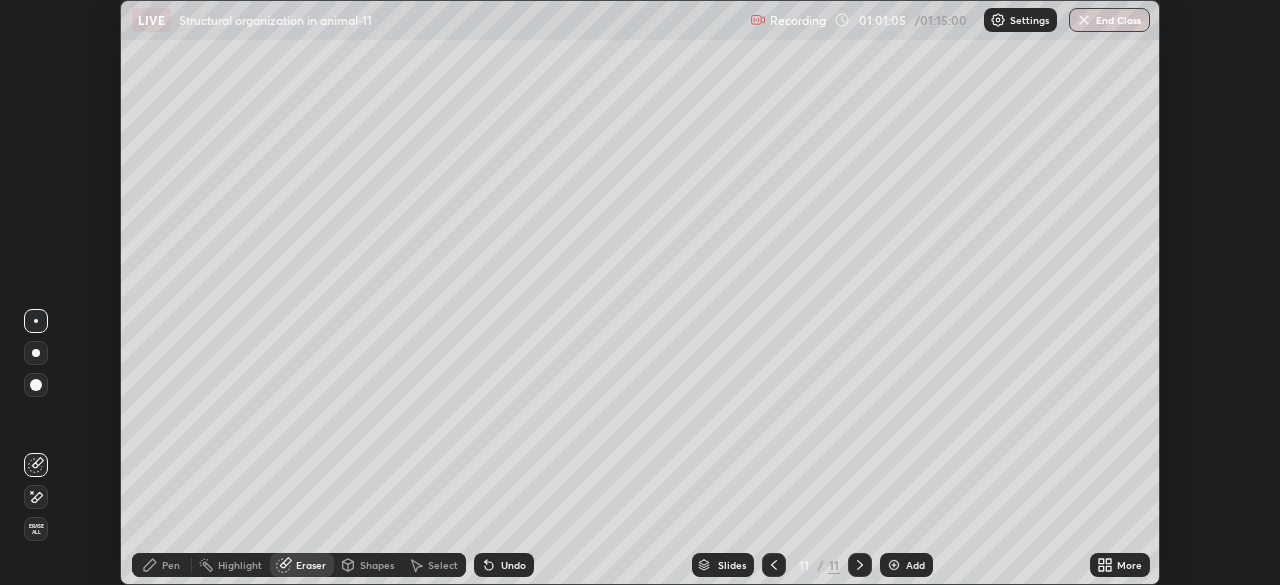 click on "Pen" at bounding box center [162, 565] 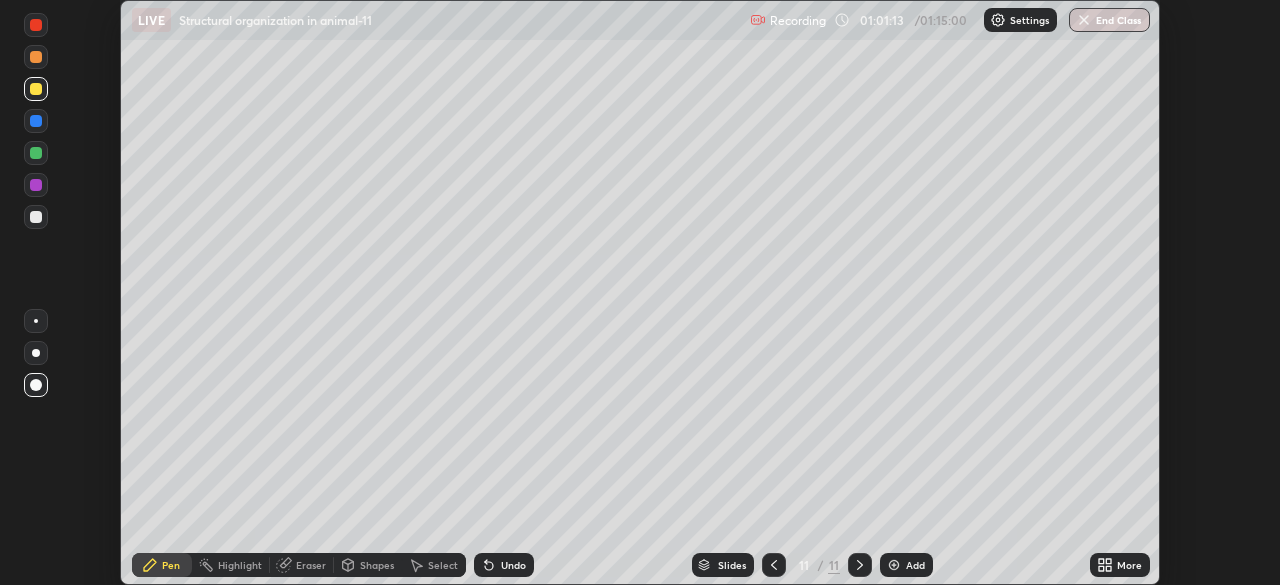 click at bounding box center (36, 217) 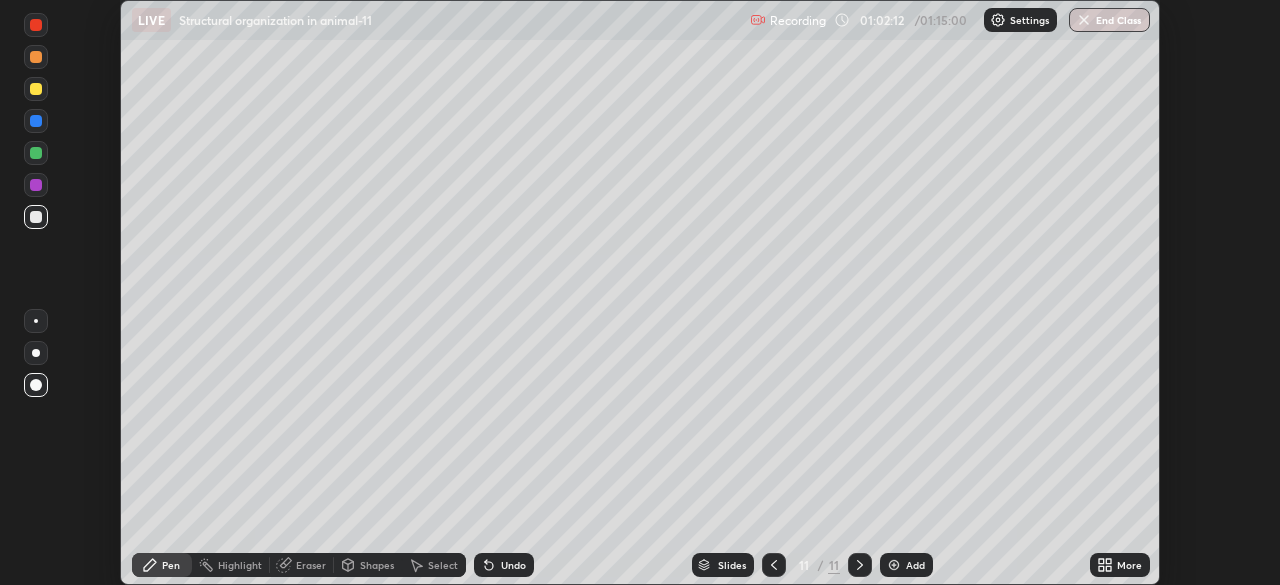 click at bounding box center [36, 153] 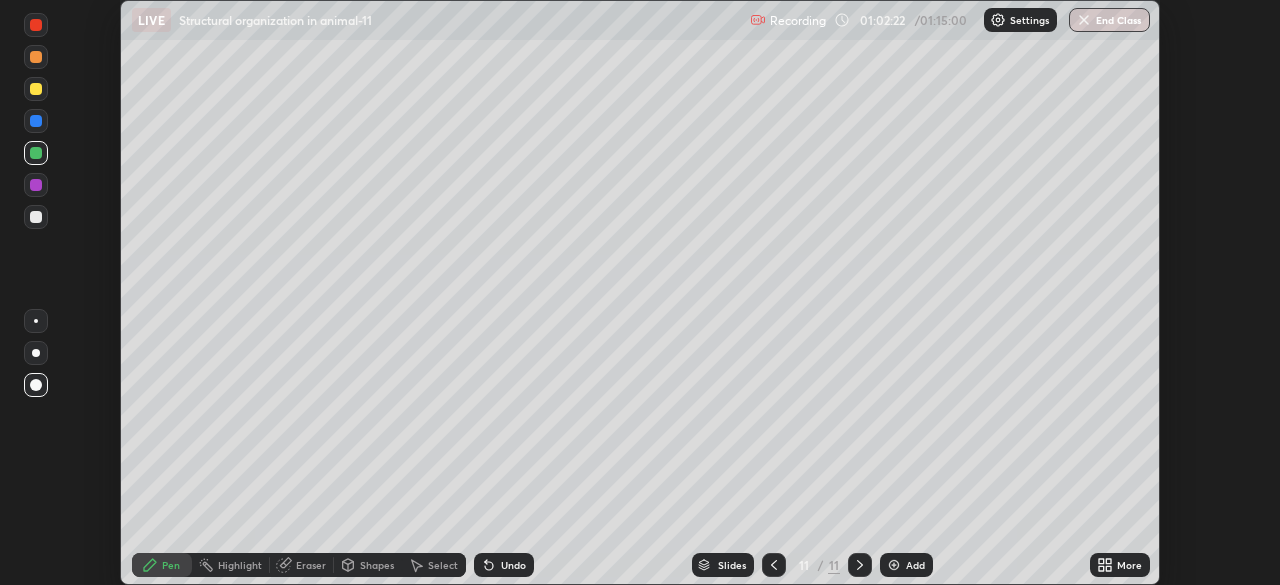 click at bounding box center [36, 217] 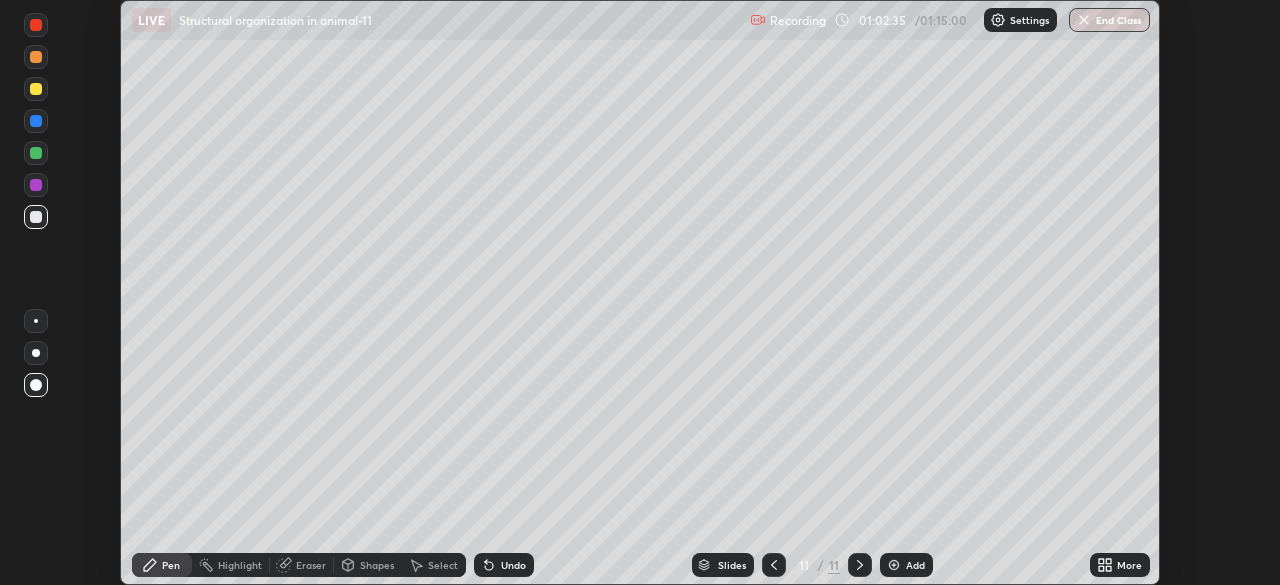 click at bounding box center (36, 185) 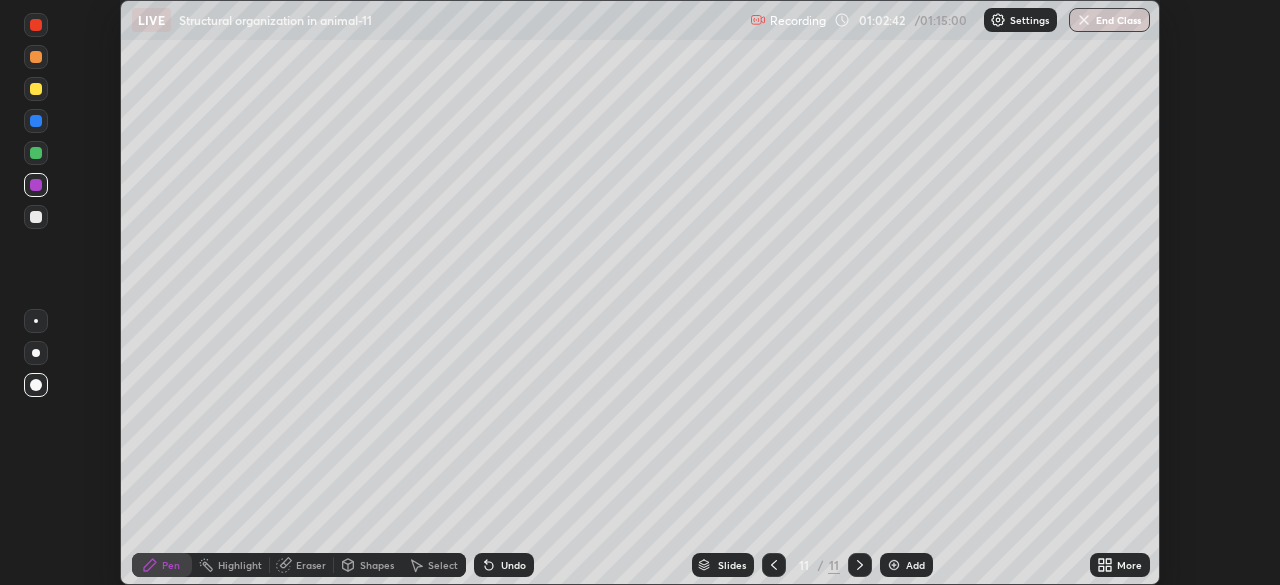 click on "Eraser" at bounding box center [311, 565] 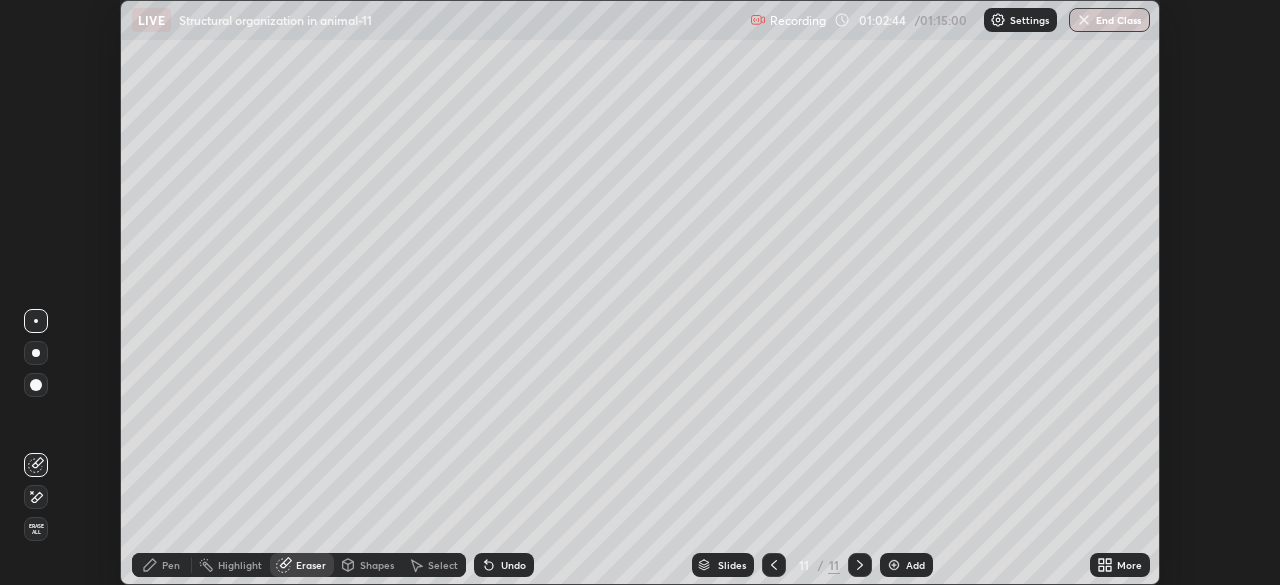 click on "Pen" at bounding box center [171, 565] 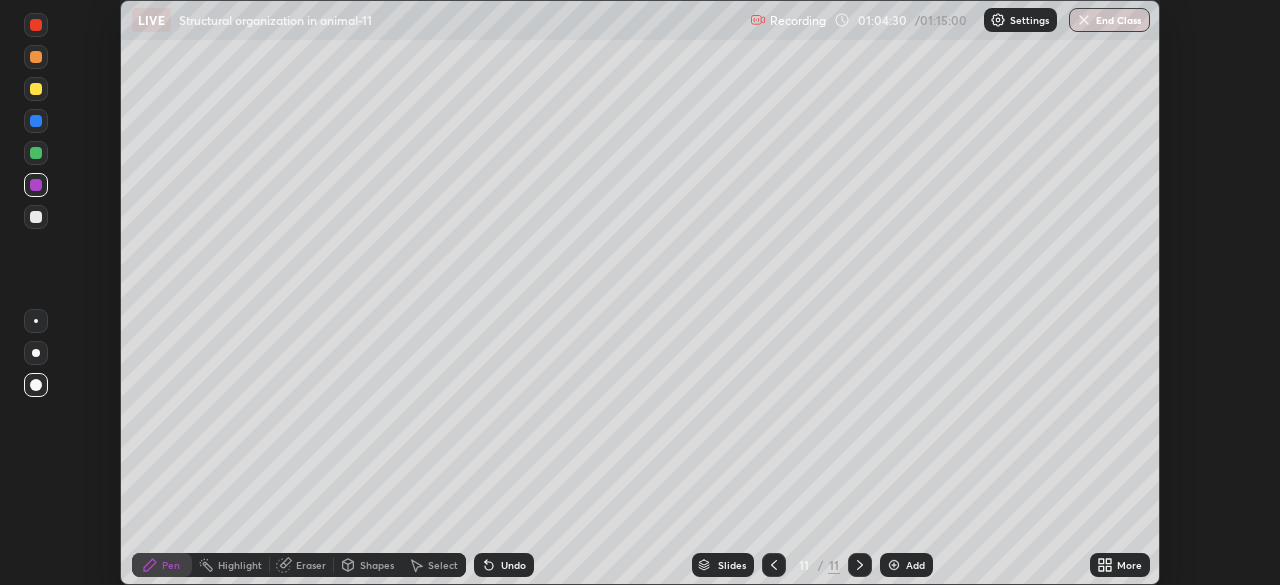 click at bounding box center [894, 565] 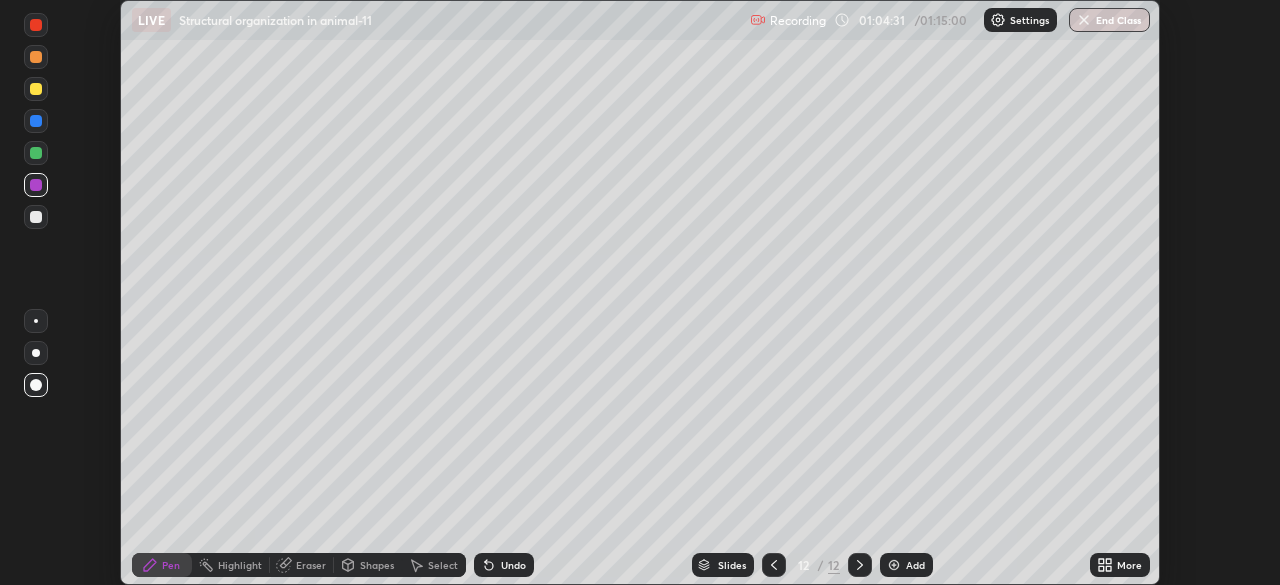 click at bounding box center [36, 217] 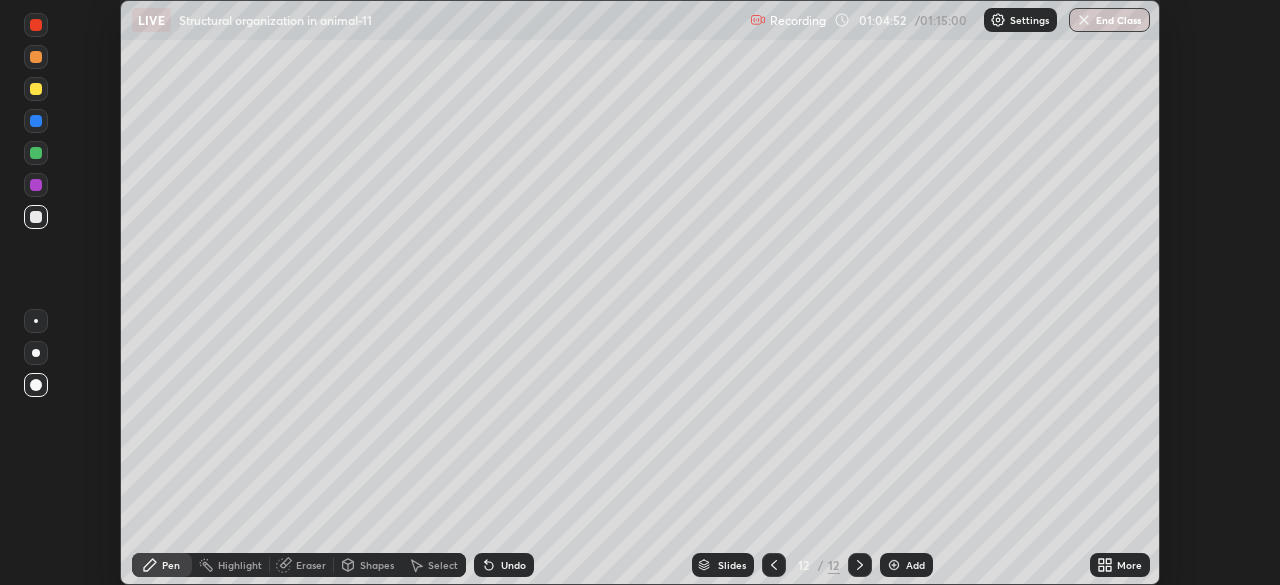 click at bounding box center (36, 185) 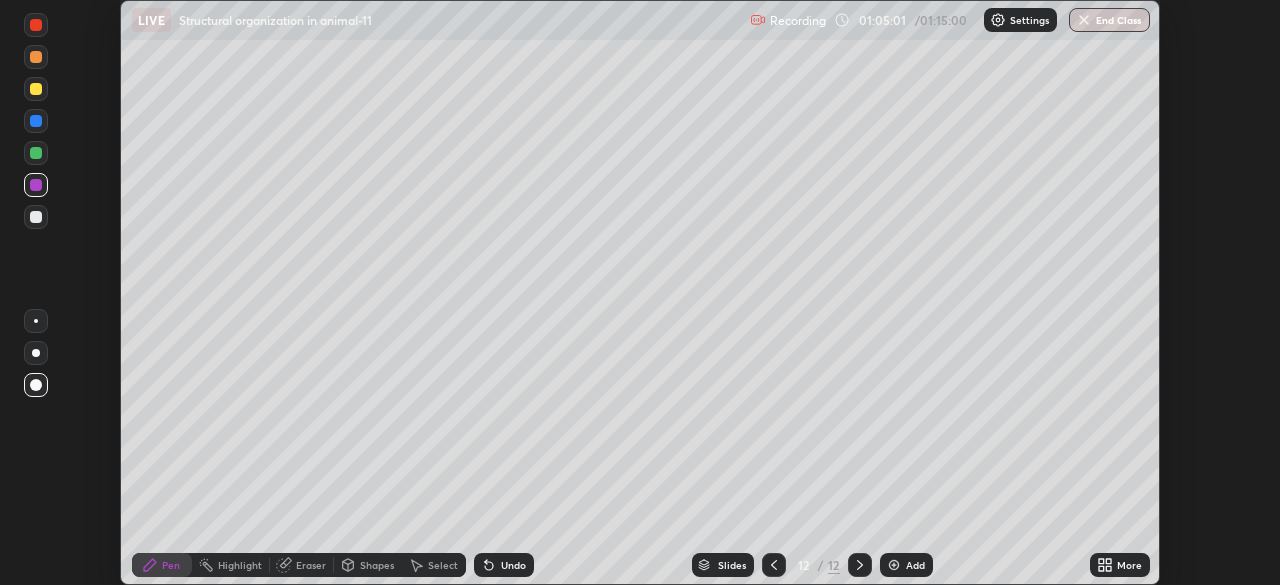 click at bounding box center (36, 217) 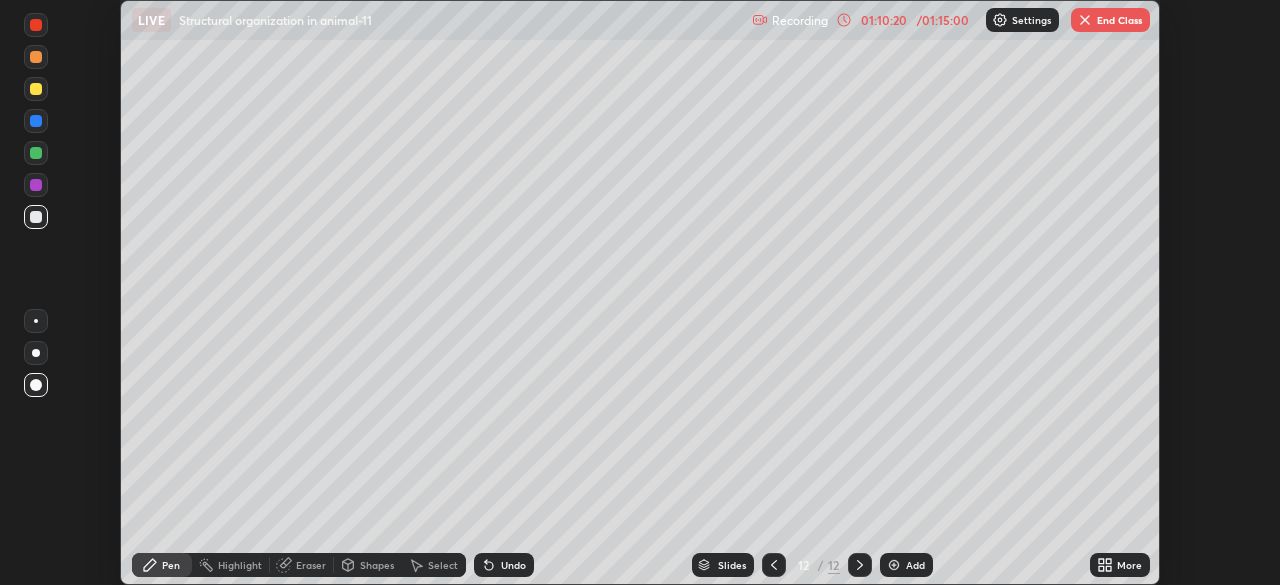 click at bounding box center [36, 153] 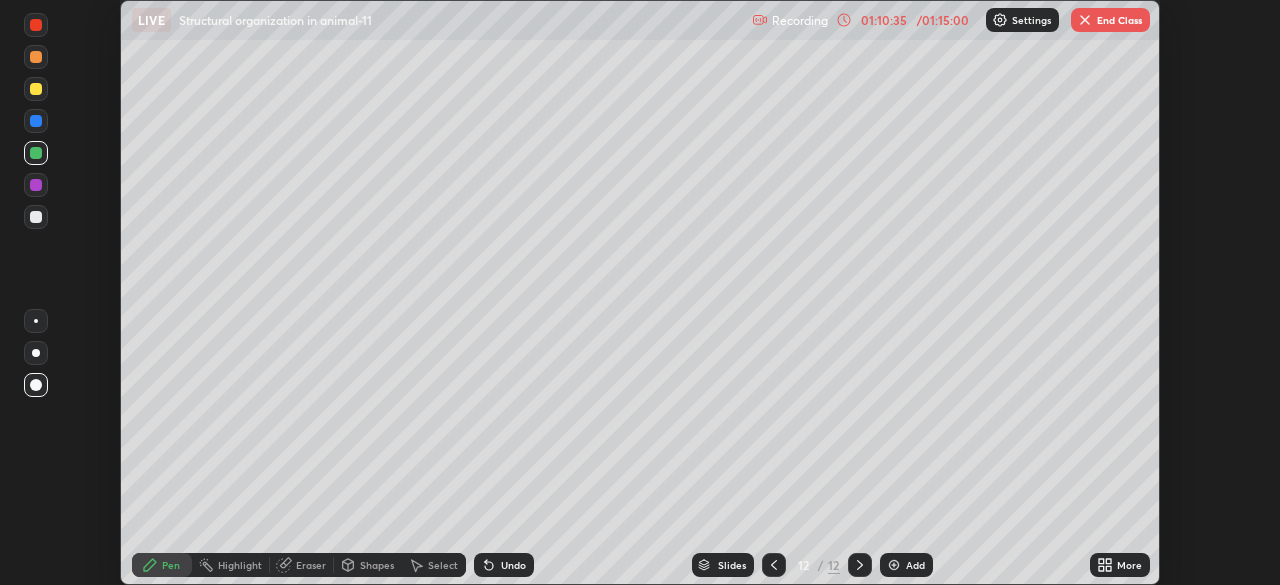 click on "Eraser" at bounding box center [302, 565] 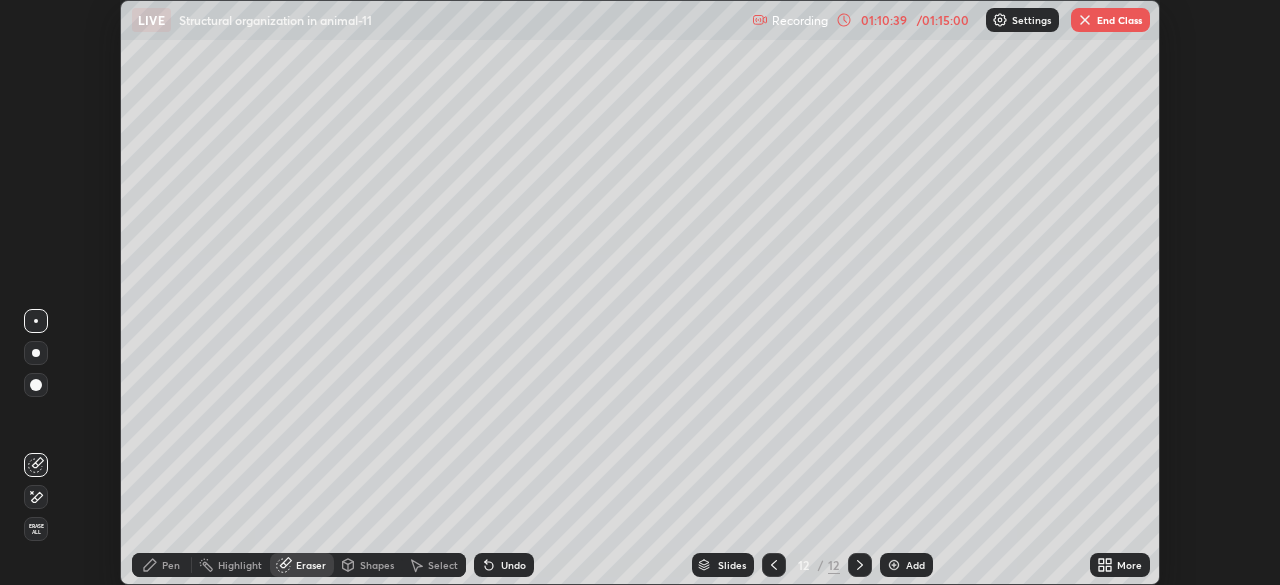 click 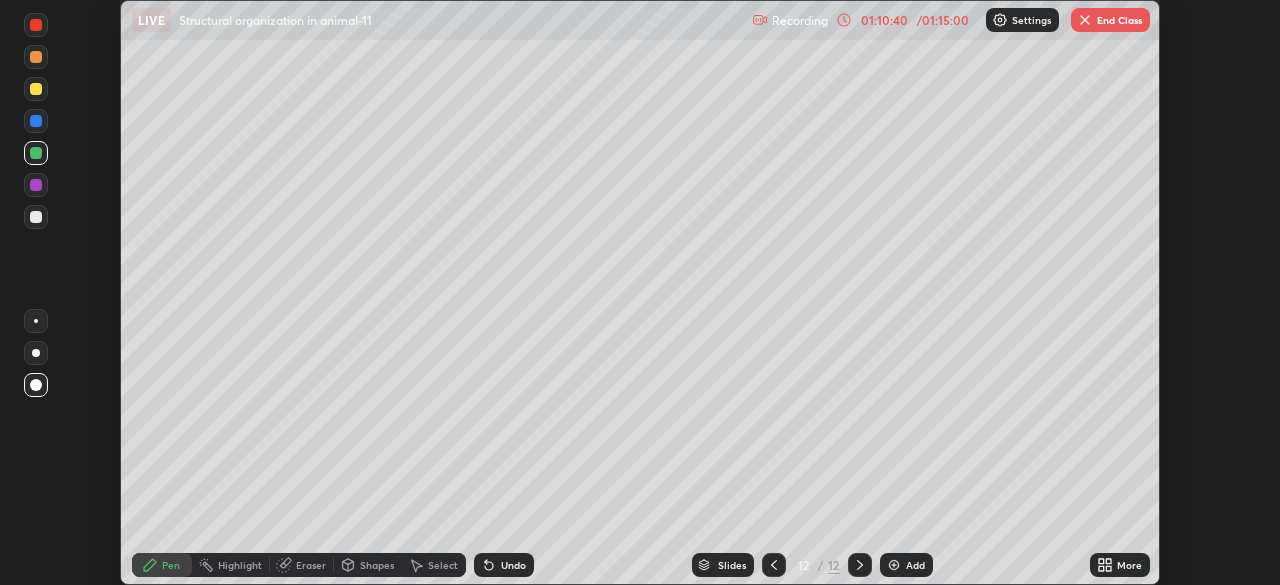 click at bounding box center (36, 217) 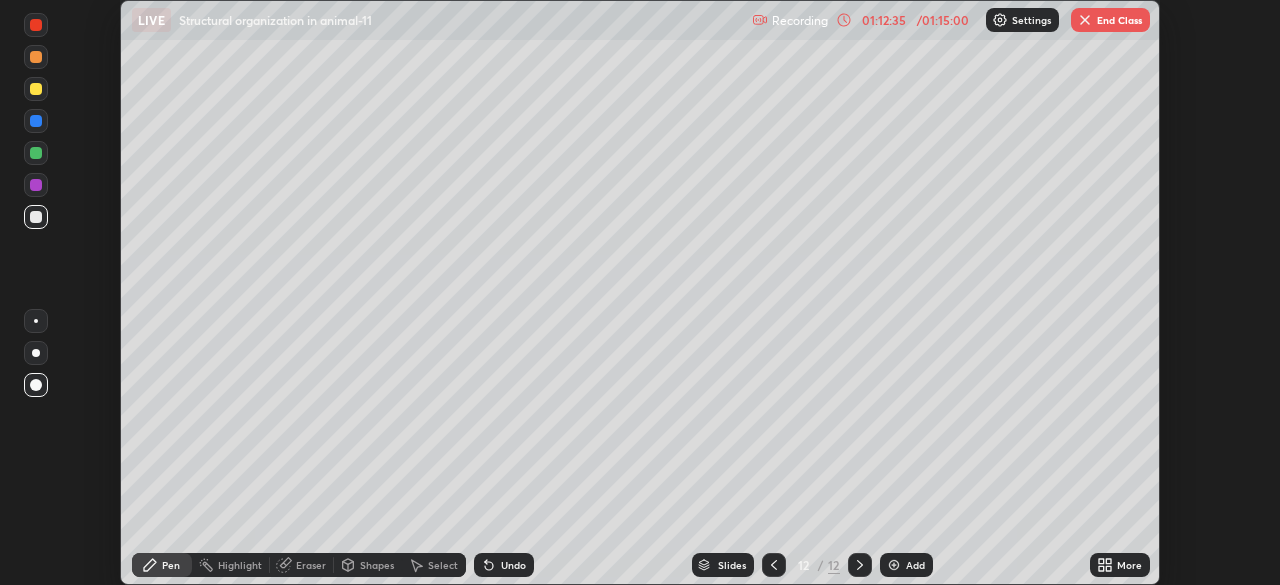 click on "End Class" at bounding box center (1110, 20) 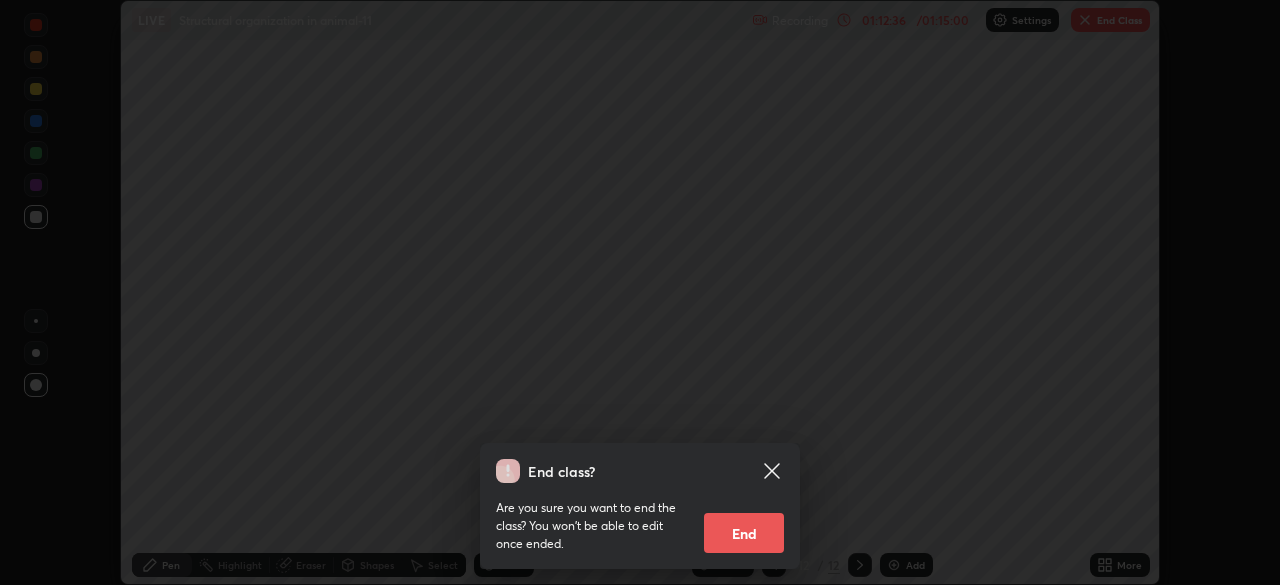 click on "End" at bounding box center (744, 533) 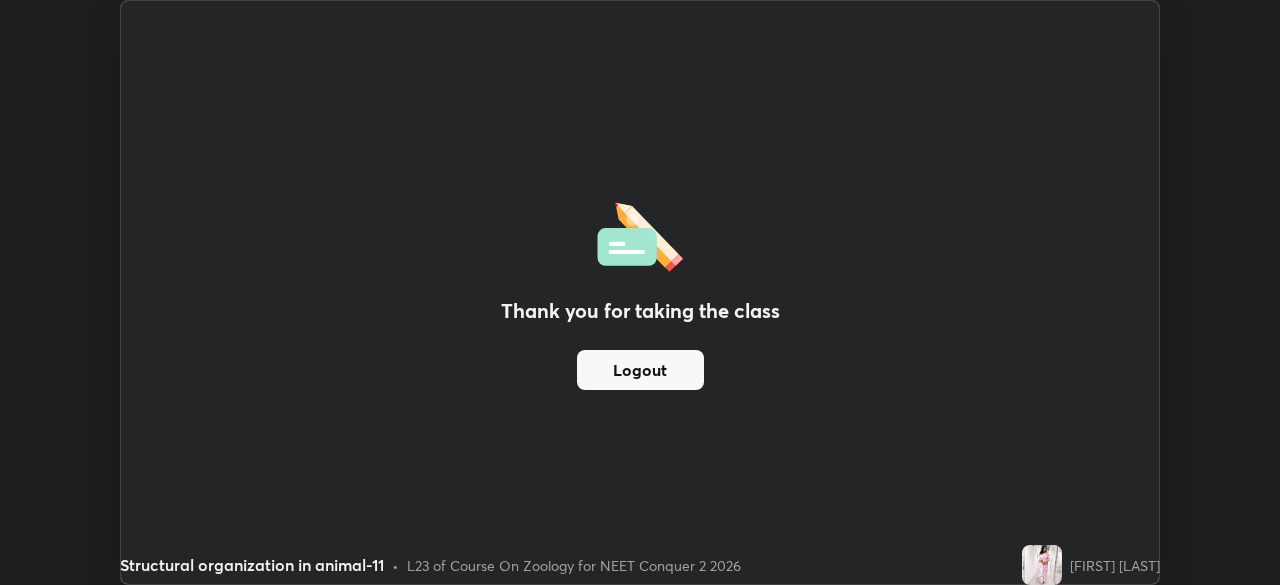 click on "Logout" at bounding box center (640, 370) 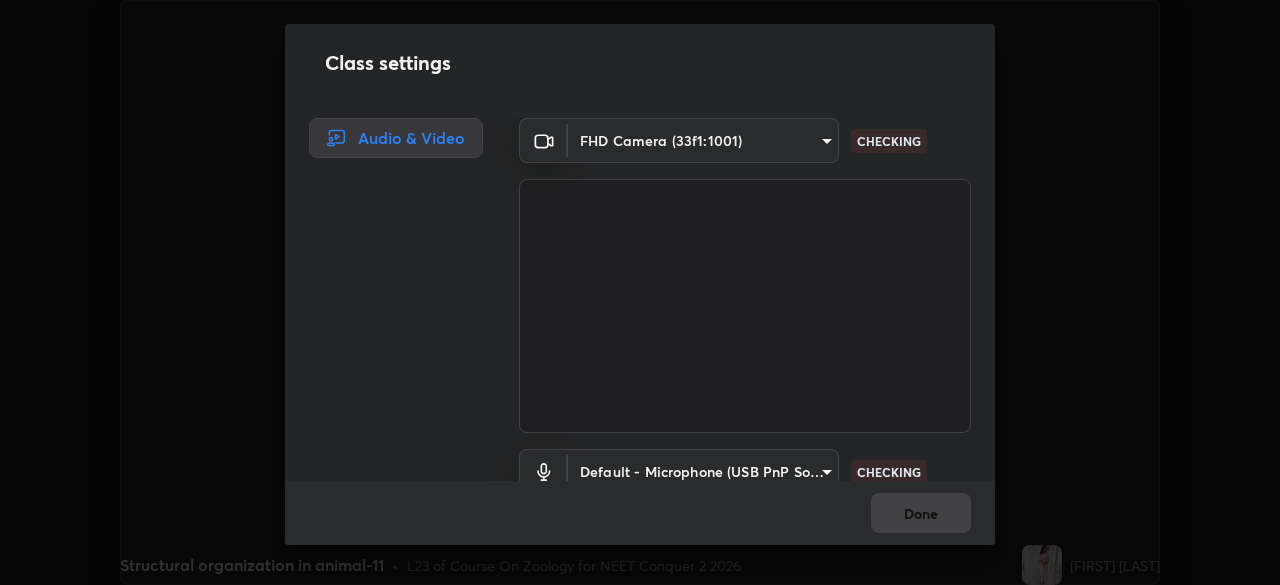 click on "Class settings Audio & Video FHD Camera (33f1:1001) 6ee9b2c6c9a5678ab5214f7e96b3922f1b517bc999d2db28af292a13673a7194 CHECKING Default - Microphone (USB PnP Sound Device) default CHECKING Done" at bounding box center [640, 292] 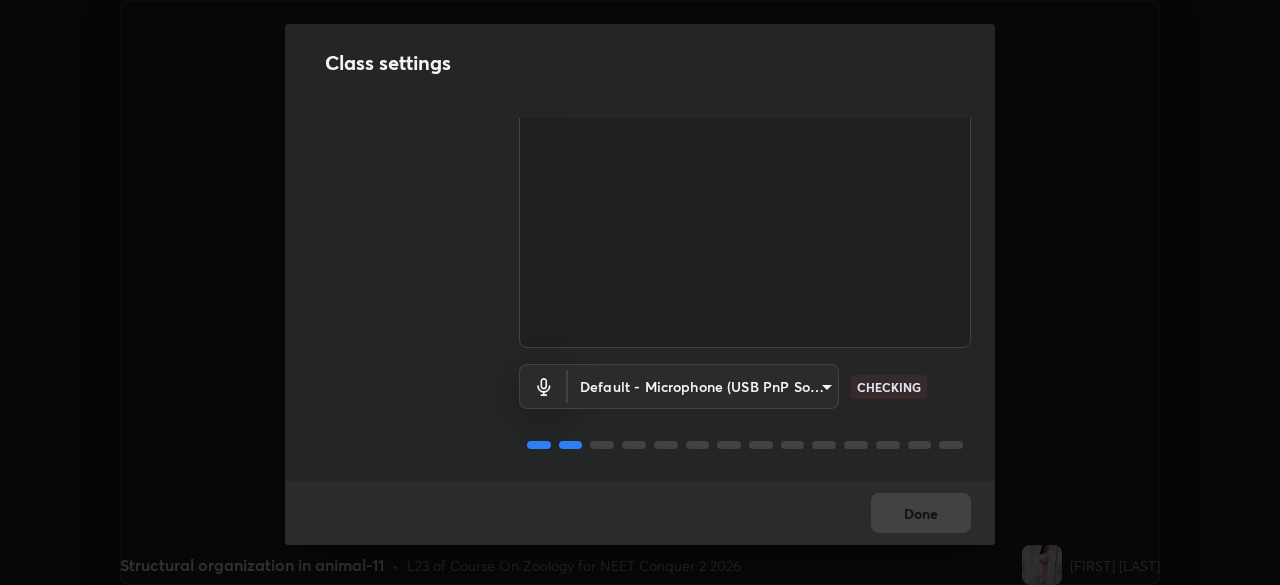 click on "Class settings Audio & Video FHD Camera (33f1:1001) 6ee9b2c6c9a5678ab5214f7e96b3922f1b517bc999d2db28af292a13673a7194 CHECKING Default - Microphone (USB PnP Sound Device) default CHECKING Done" at bounding box center [640, 292] 